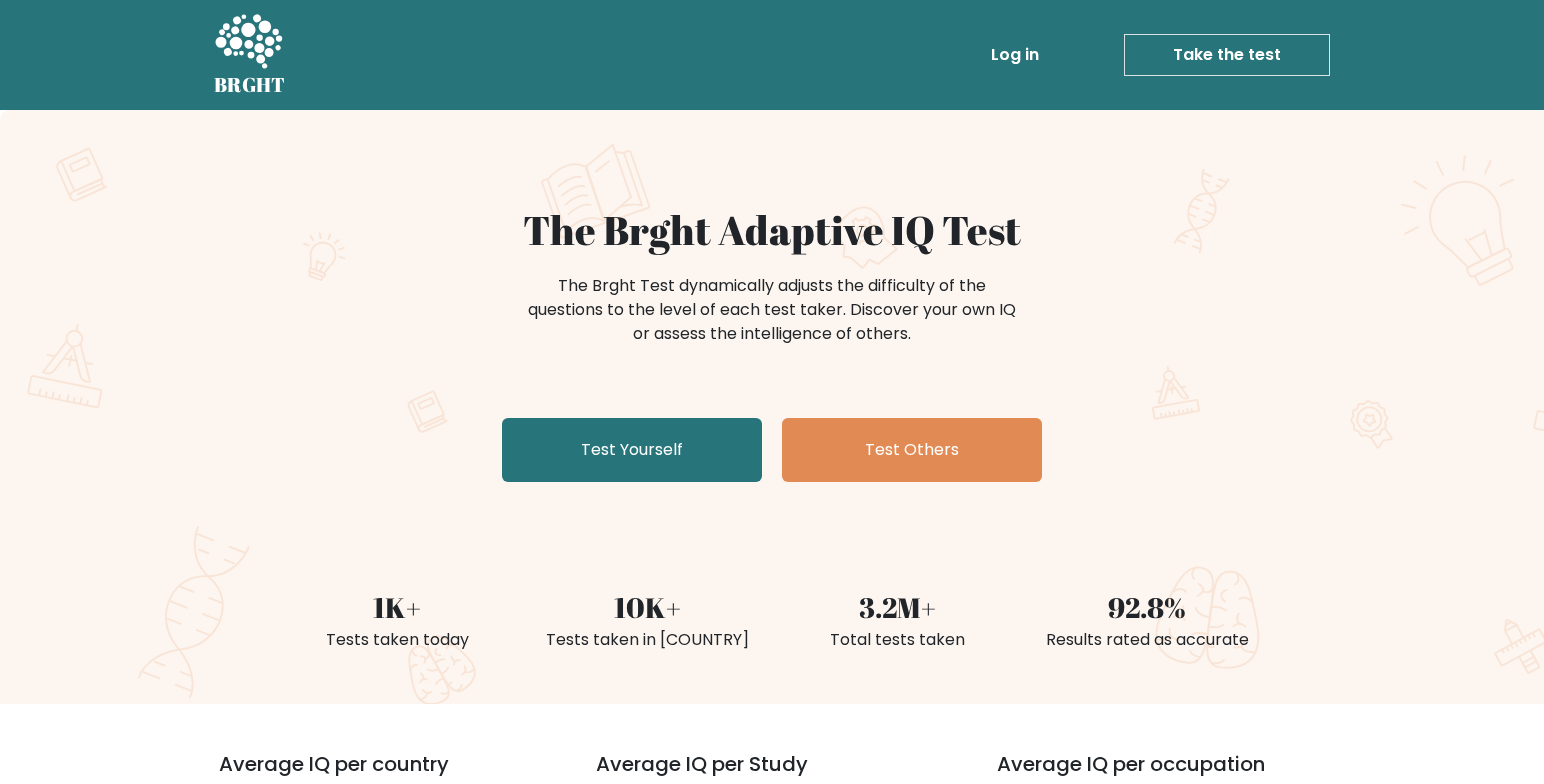 scroll, scrollTop: 0, scrollLeft: 0, axis: both 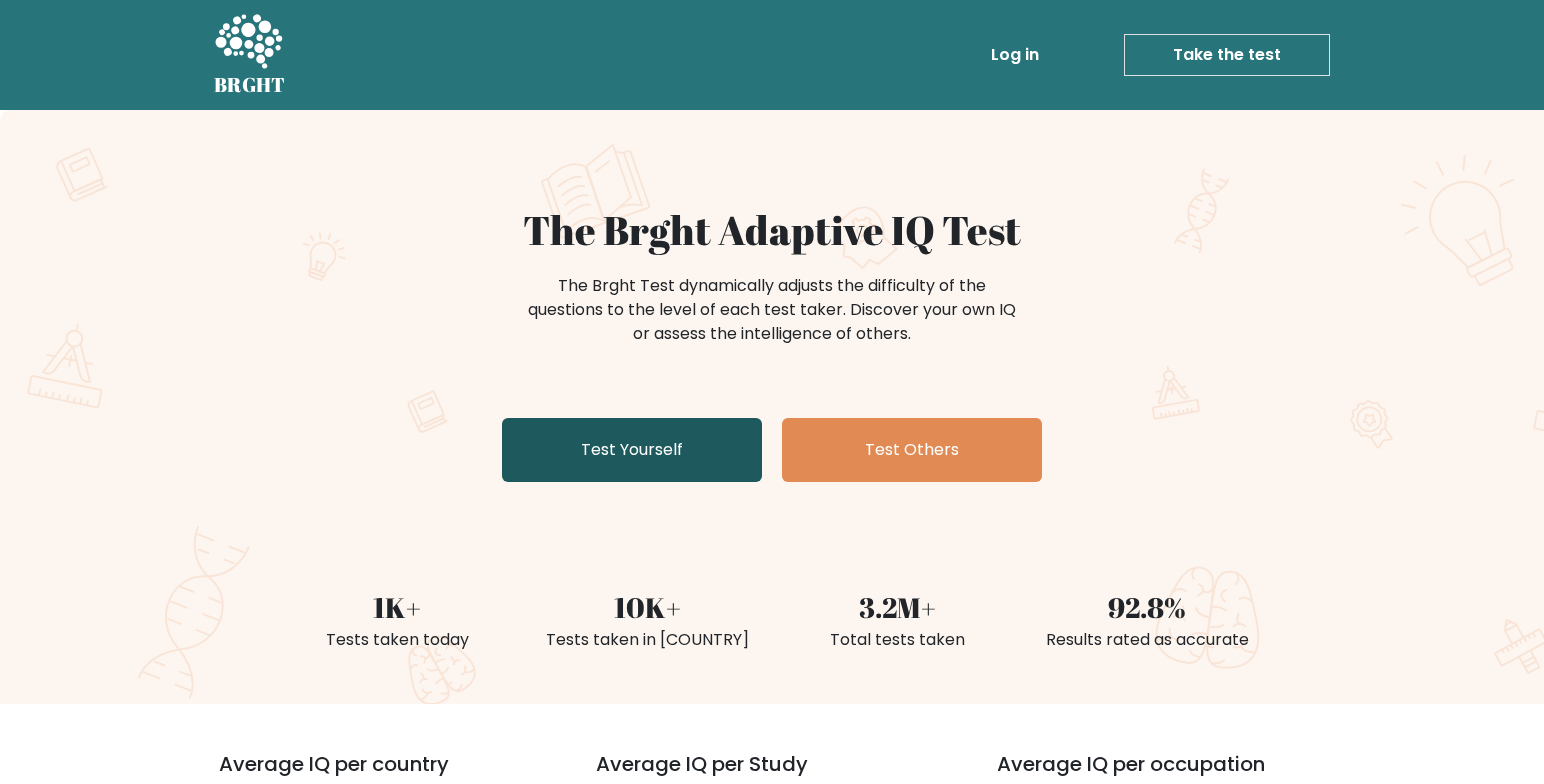 click on "Test Yourself" at bounding box center [632, 450] 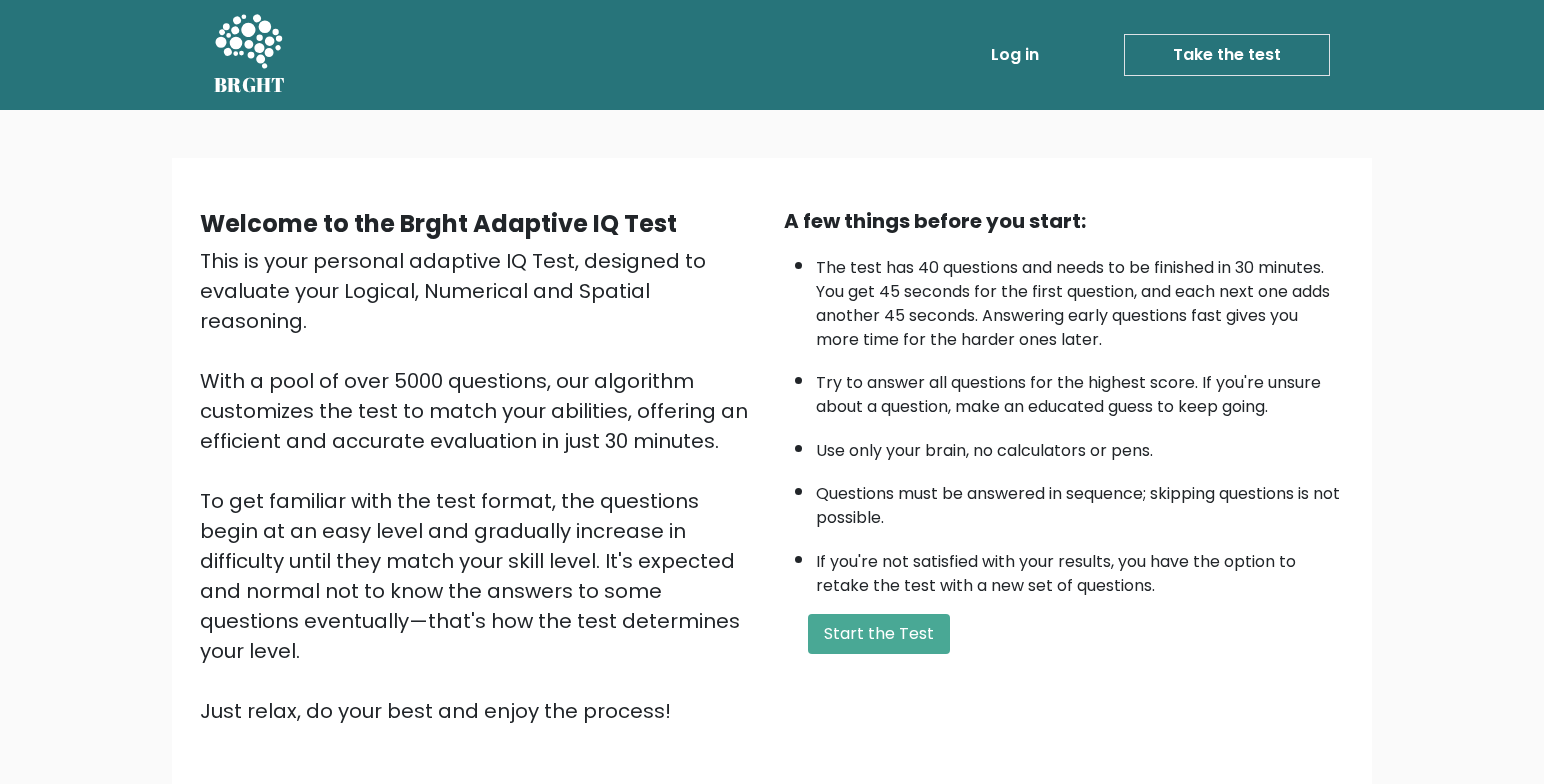 scroll, scrollTop: 0, scrollLeft: 0, axis: both 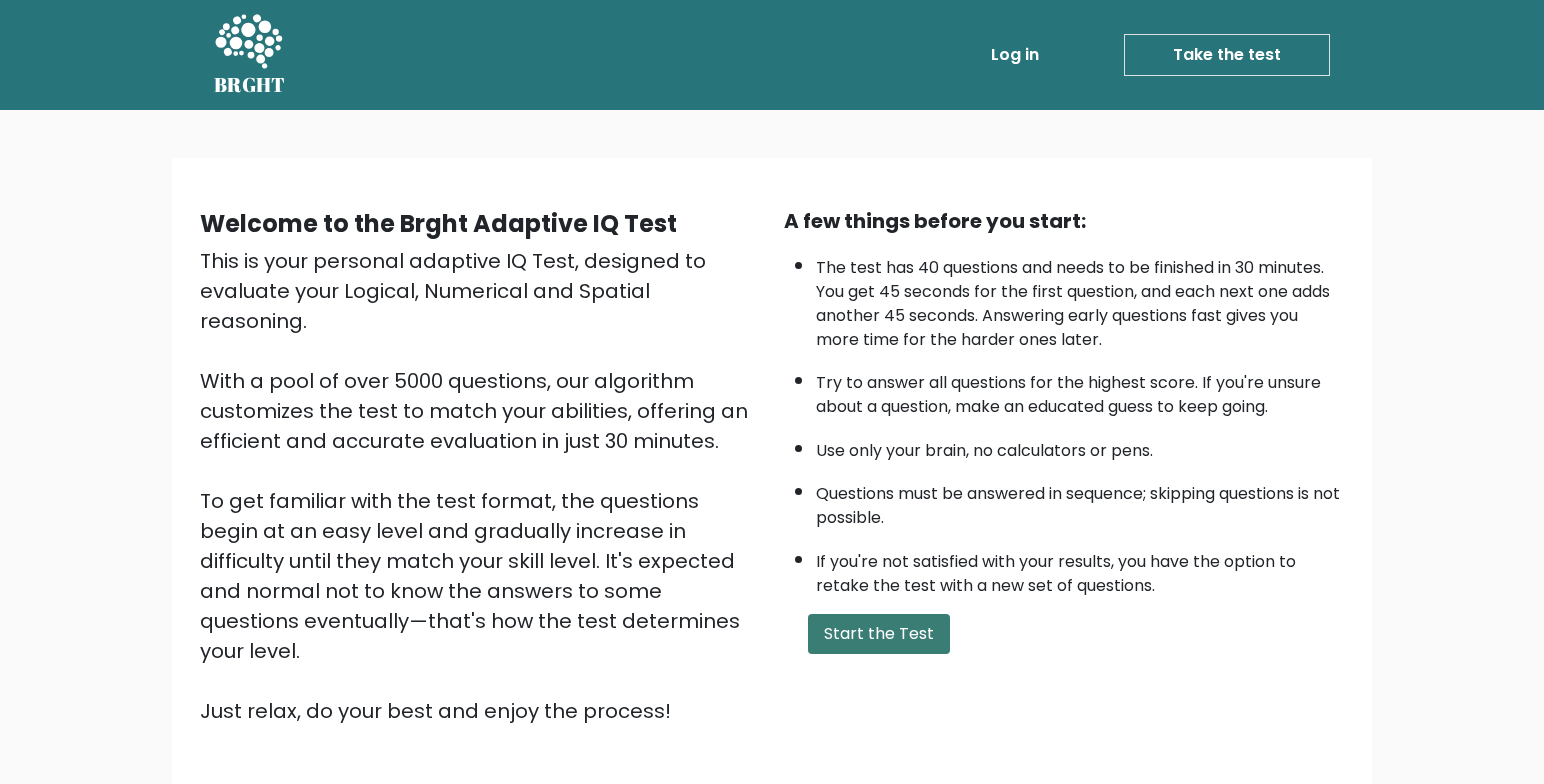 click on "Start the Test" at bounding box center [879, 634] 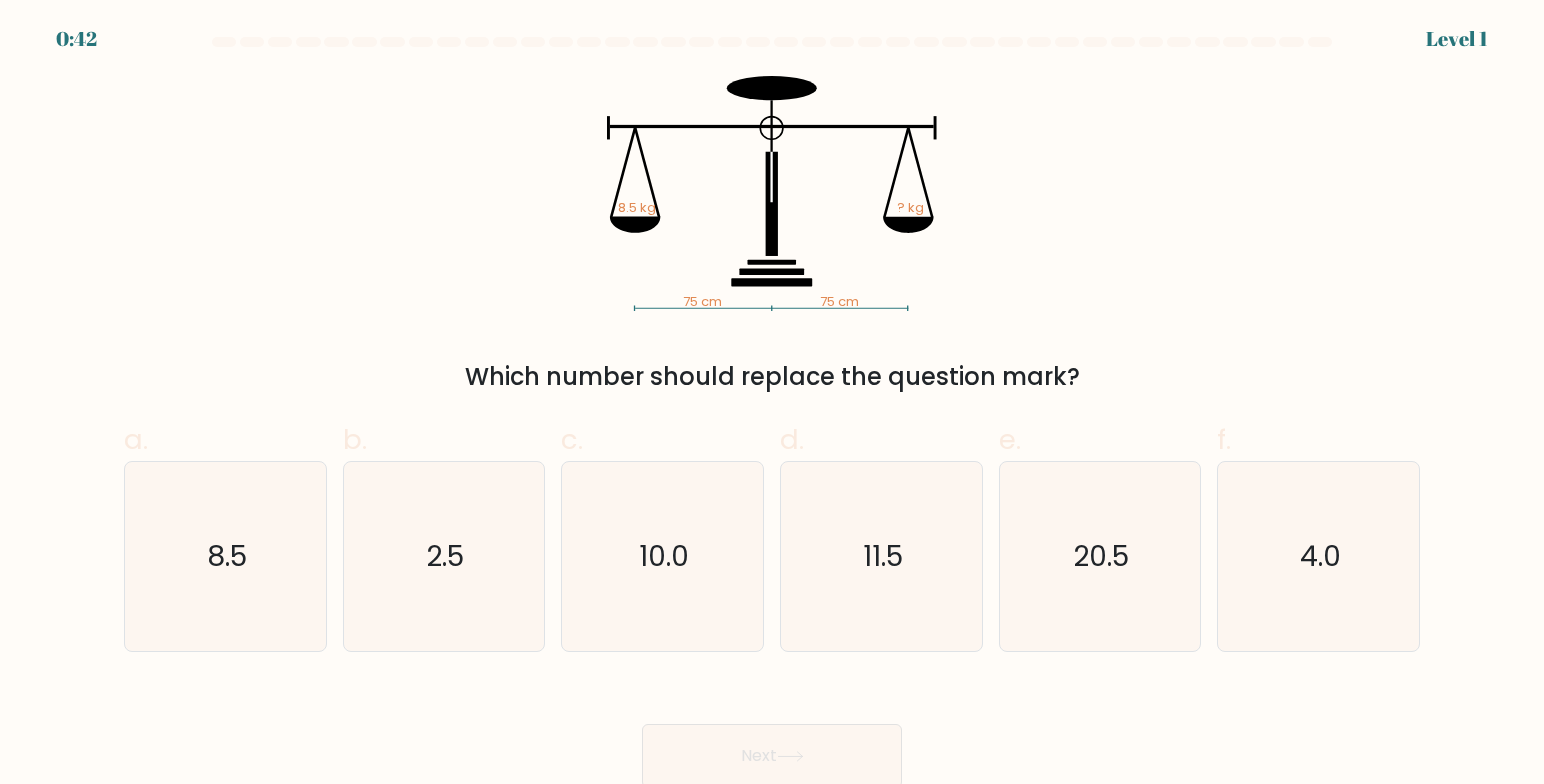 scroll, scrollTop: 6, scrollLeft: 0, axis: vertical 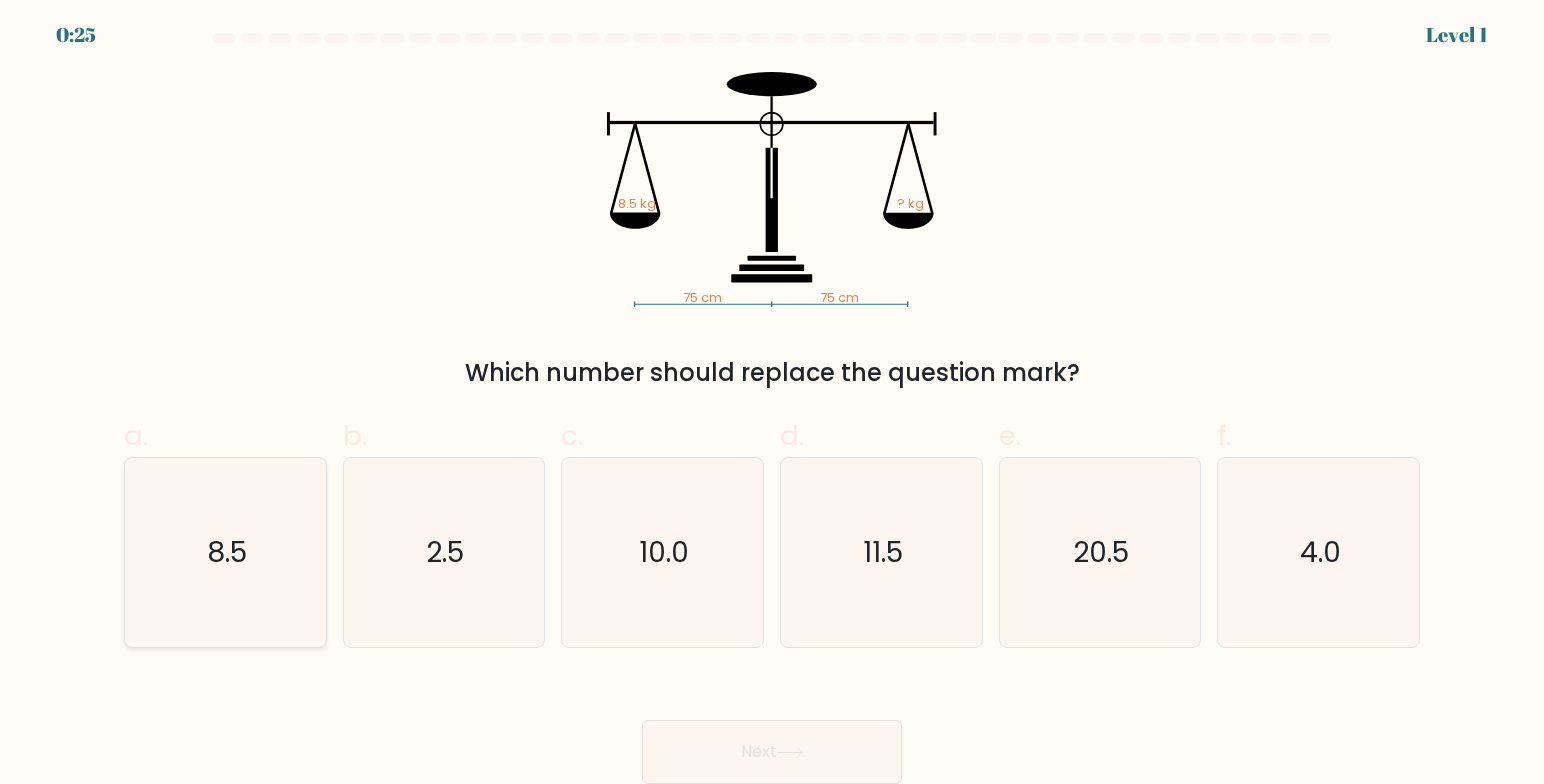 click on "8.5" 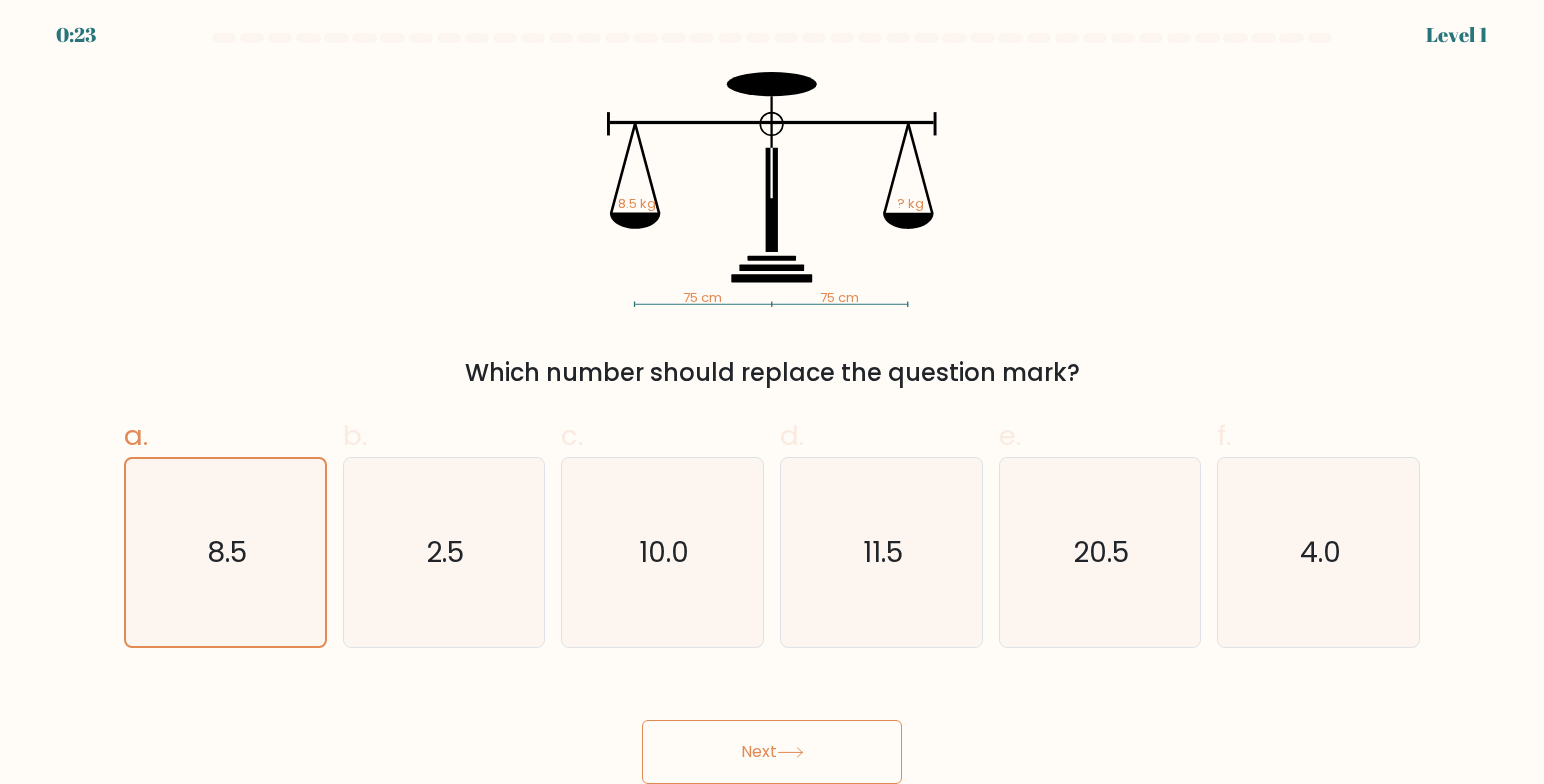 click on "Next" at bounding box center (772, 752) 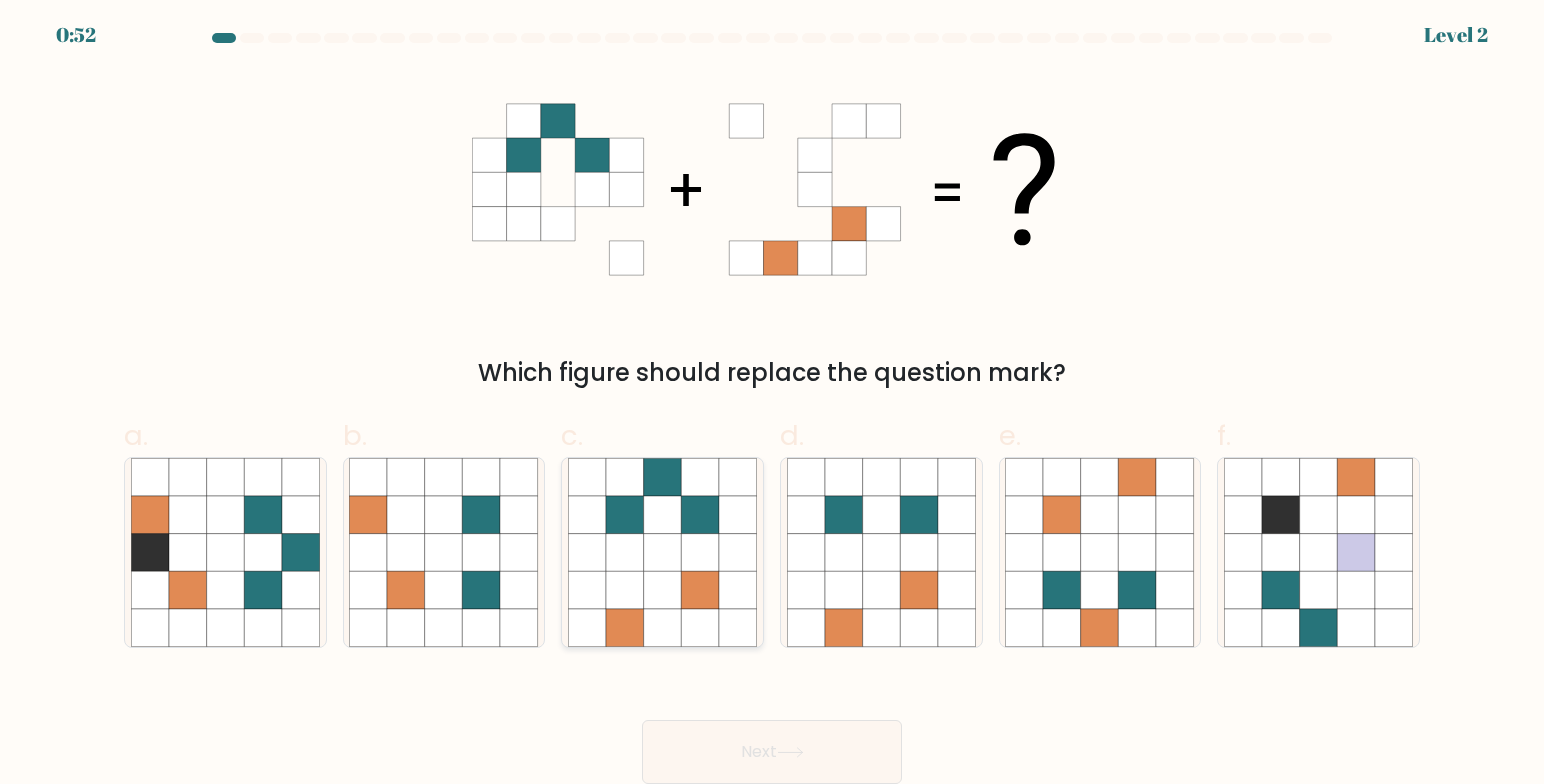 click 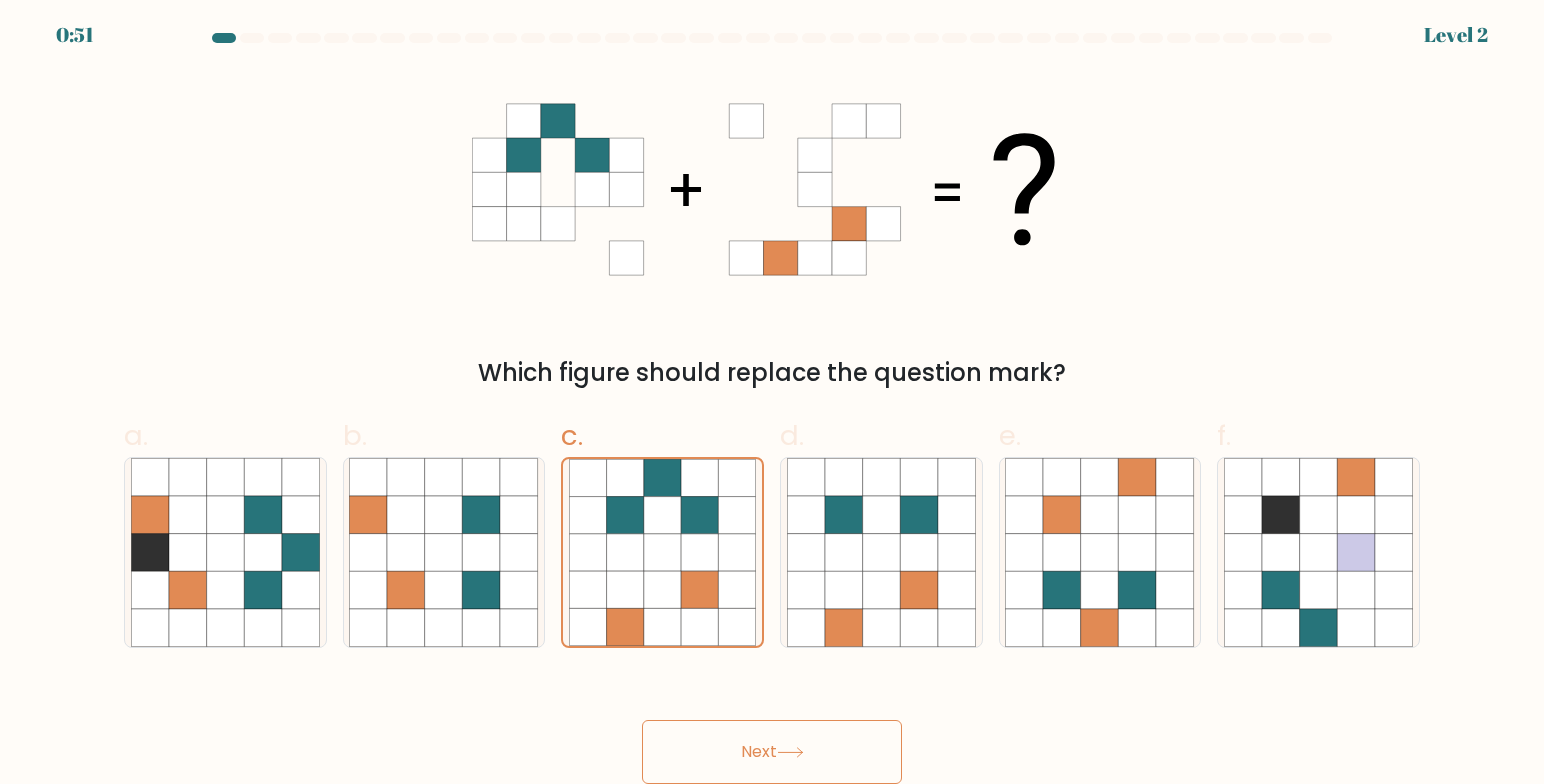 drag, startPoint x: 709, startPoint y: 739, endPoint x: 724, endPoint y: 726, distance: 19.849434 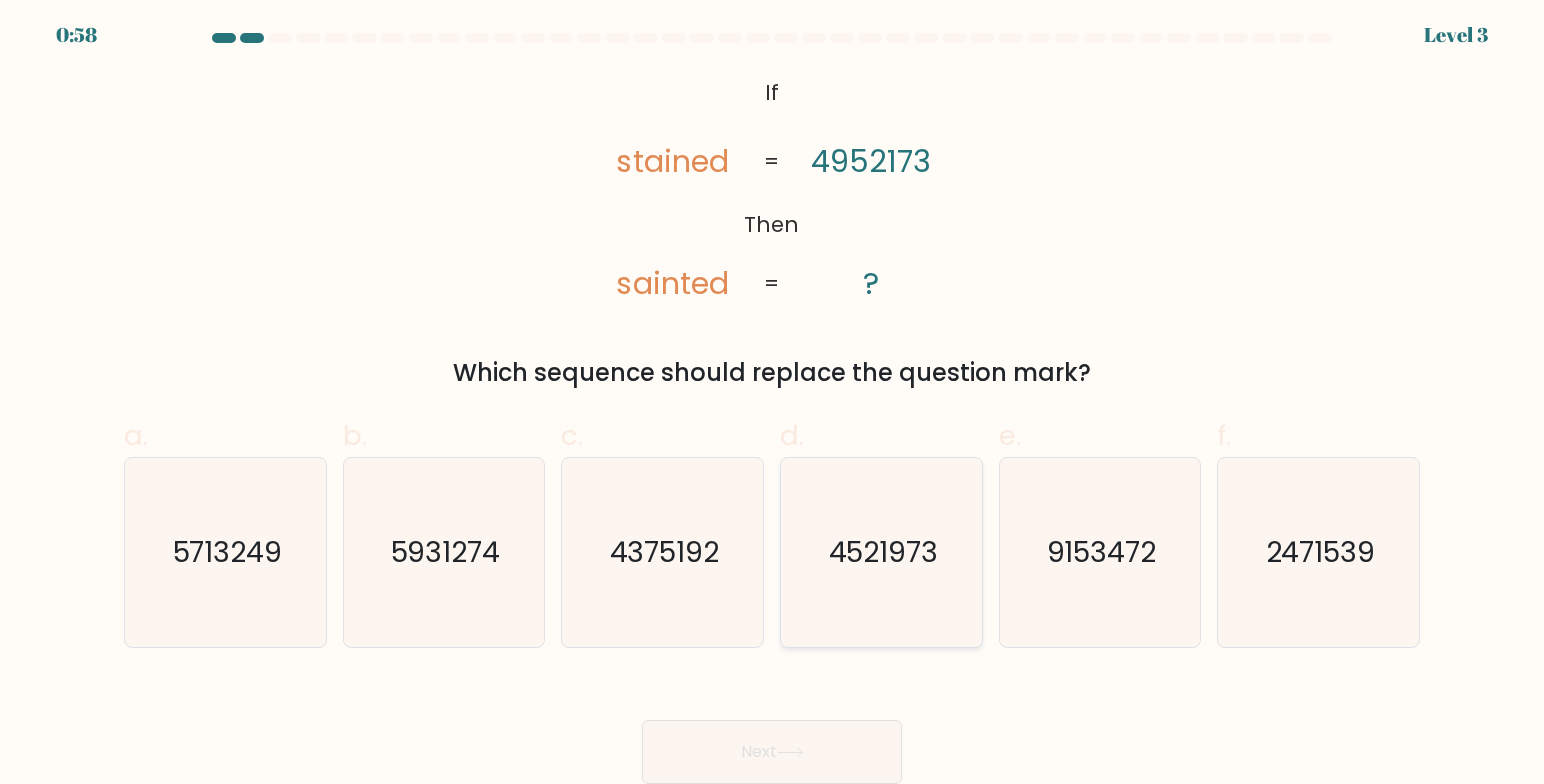 click on "4521973" 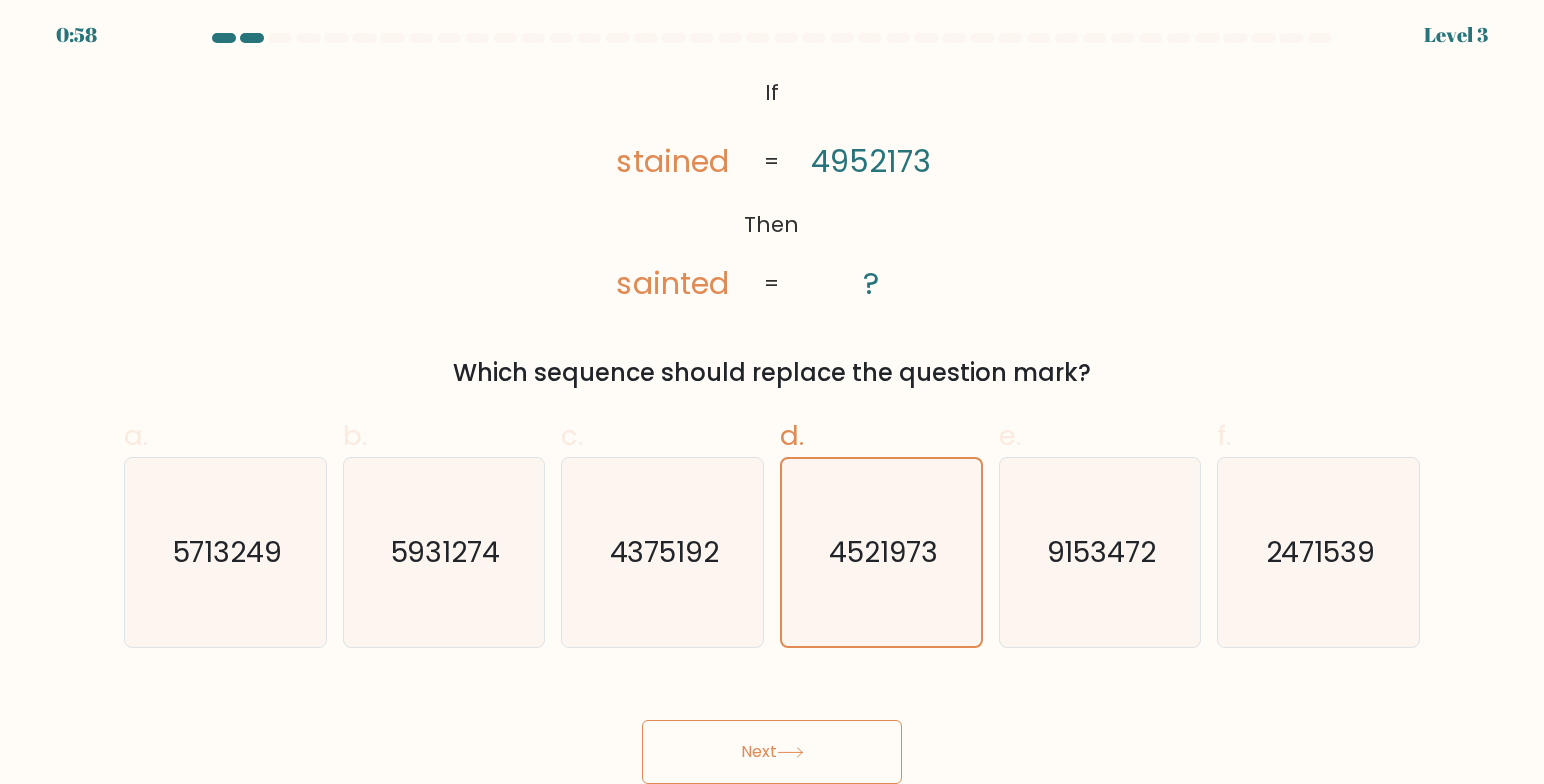 drag, startPoint x: 801, startPoint y: 742, endPoint x: 778, endPoint y: 754, distance: 25.942244 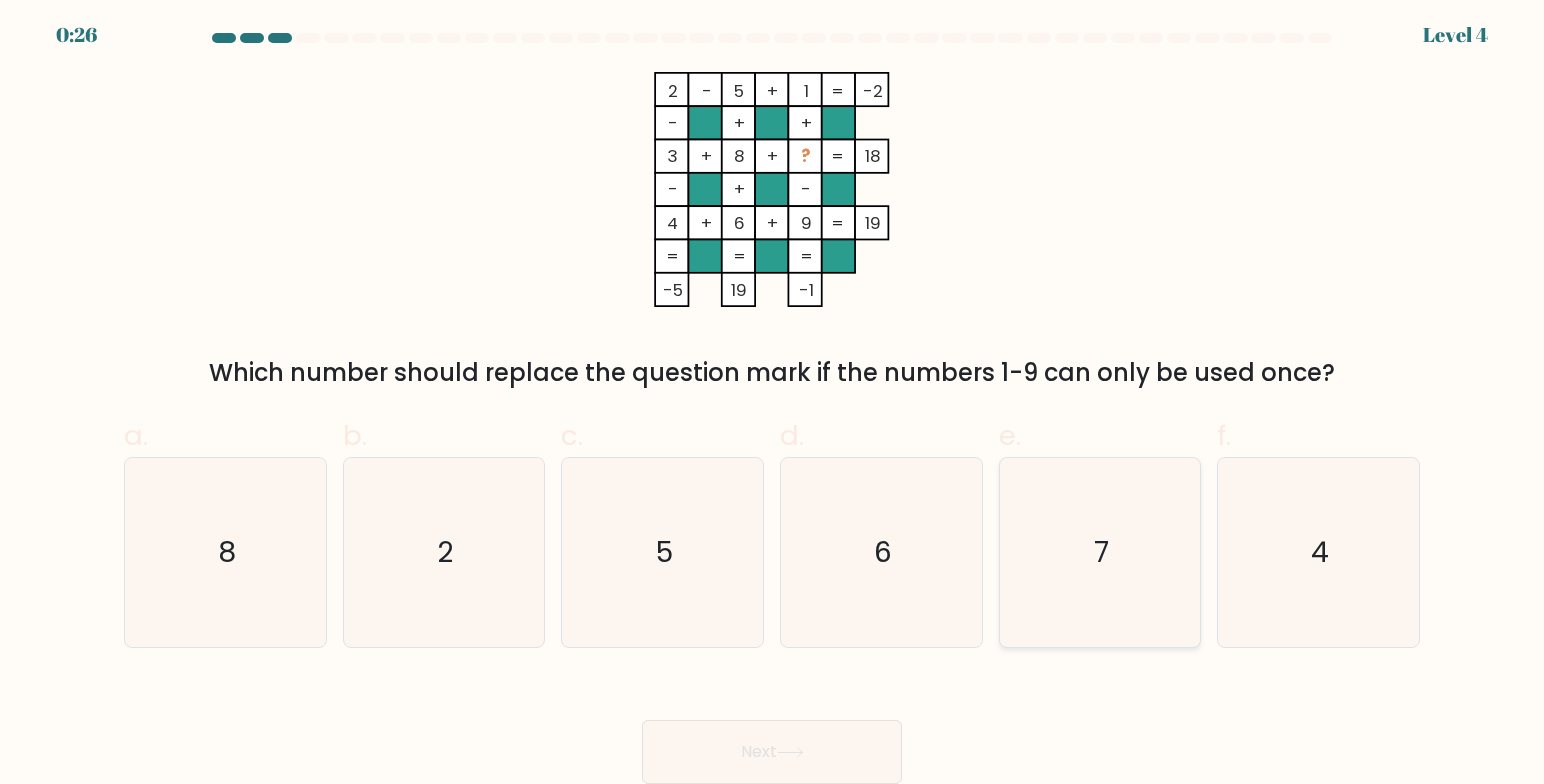 click on "7" 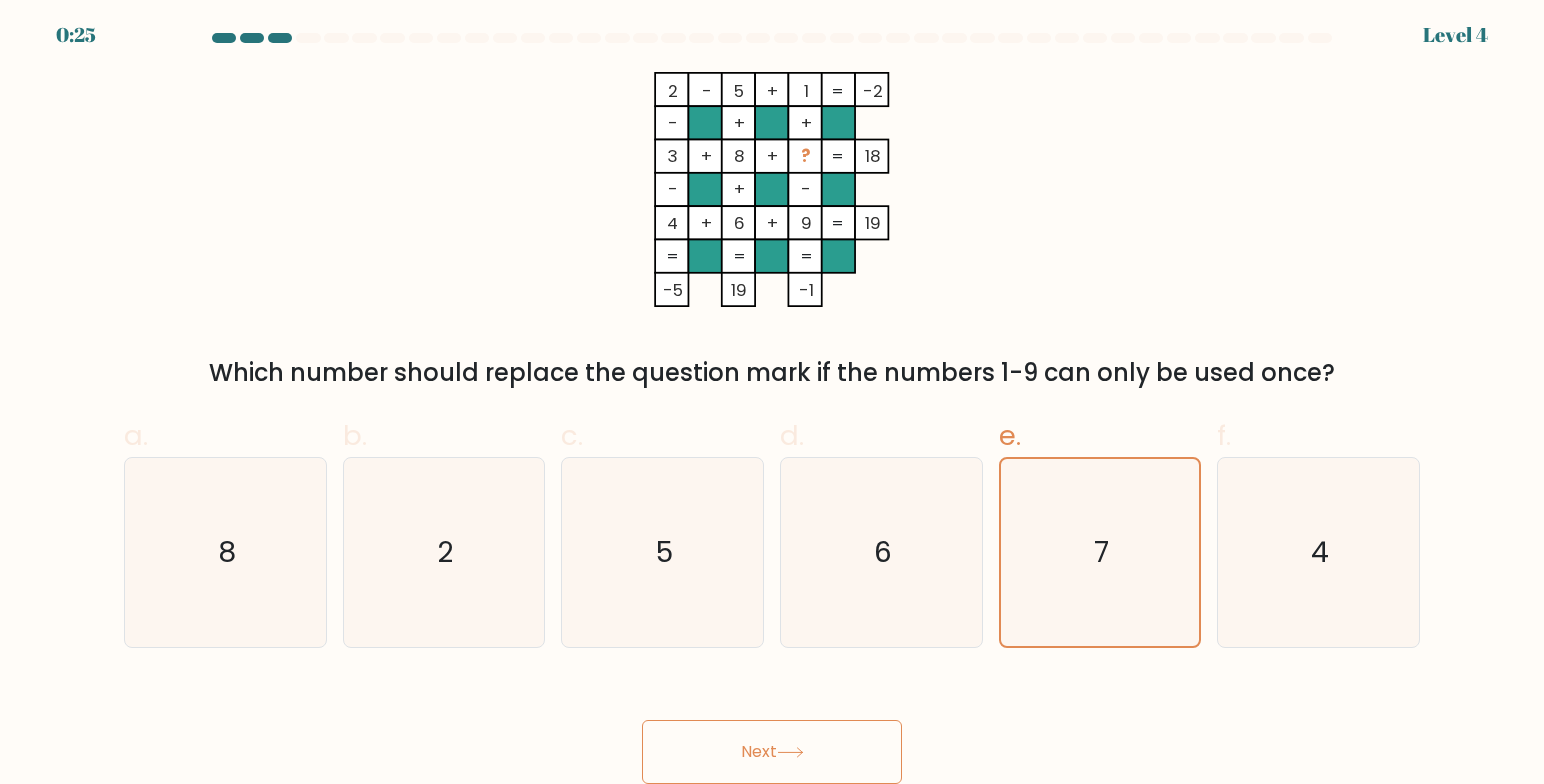 click on "Next" at bounding box center [772, 752] 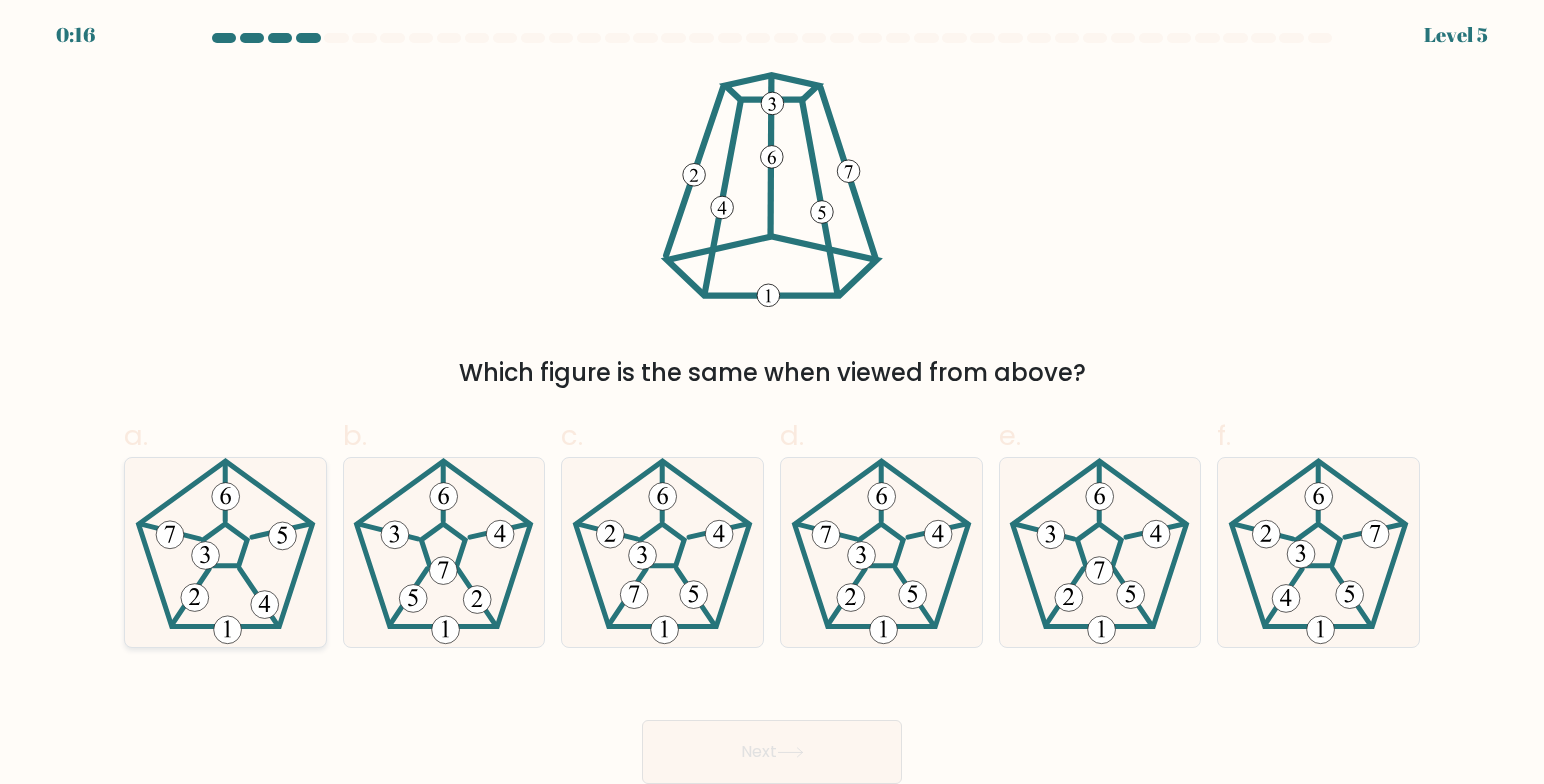 click 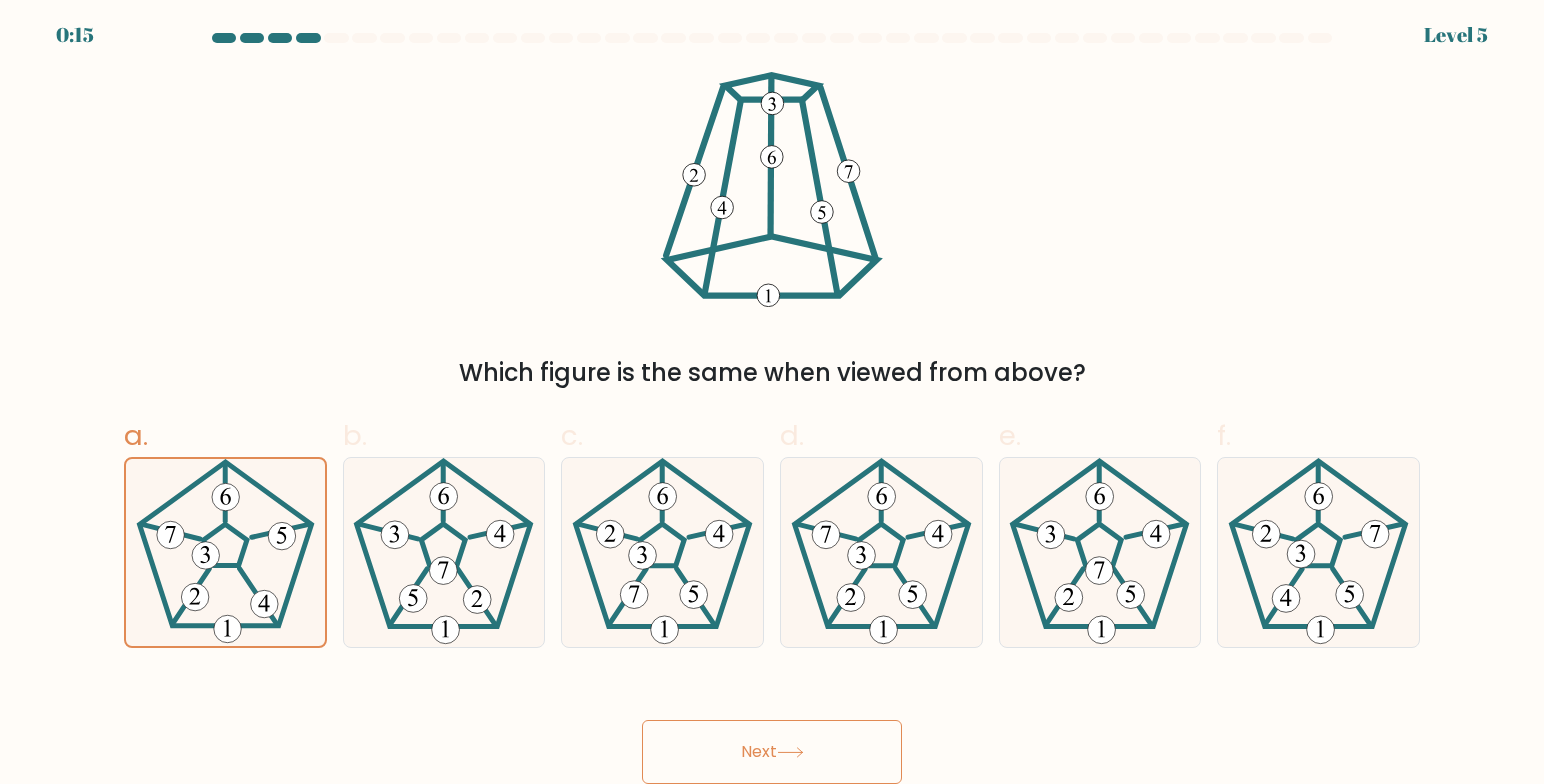click on "Next" at bounding box center (772, 752) 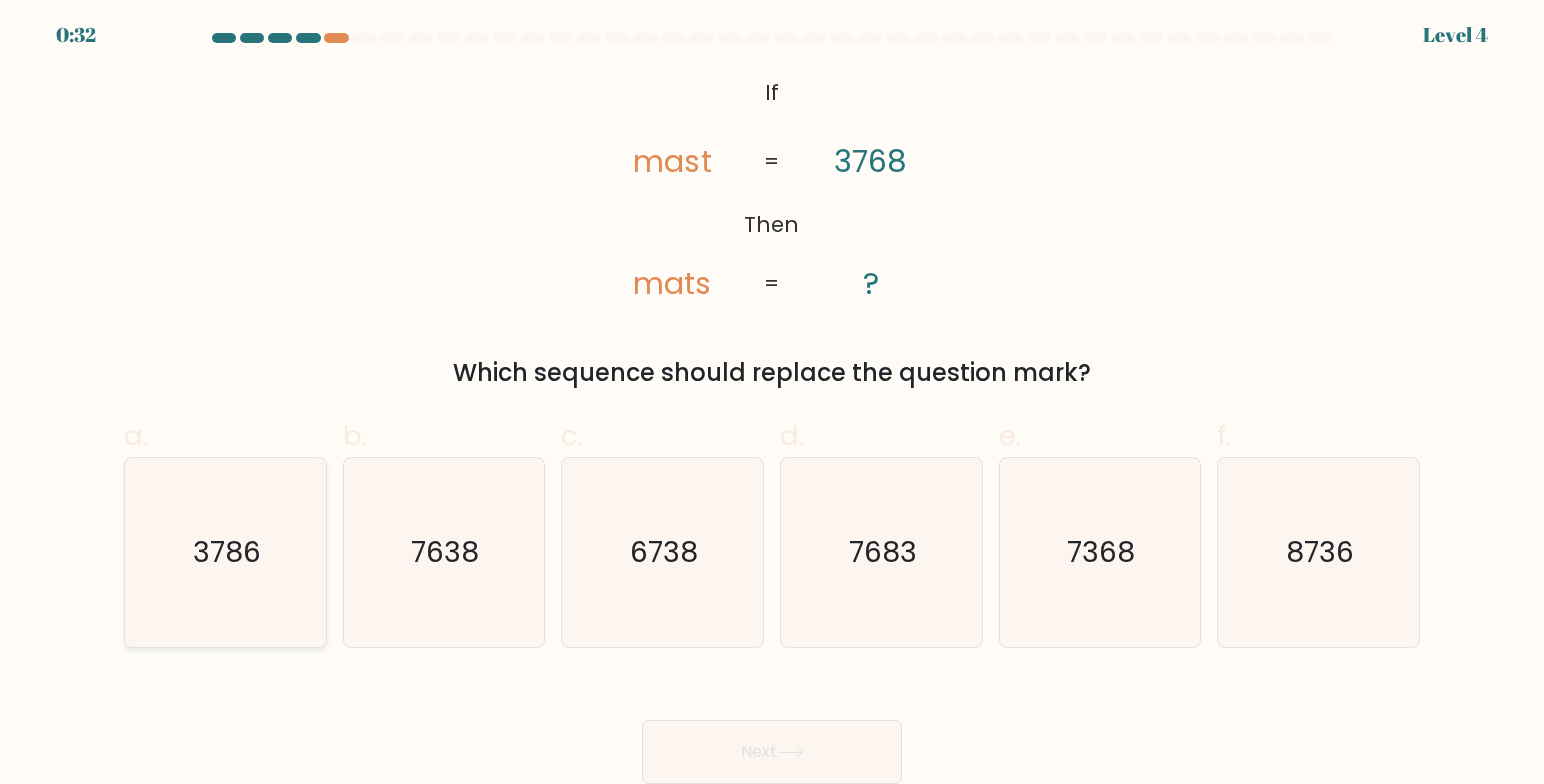 click on "3786" 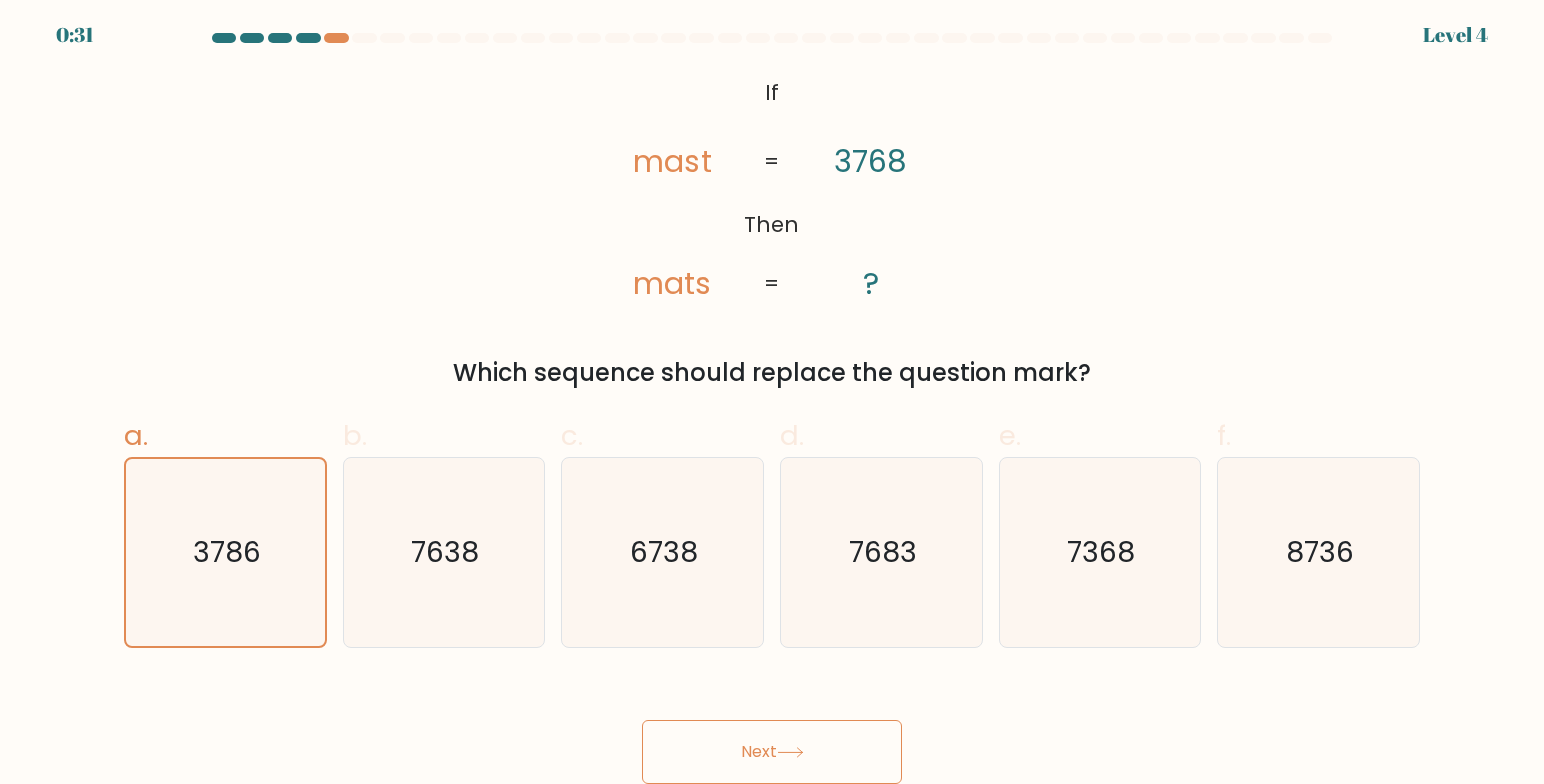 click on "Next" at bounding box center [772, 752] 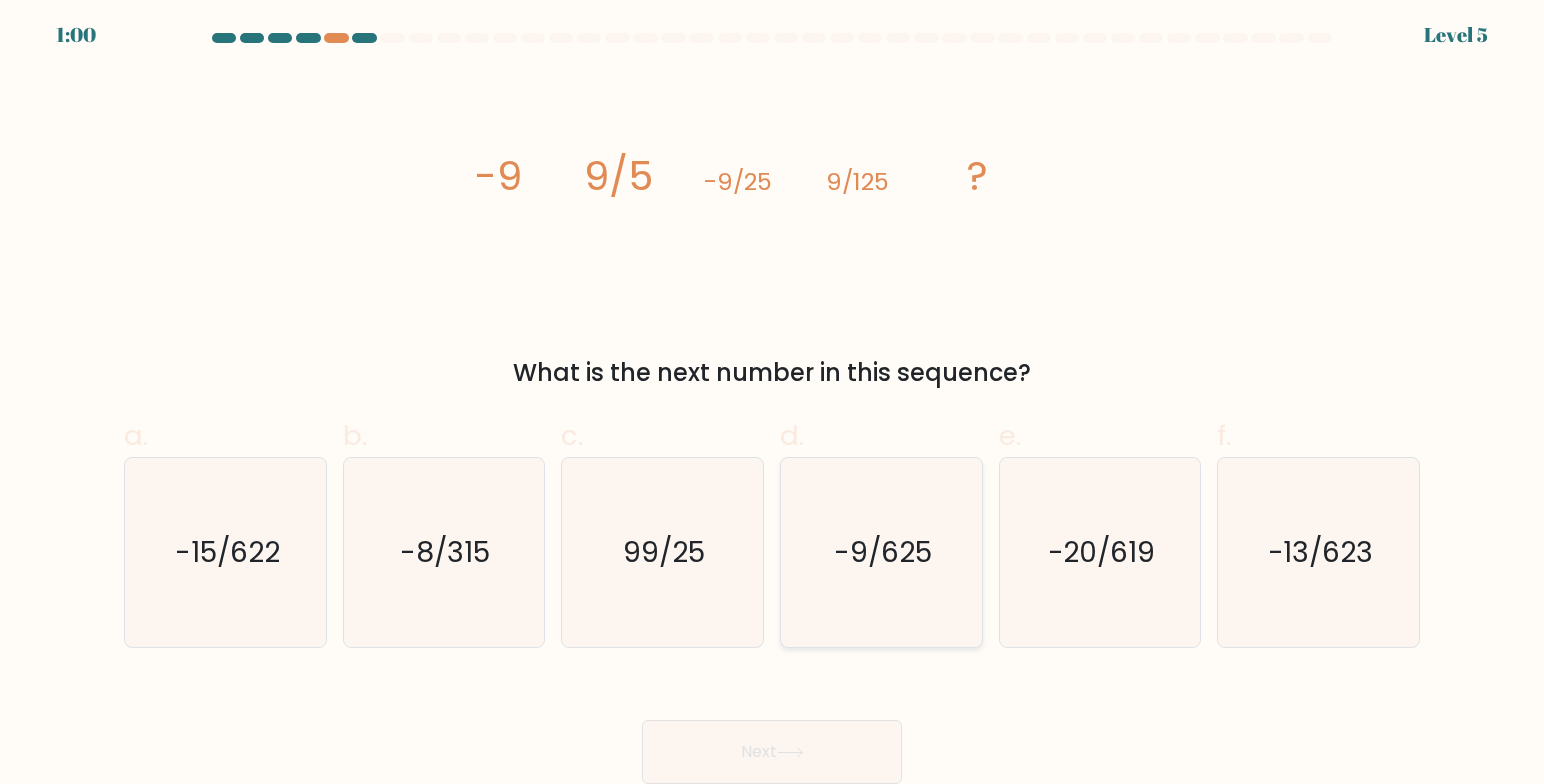 click on "-9/625" 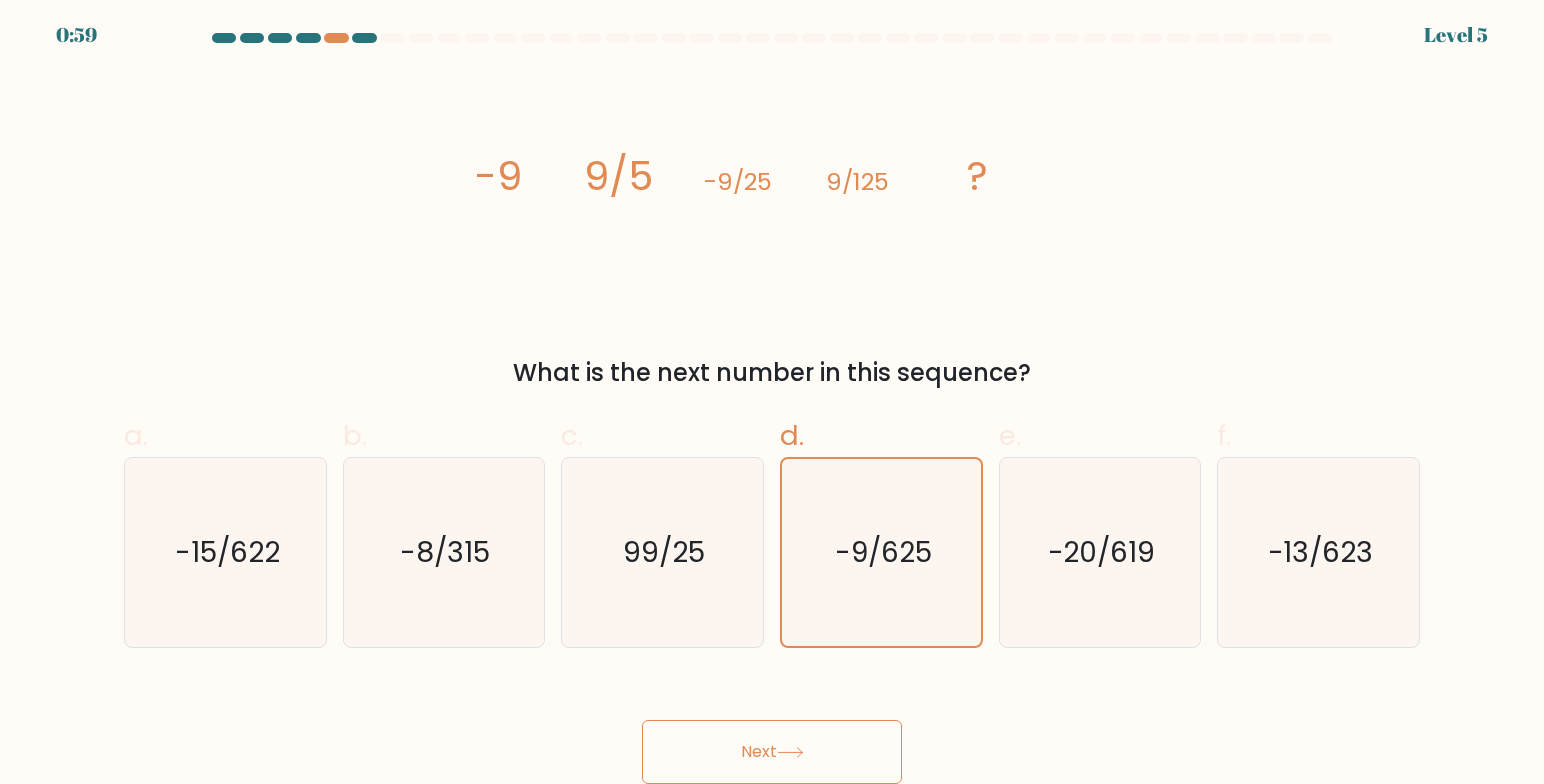 click on "Next" at bounding box center (772, 752) 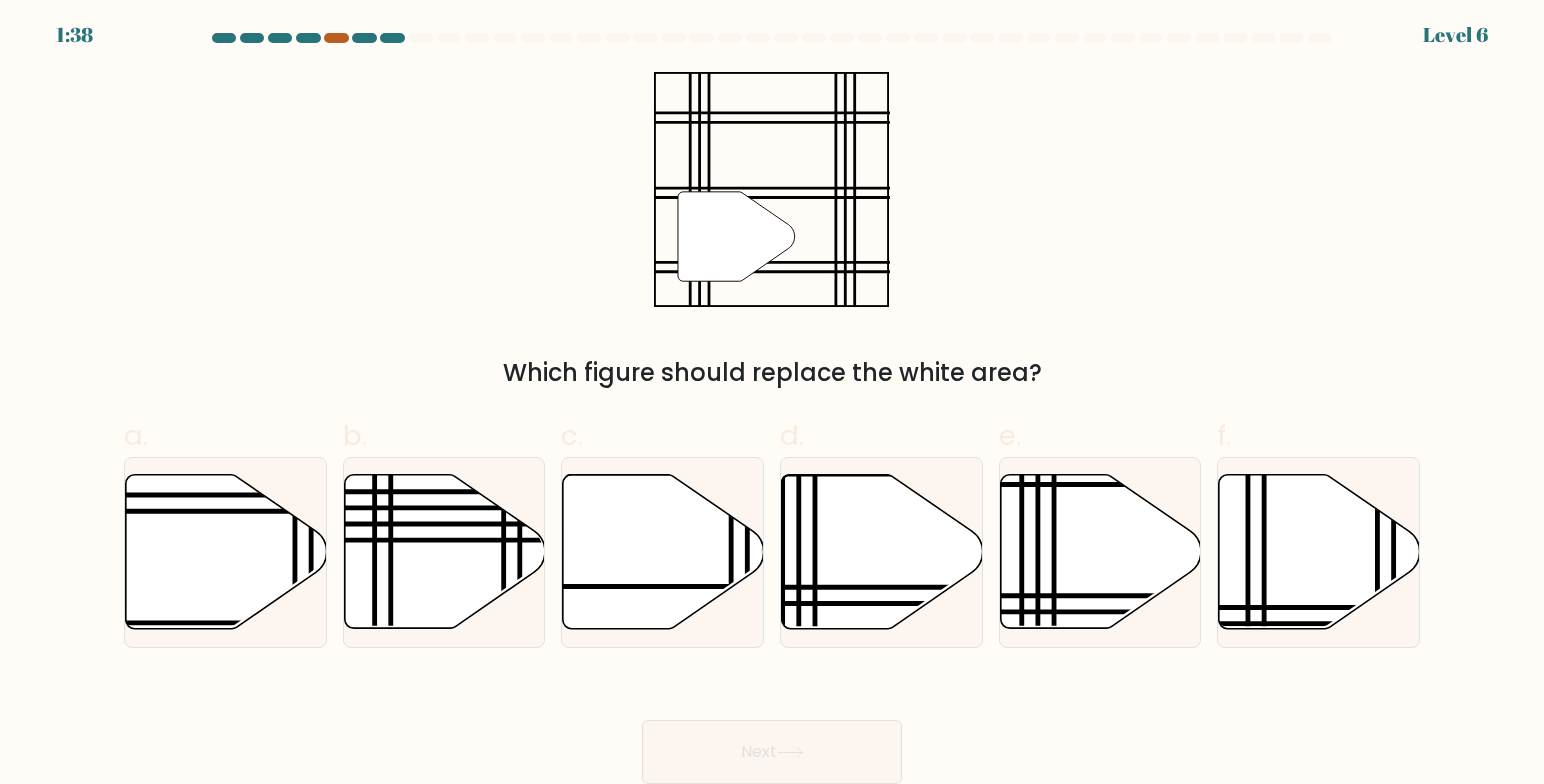 click at bounding box center (336, 38) 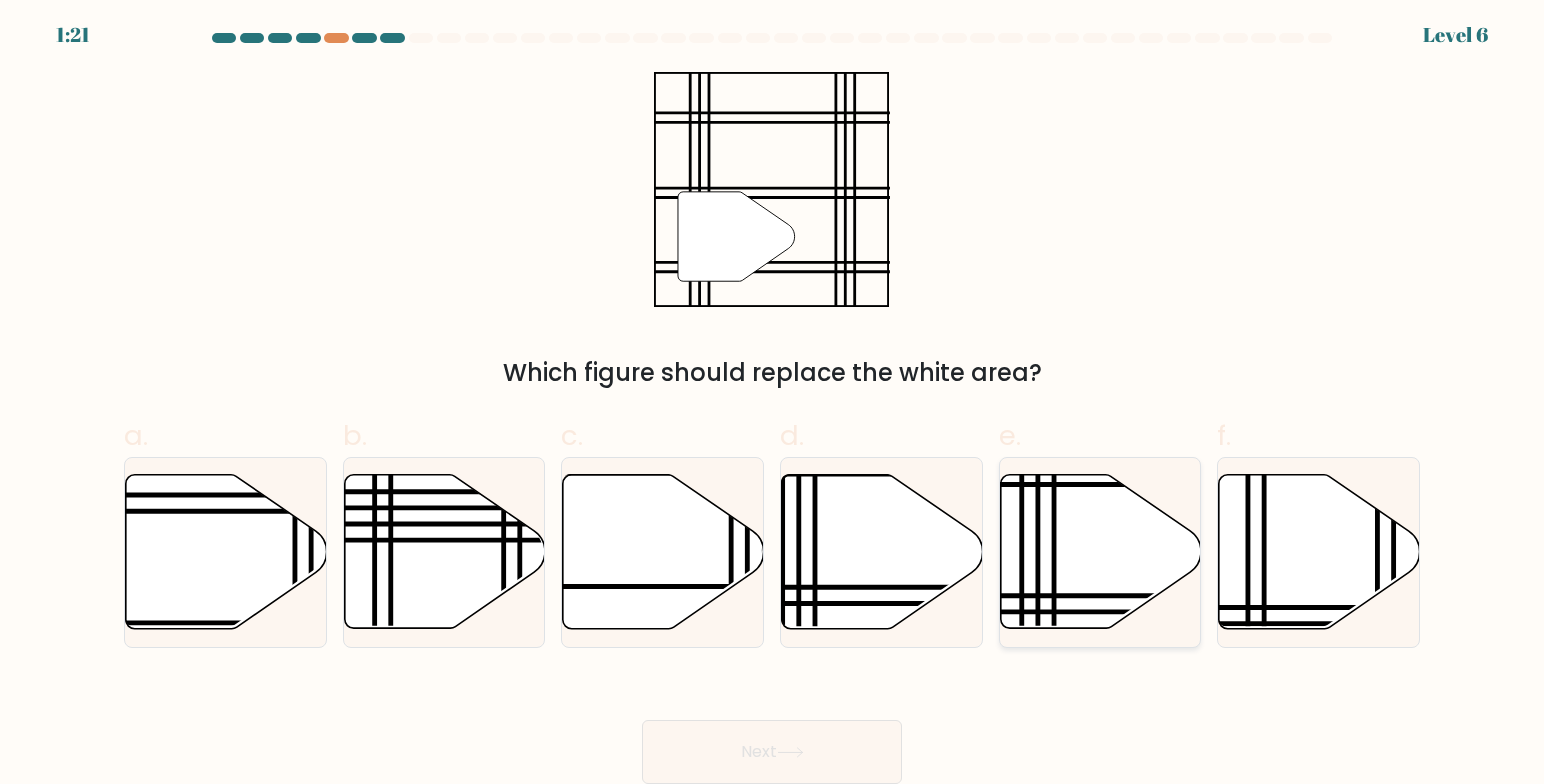 click 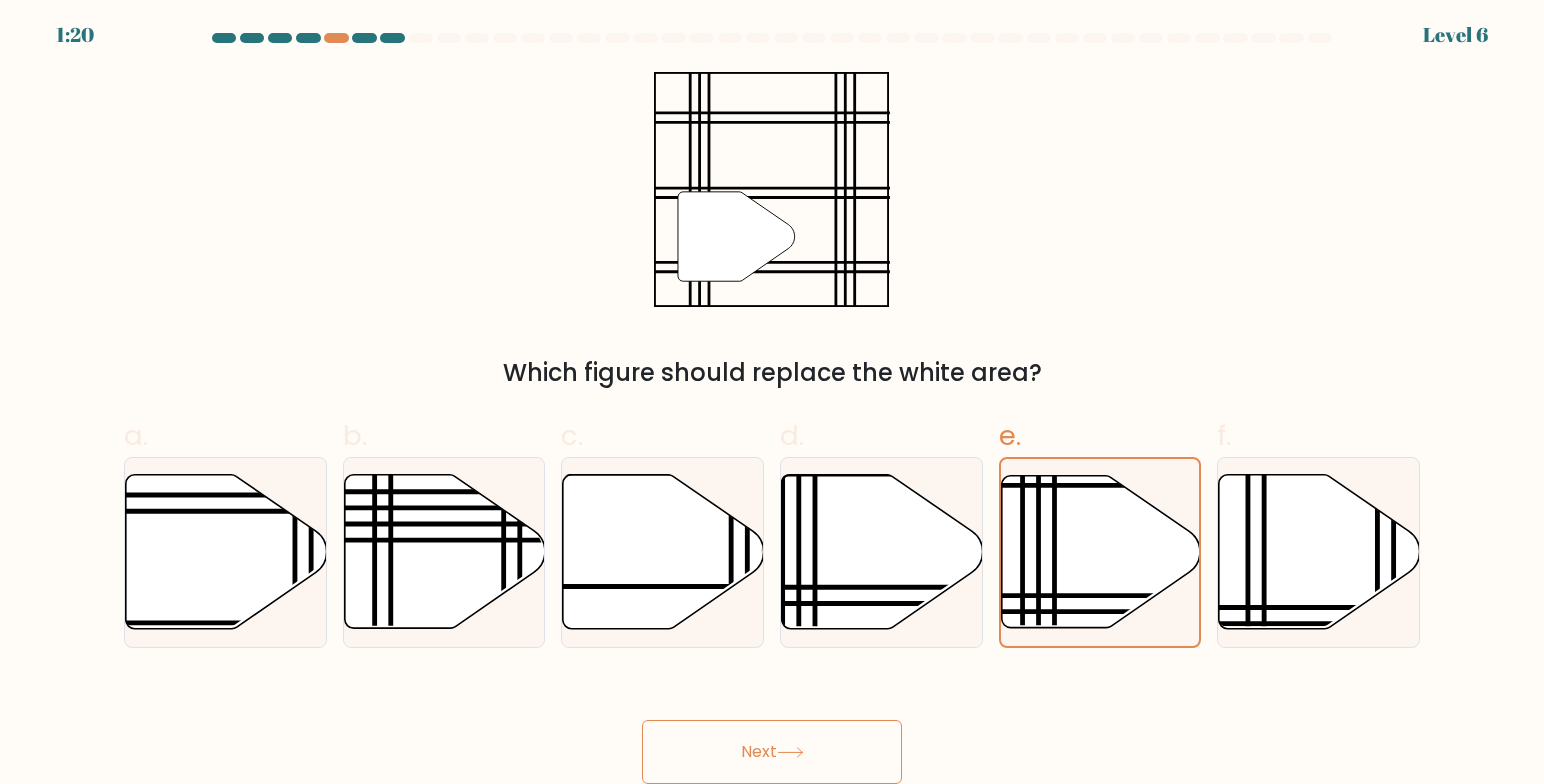 click on "Next" at bounding box center [772, 752] 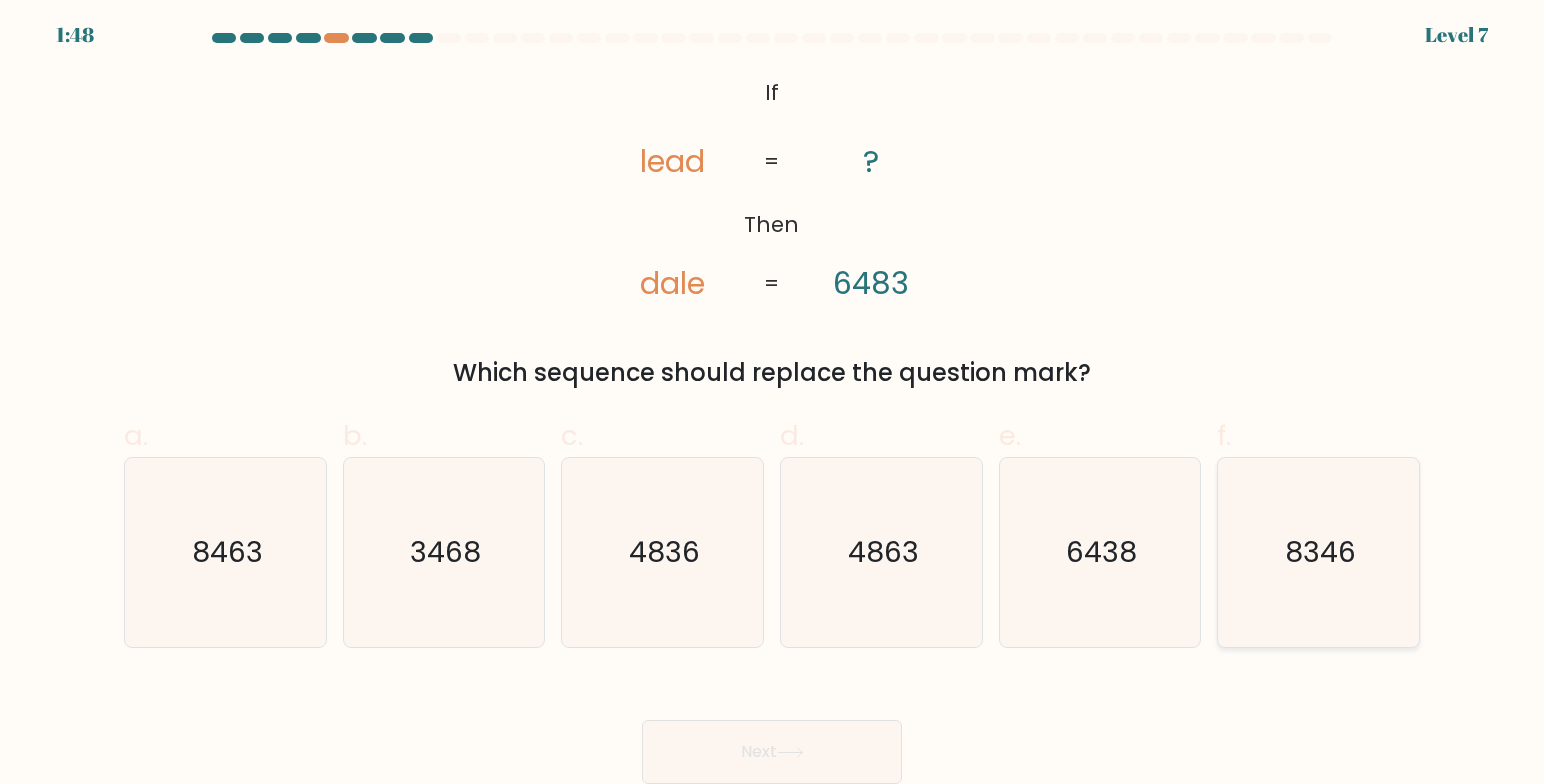 click on "8346" 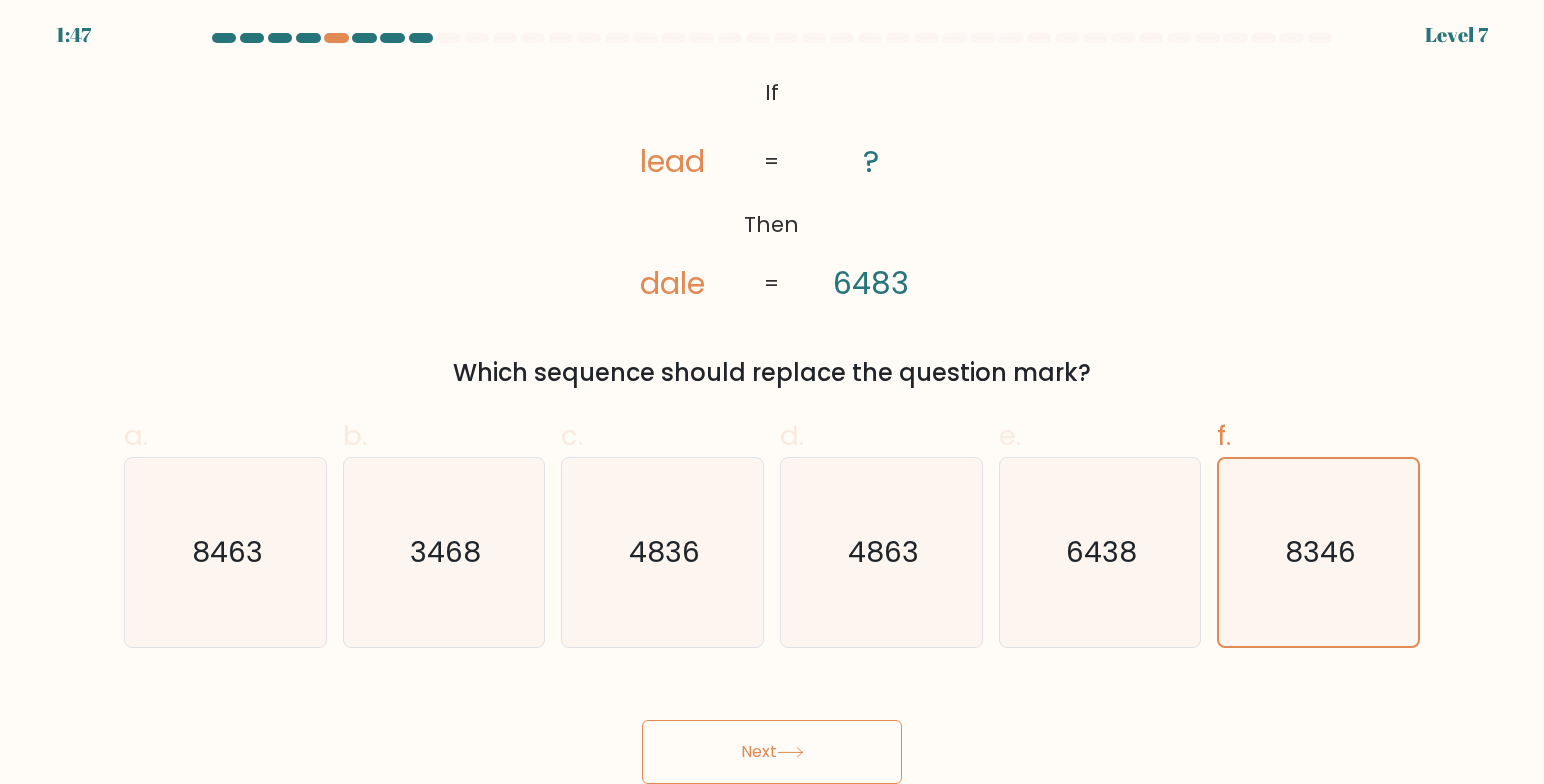 click on "Next" at bounding box center (772, 752) 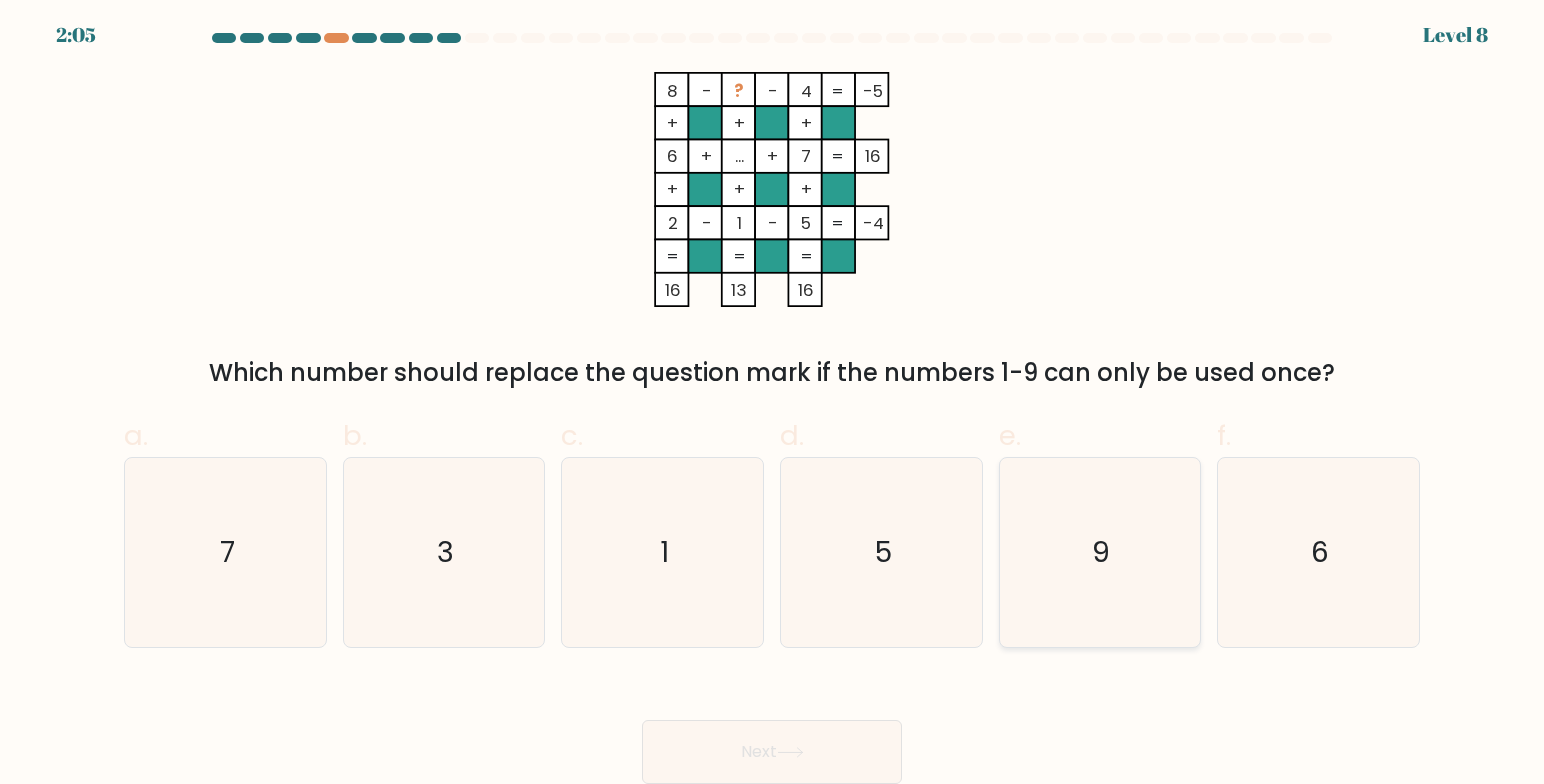 click on "9" 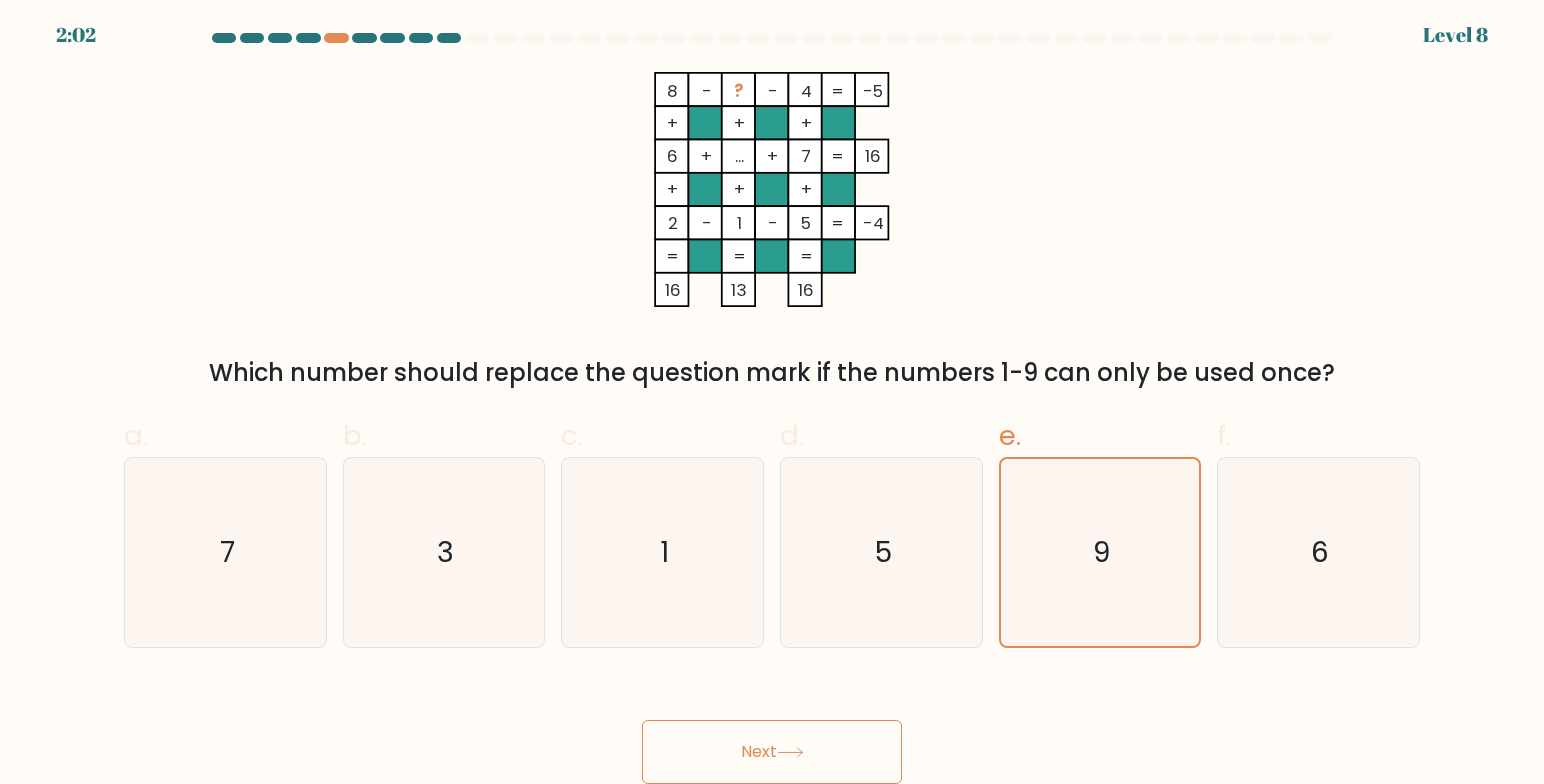 click on "Next" at bounding box center [772, 752] 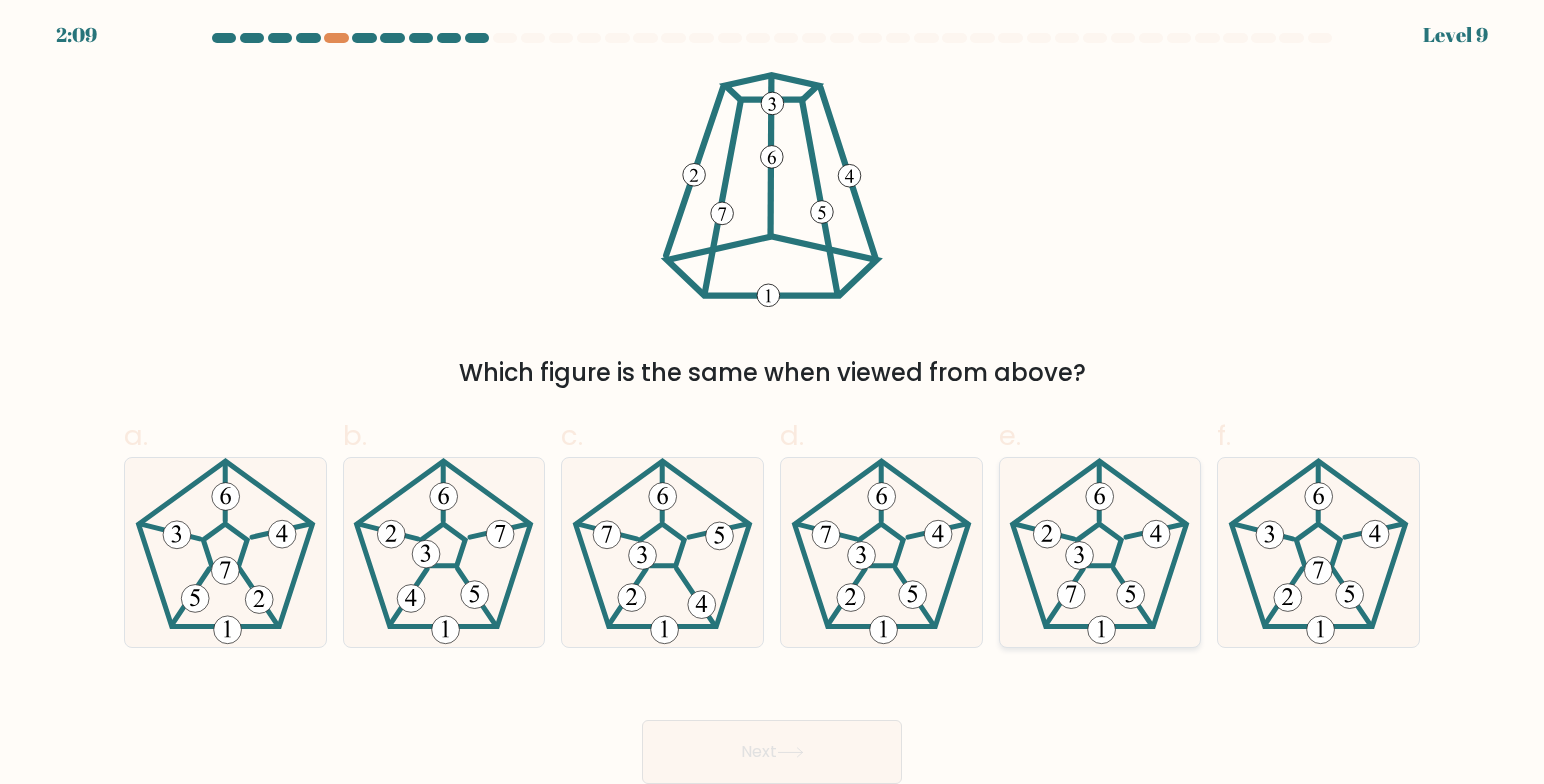 click 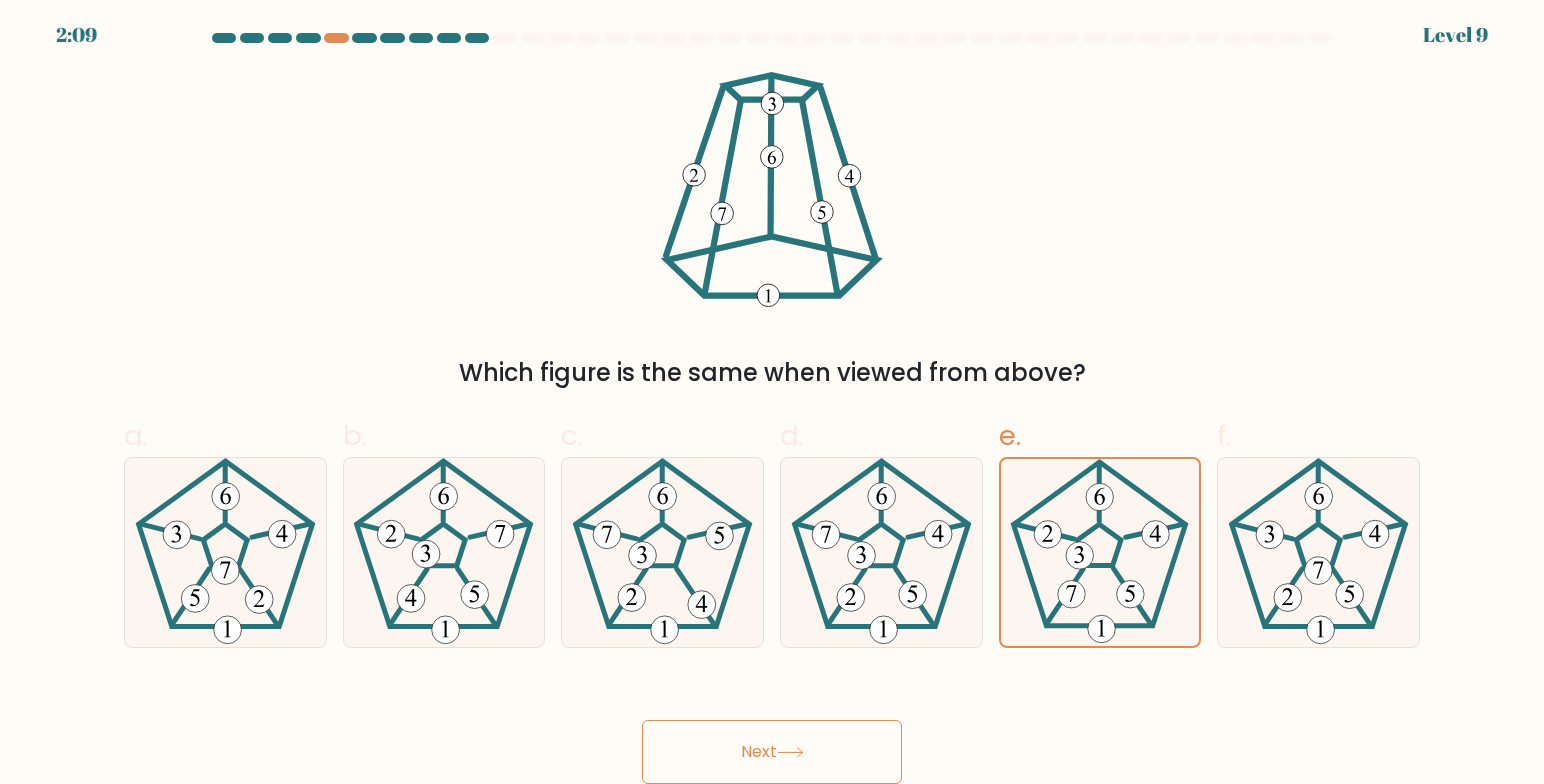 click on "Next" at bounding box center (772, 752) 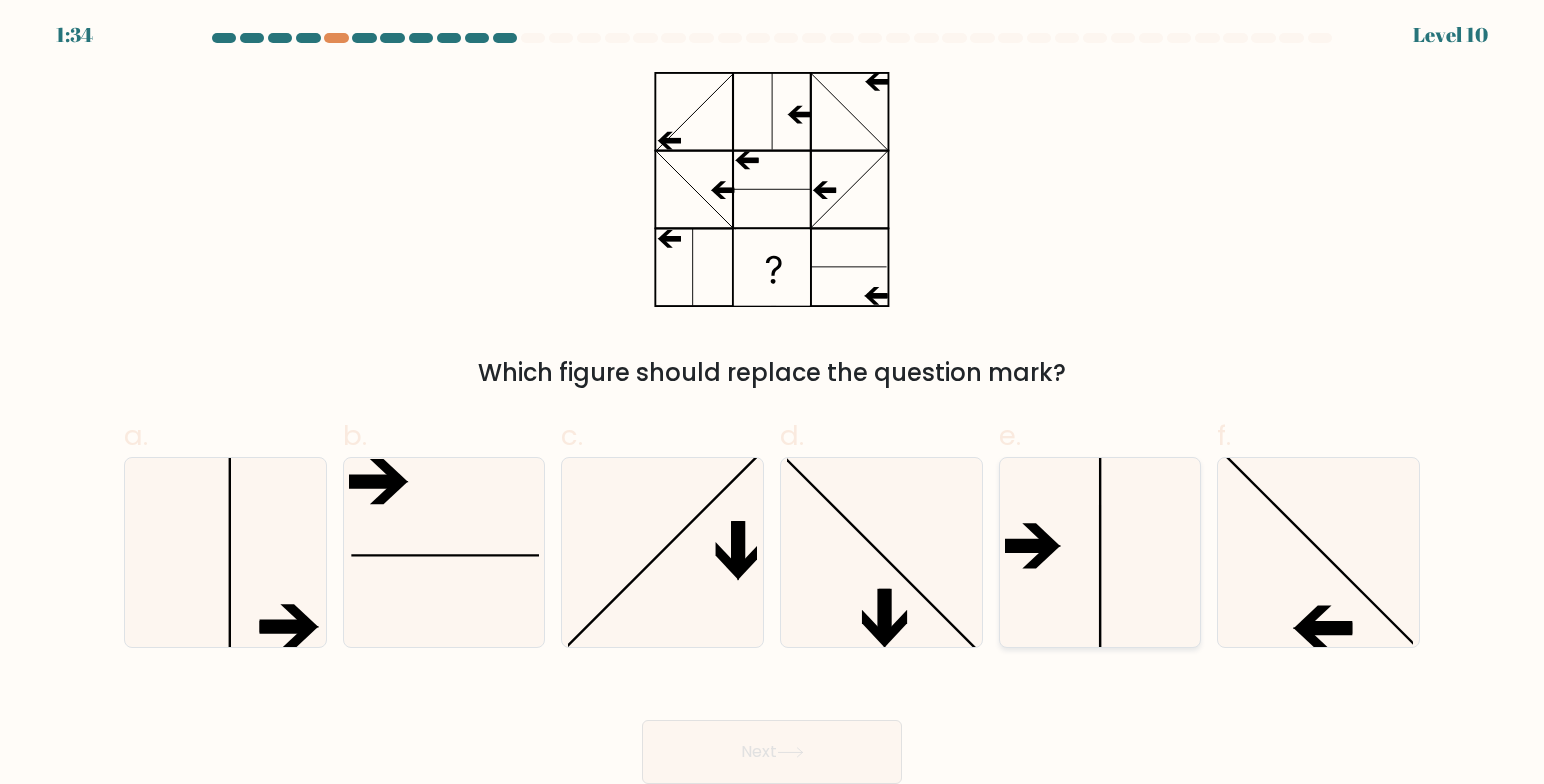 click 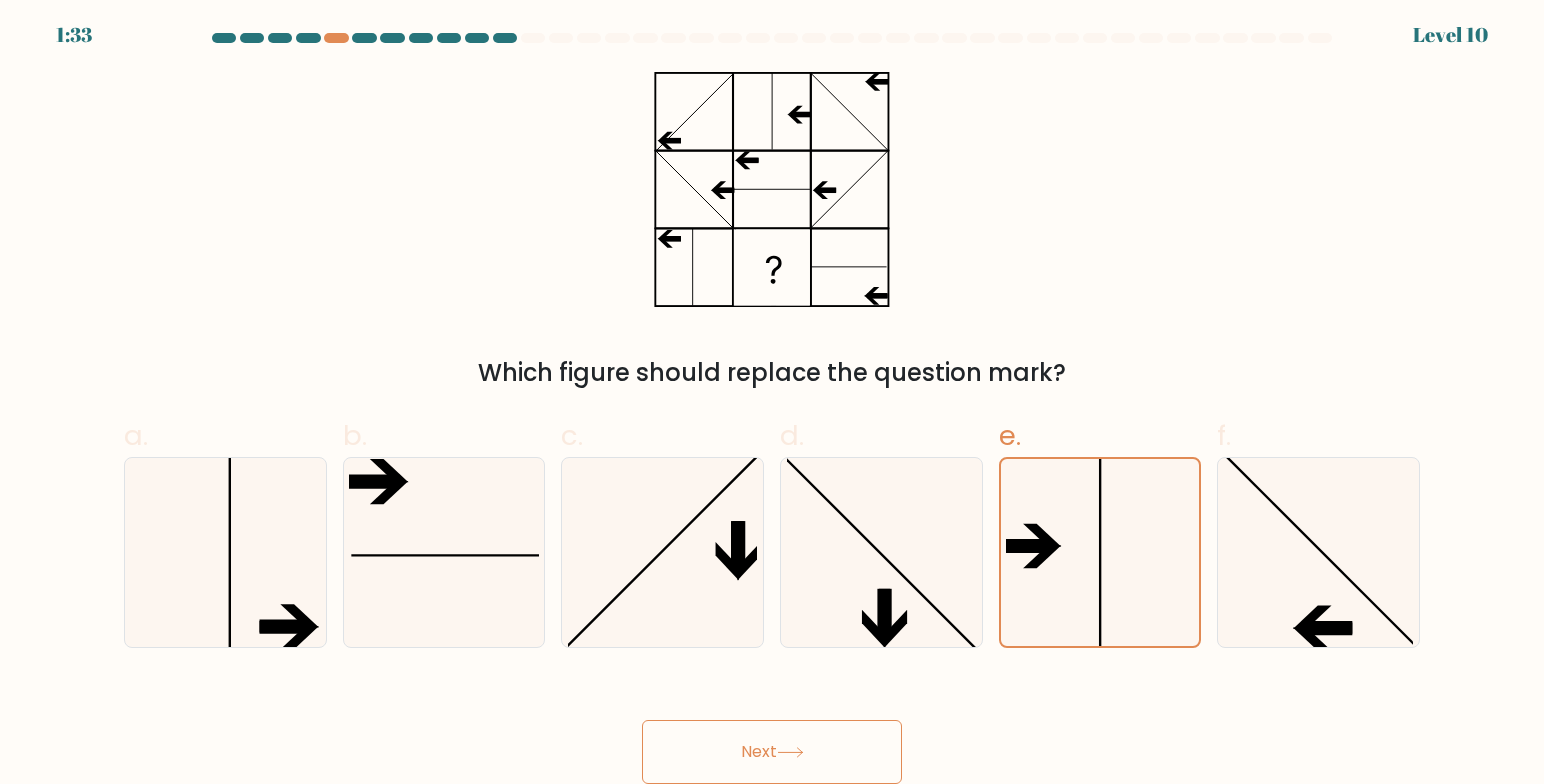 click on "Next" at bounding box center [772, 752] 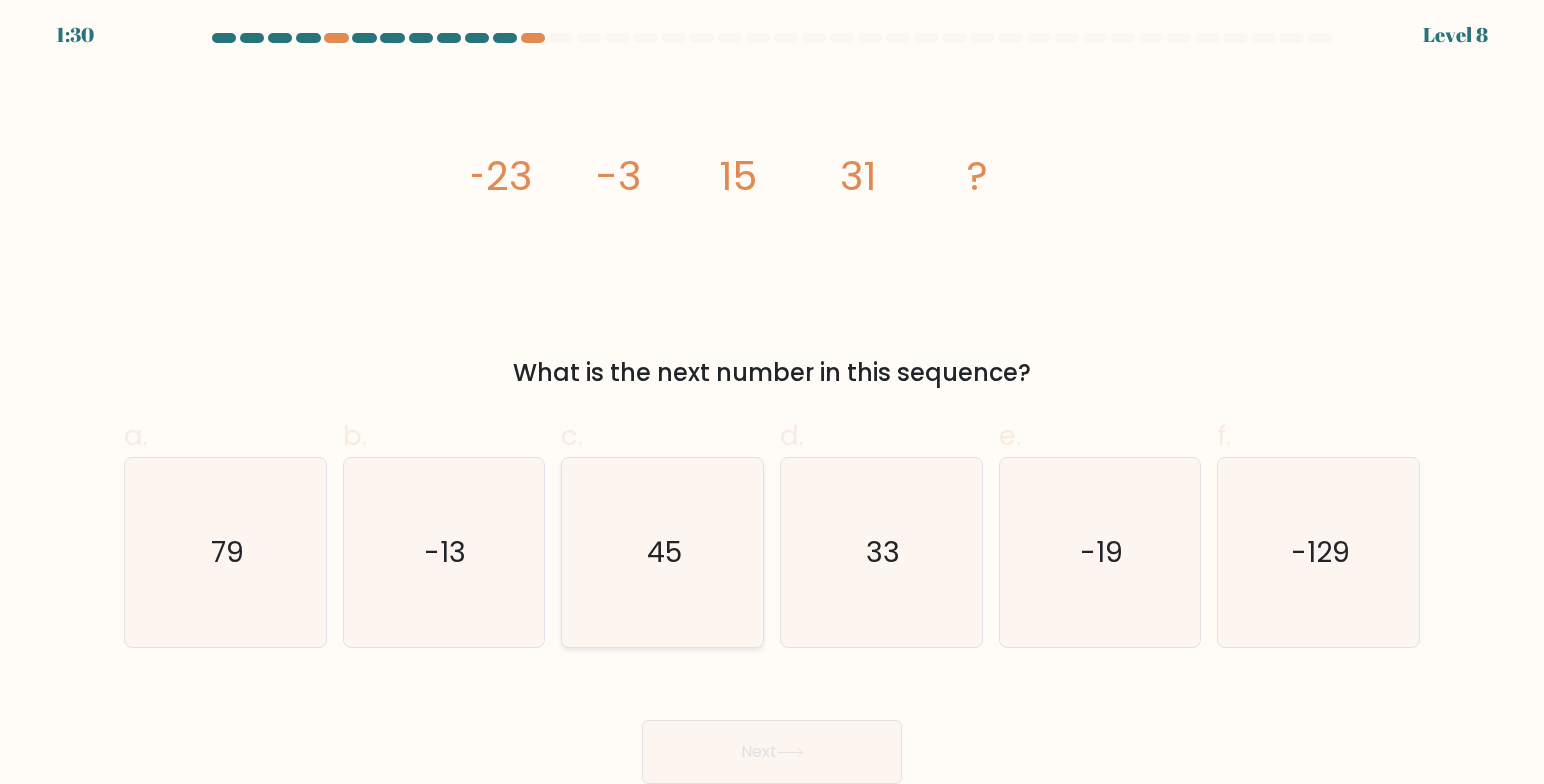 click on "45" 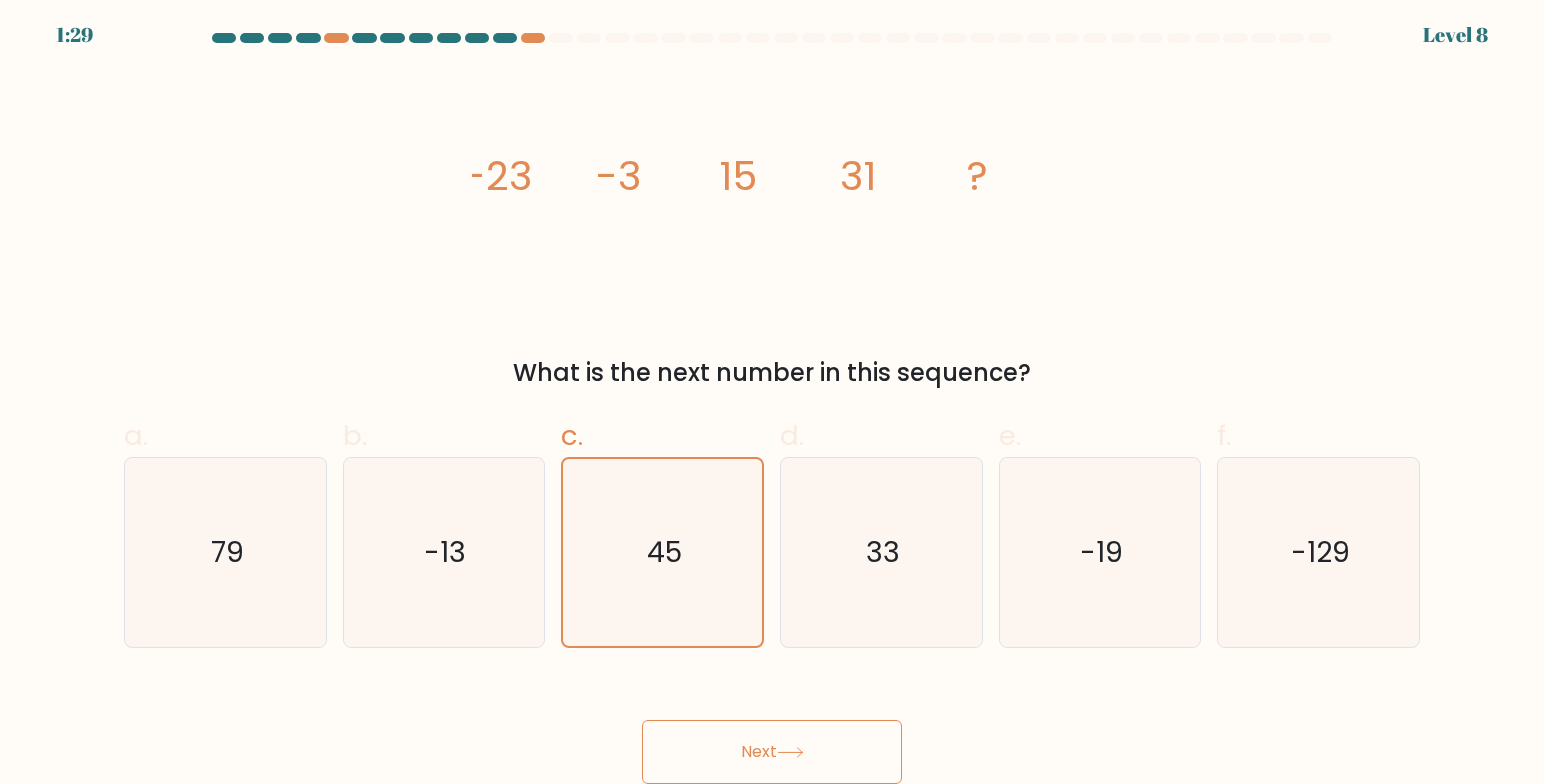 click on "Next" at bounding box center [772, 752] 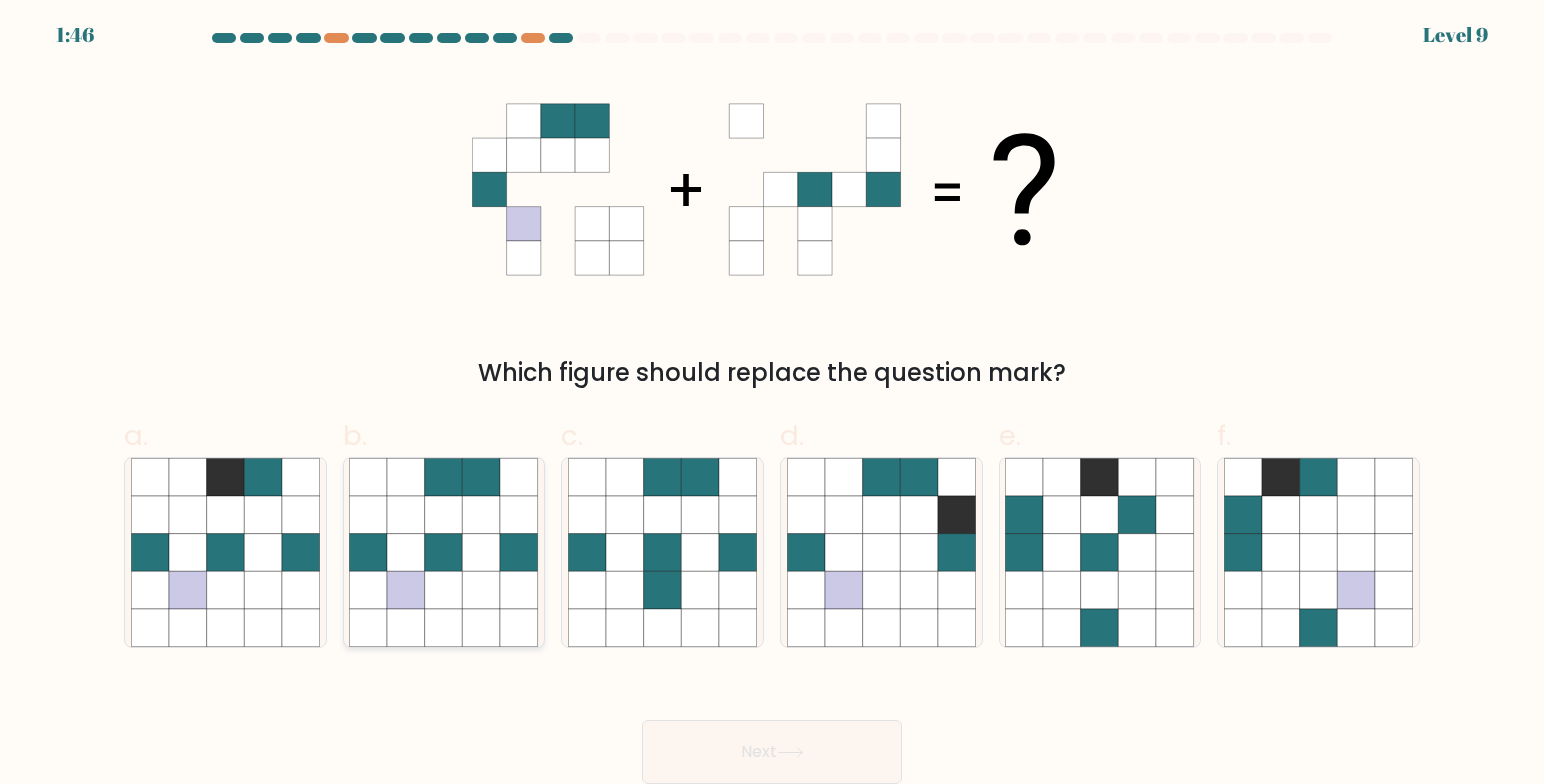 click 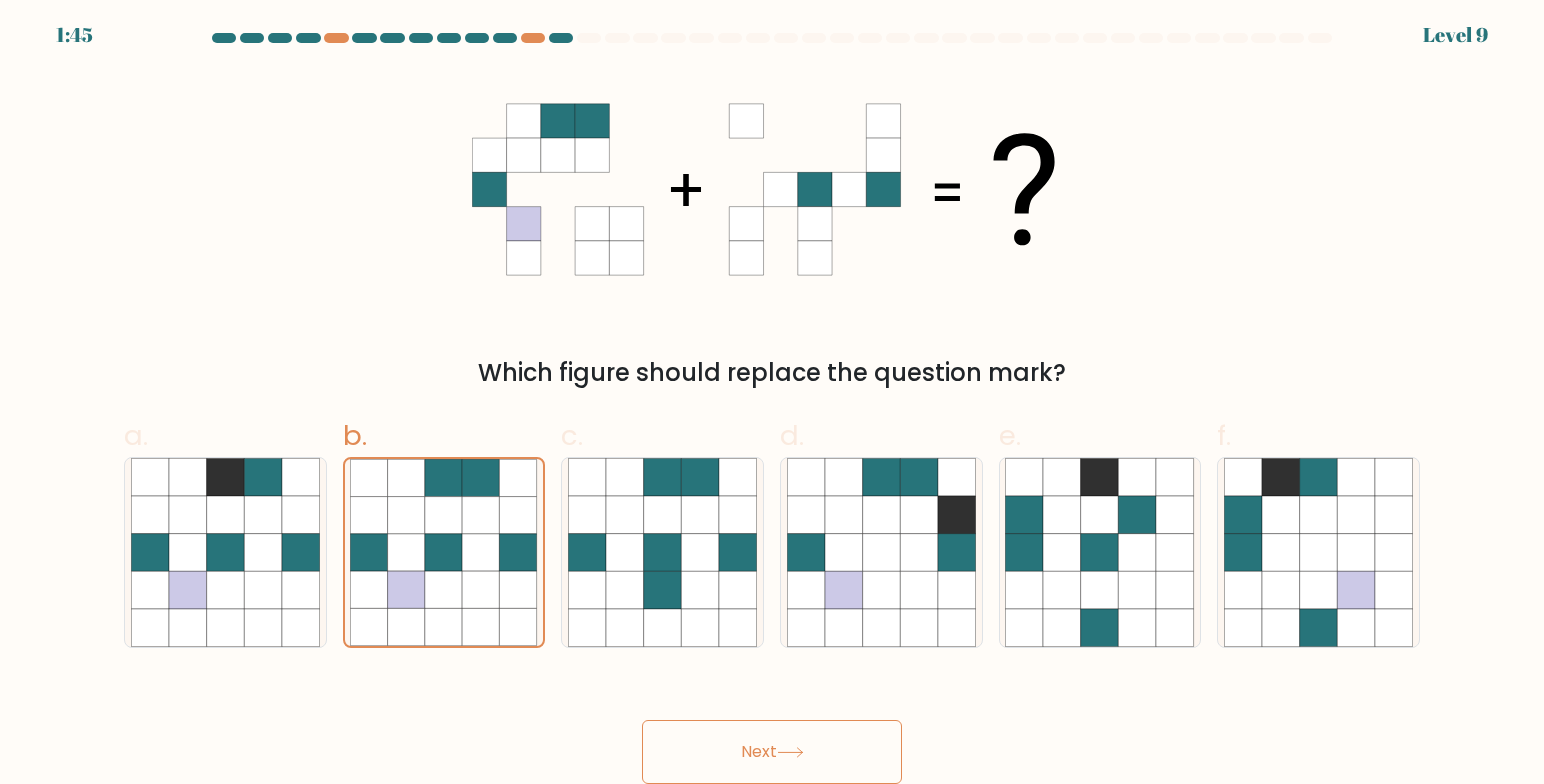 click on "Next" at bounding box center [772, 752] 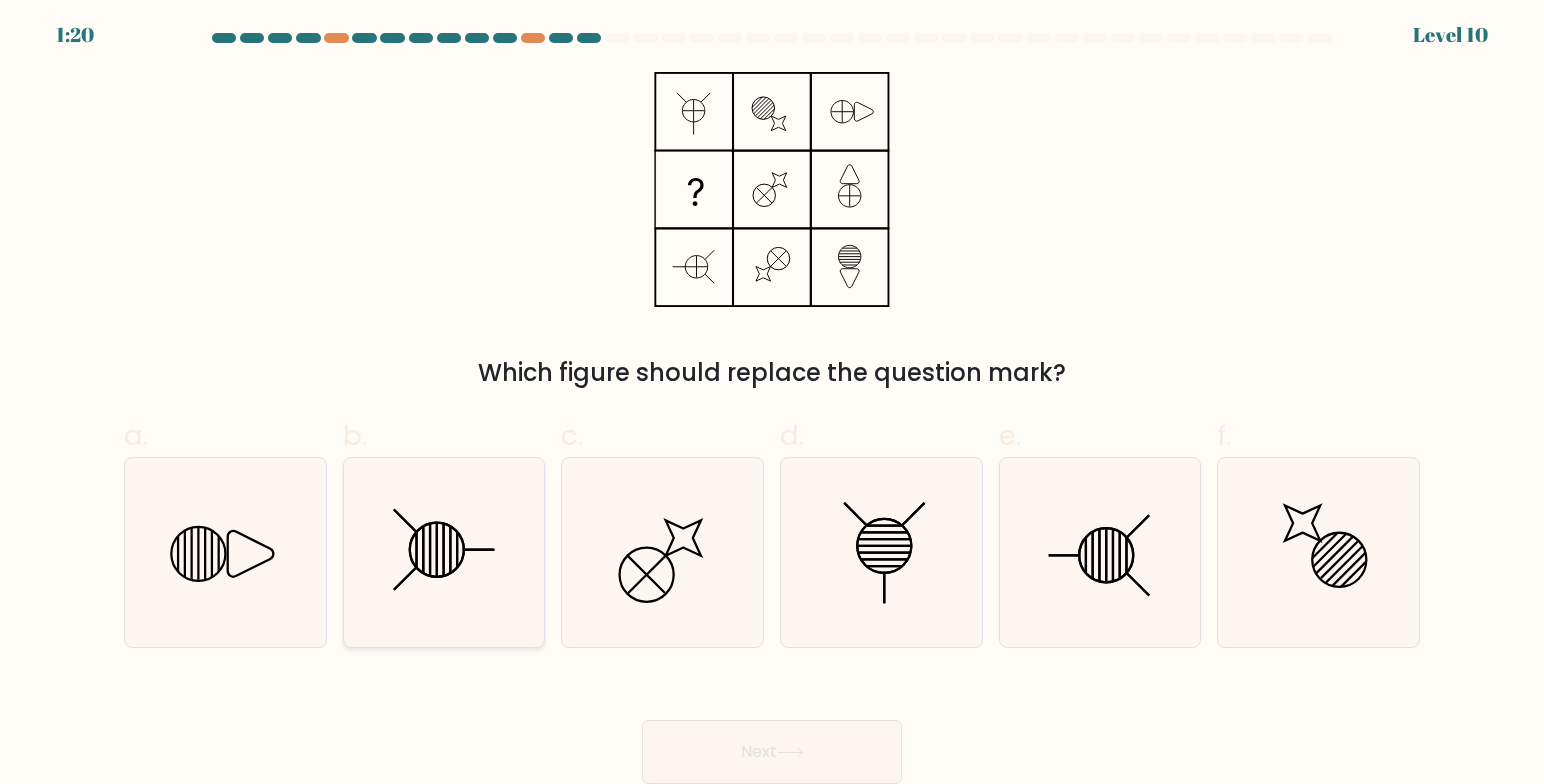 click 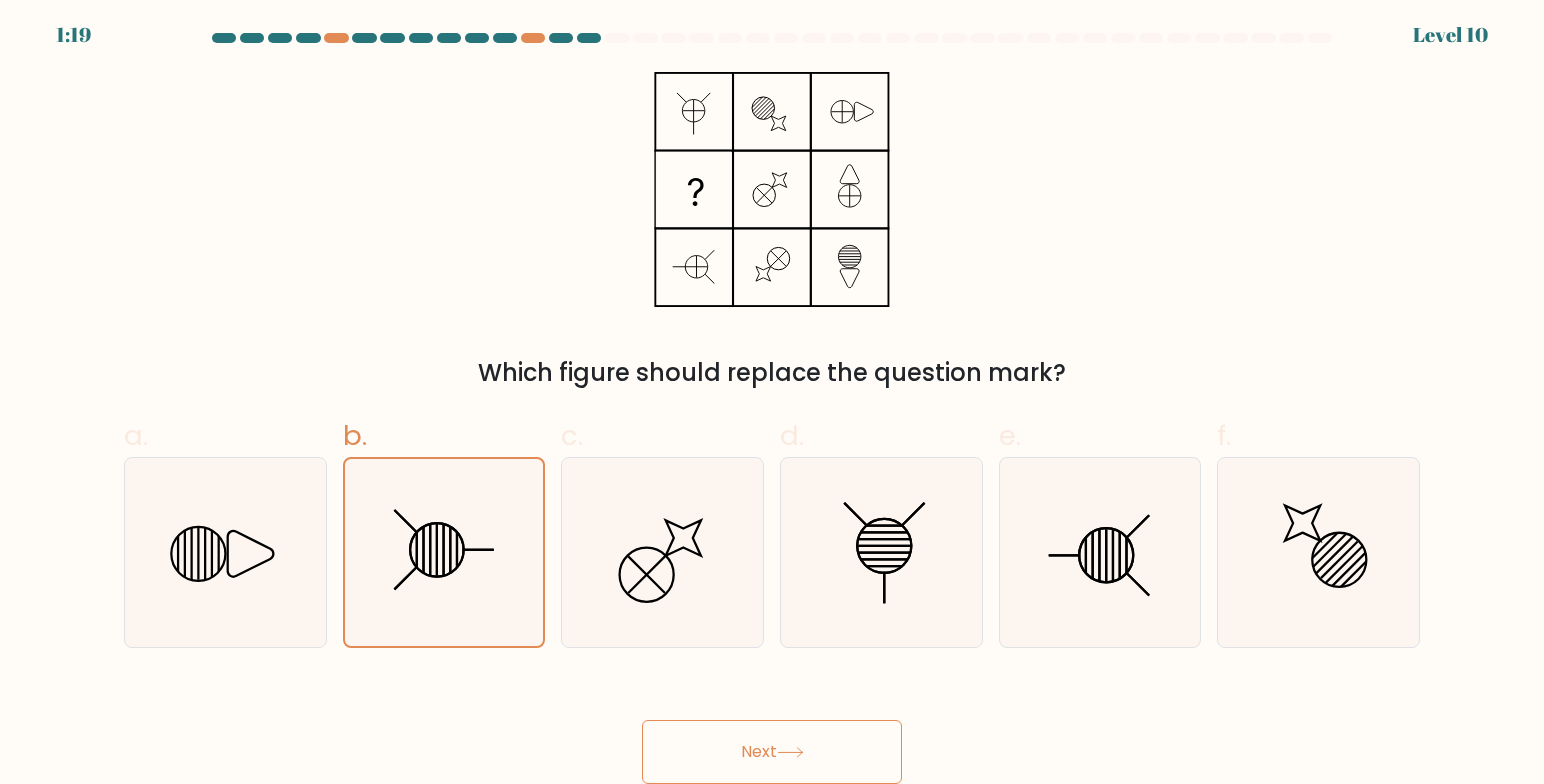 click on "Next" at bounding box center (772, 752) 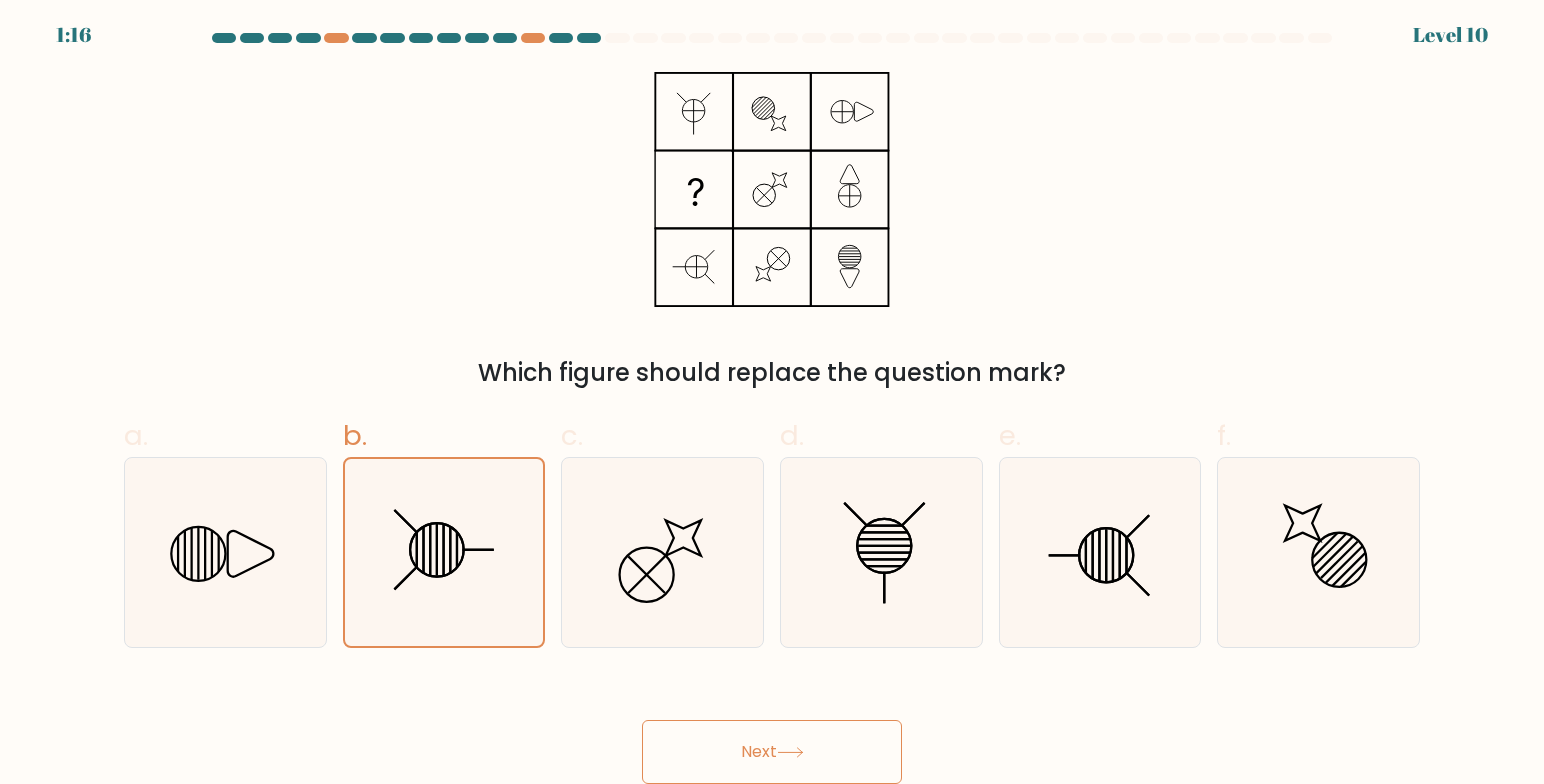 click on "Next" at bounding box center (772, 752) 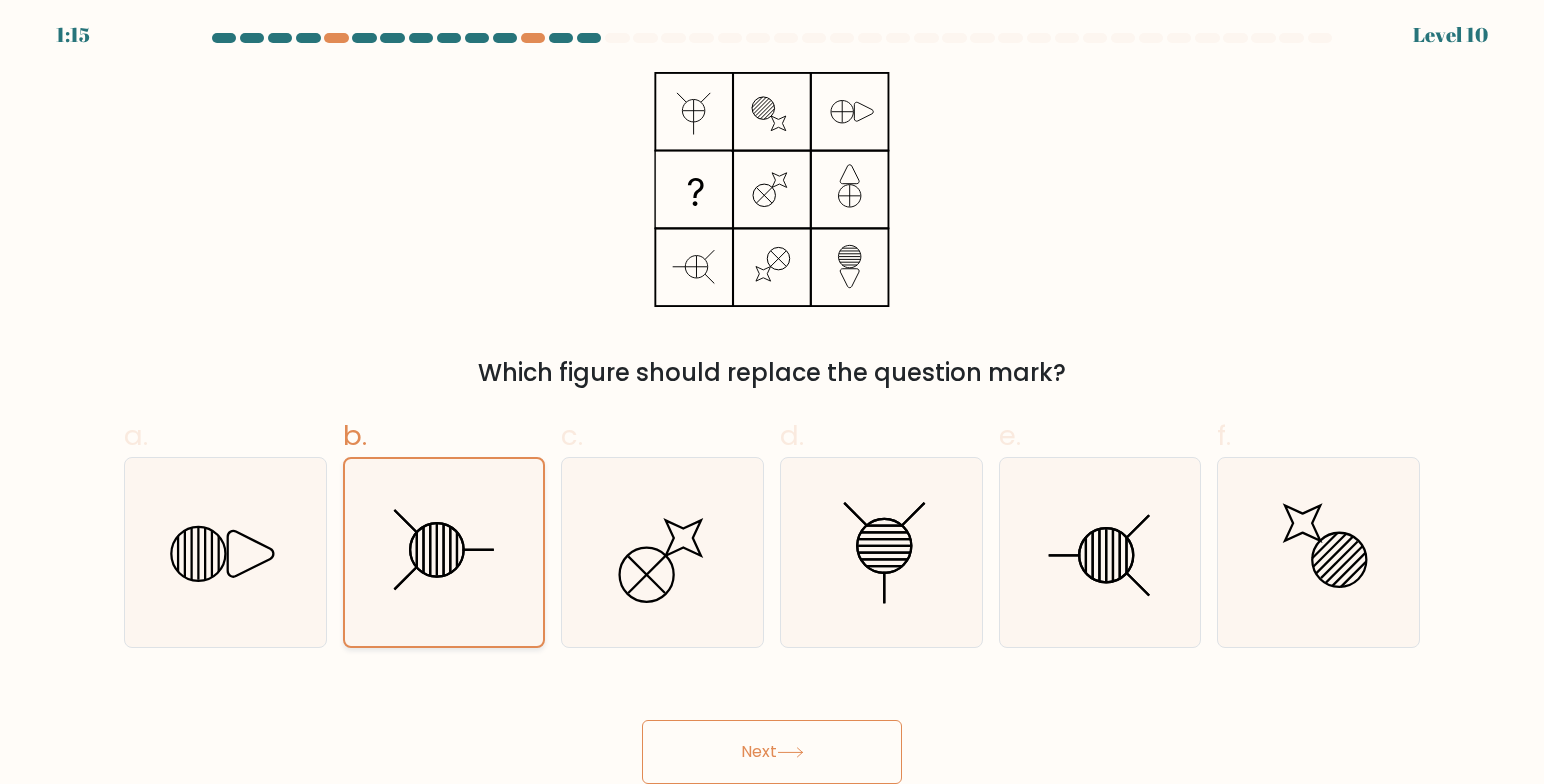 click 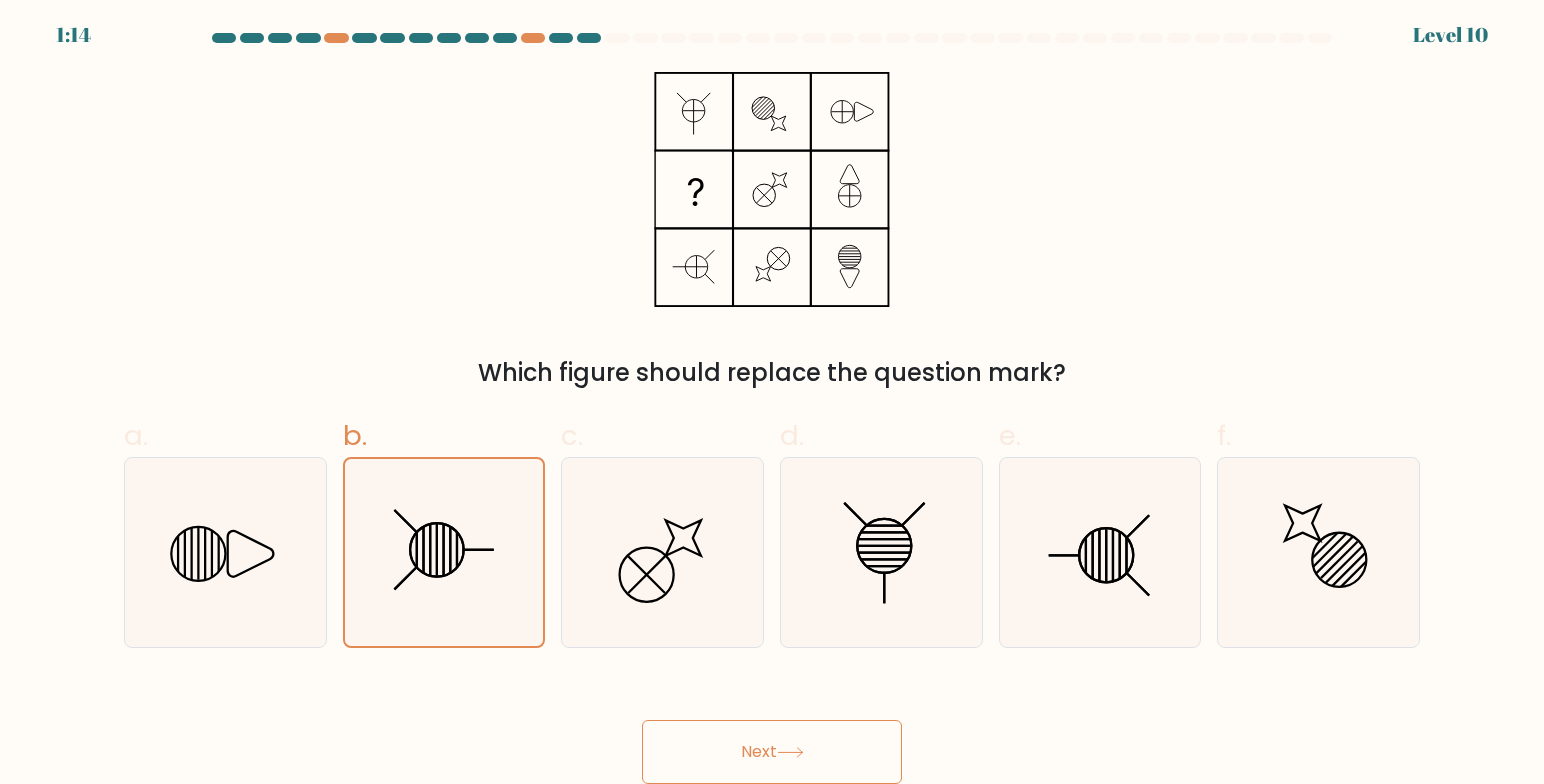 click on "Next" at bounding box center [772, 752] 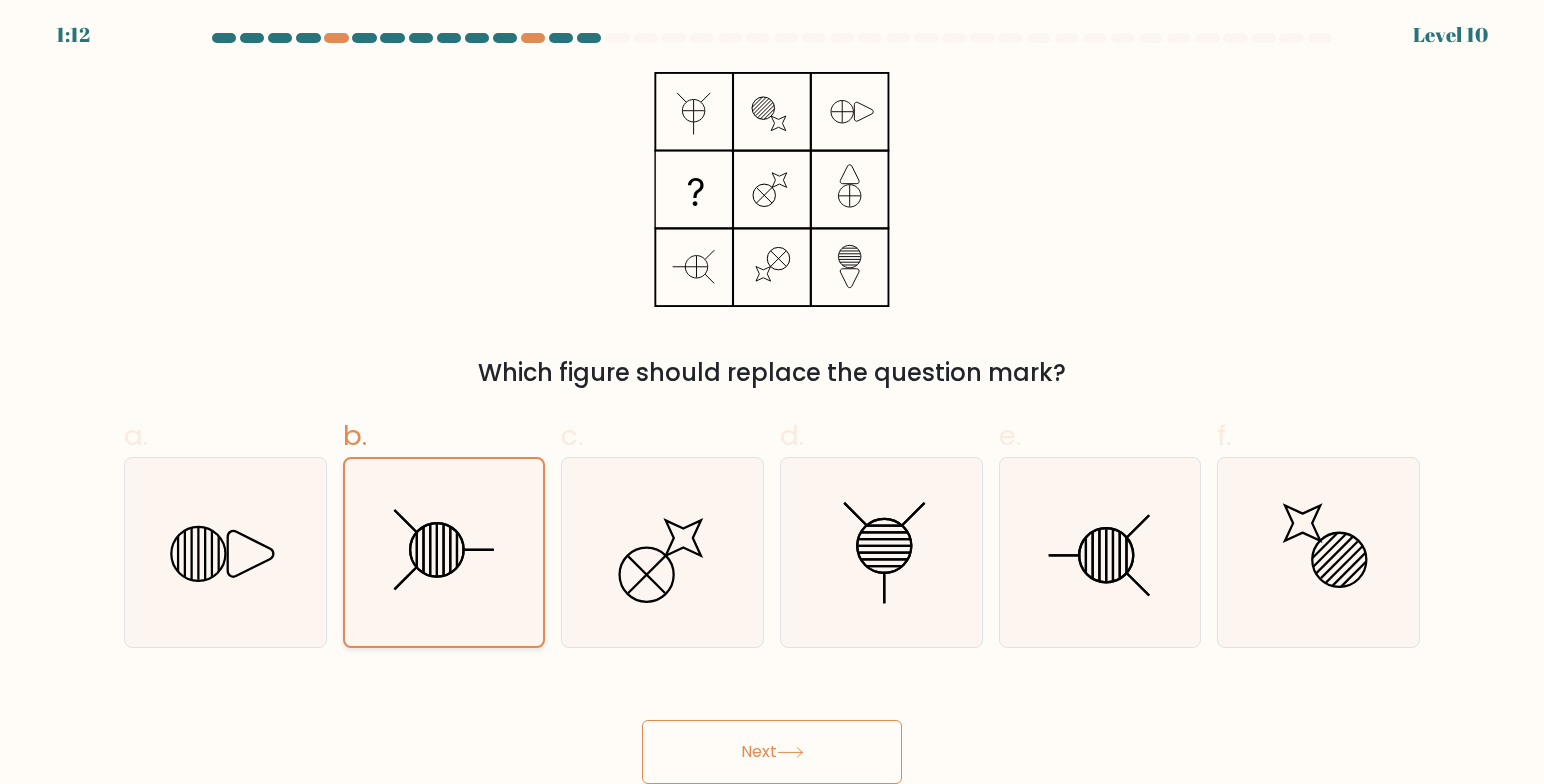 click at bounding box center (444, 552) 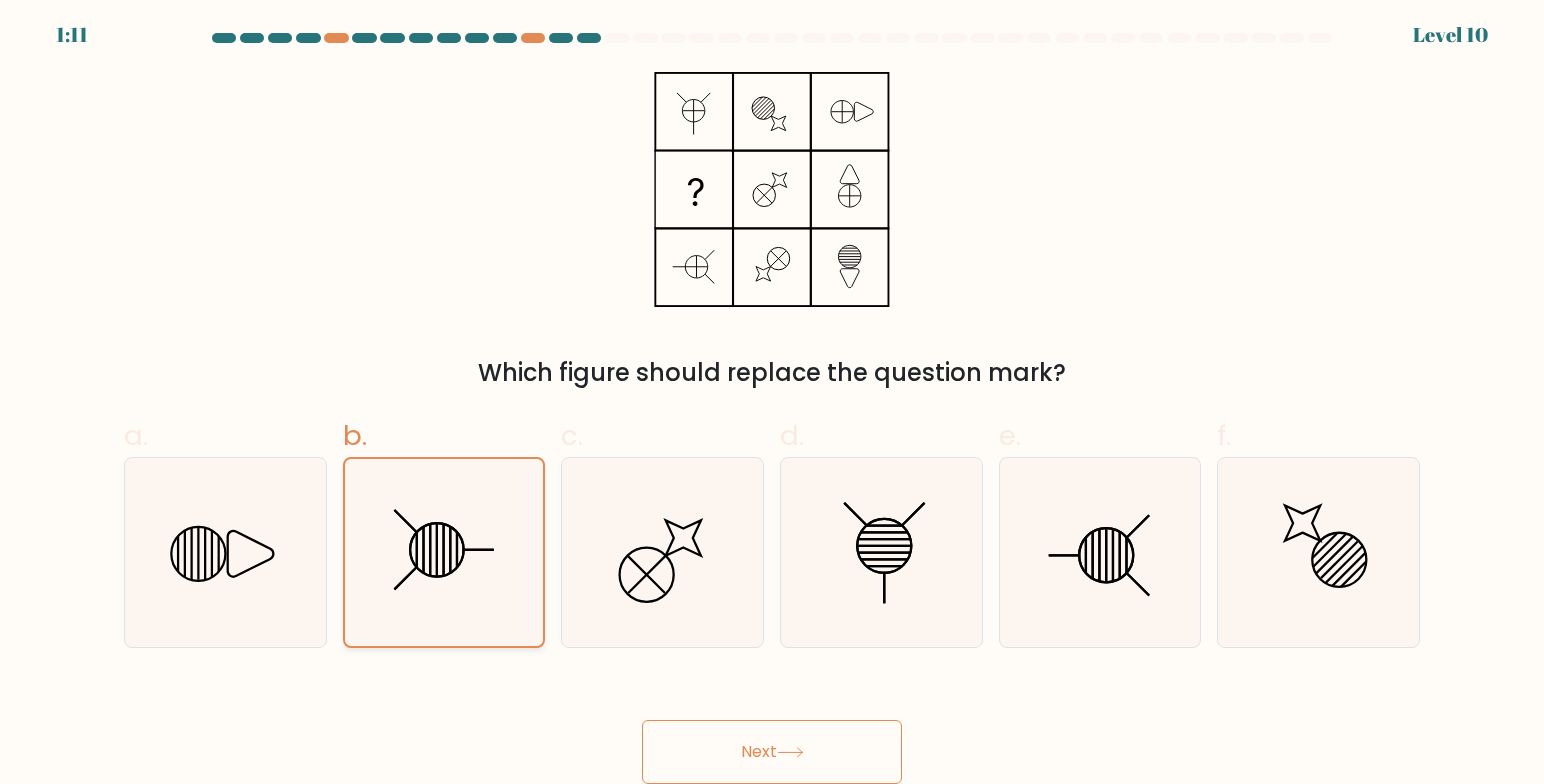 click 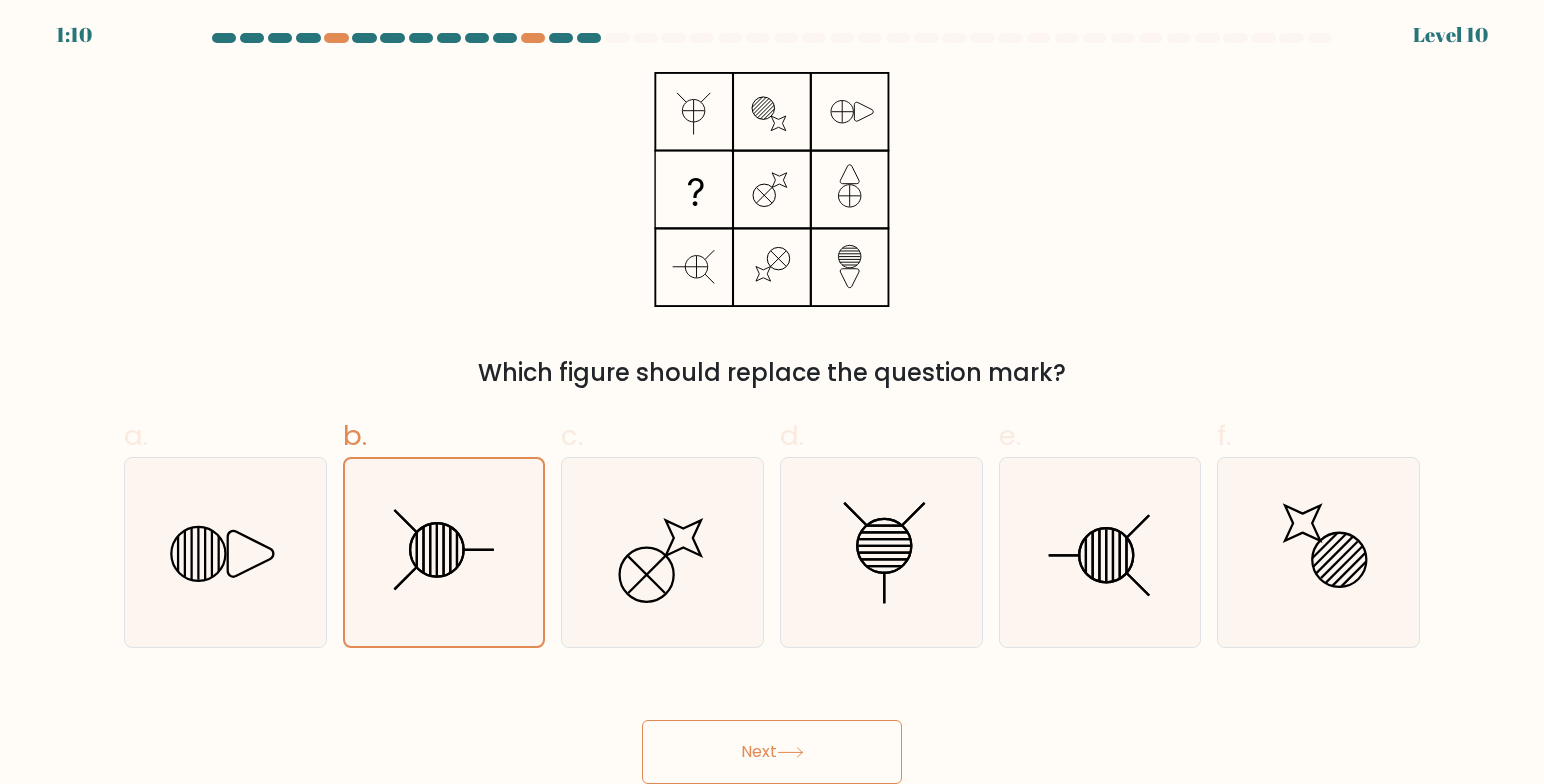 click on "Next" at bounding box center [772, 752] 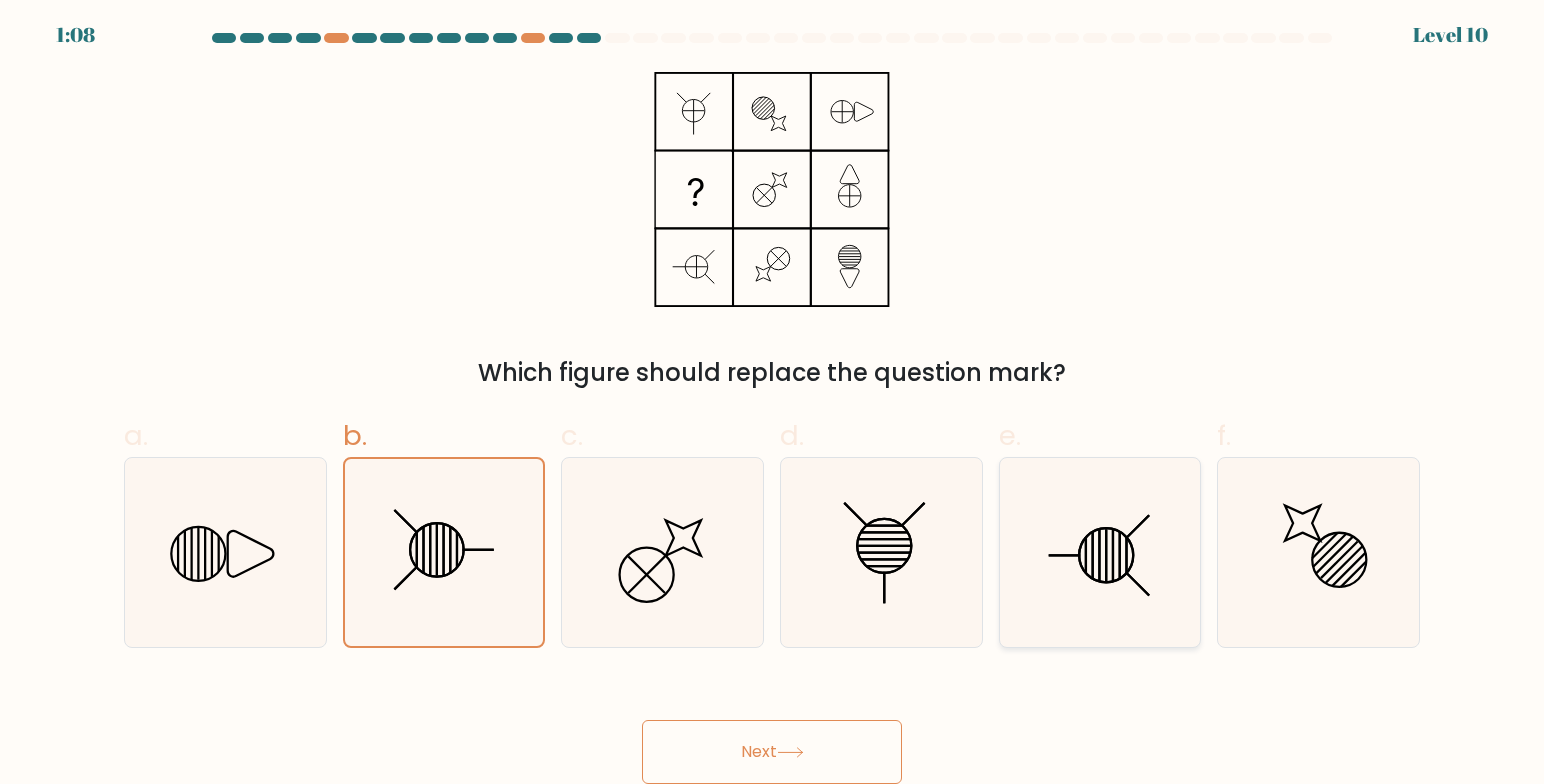 click 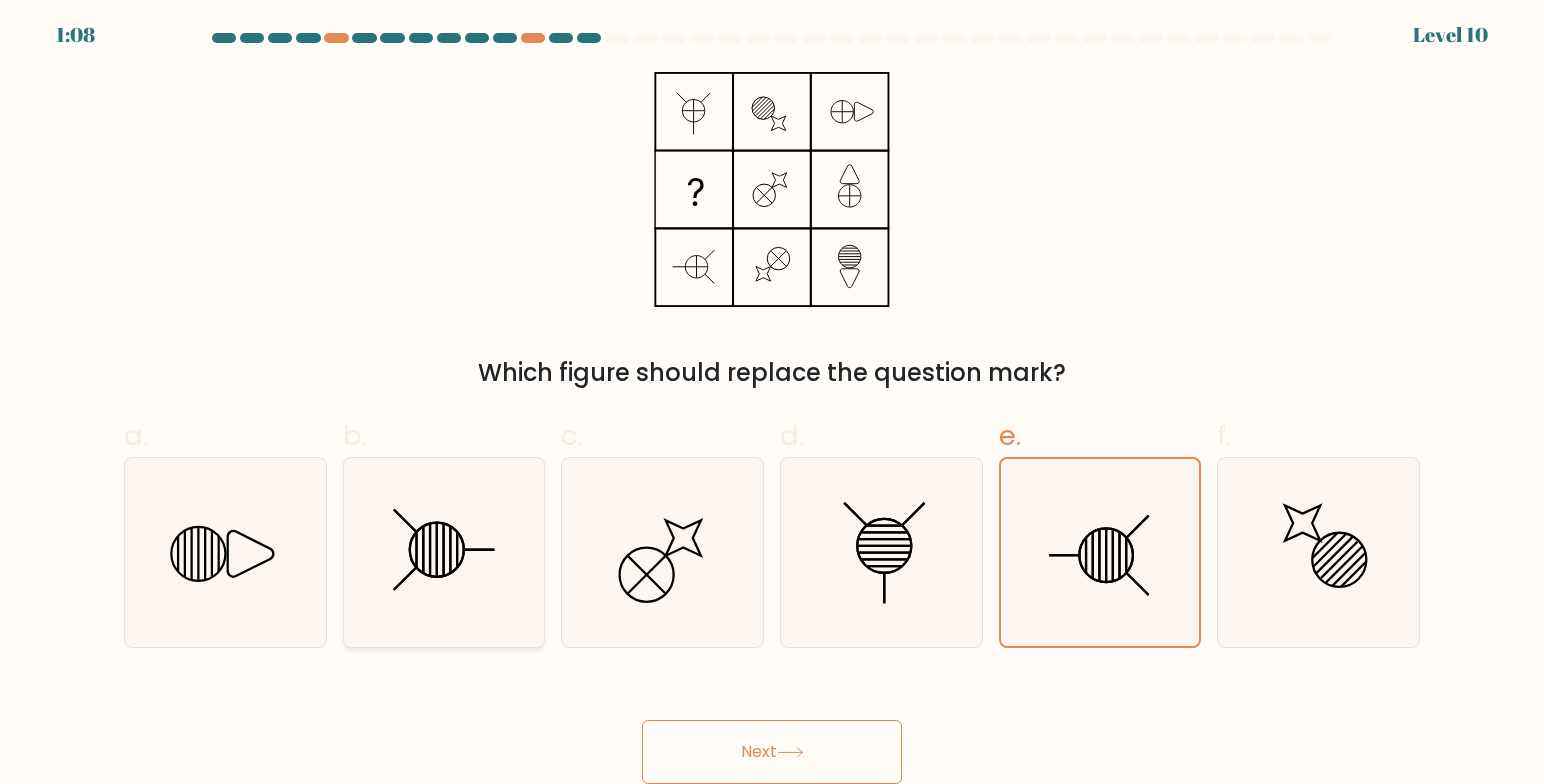 click 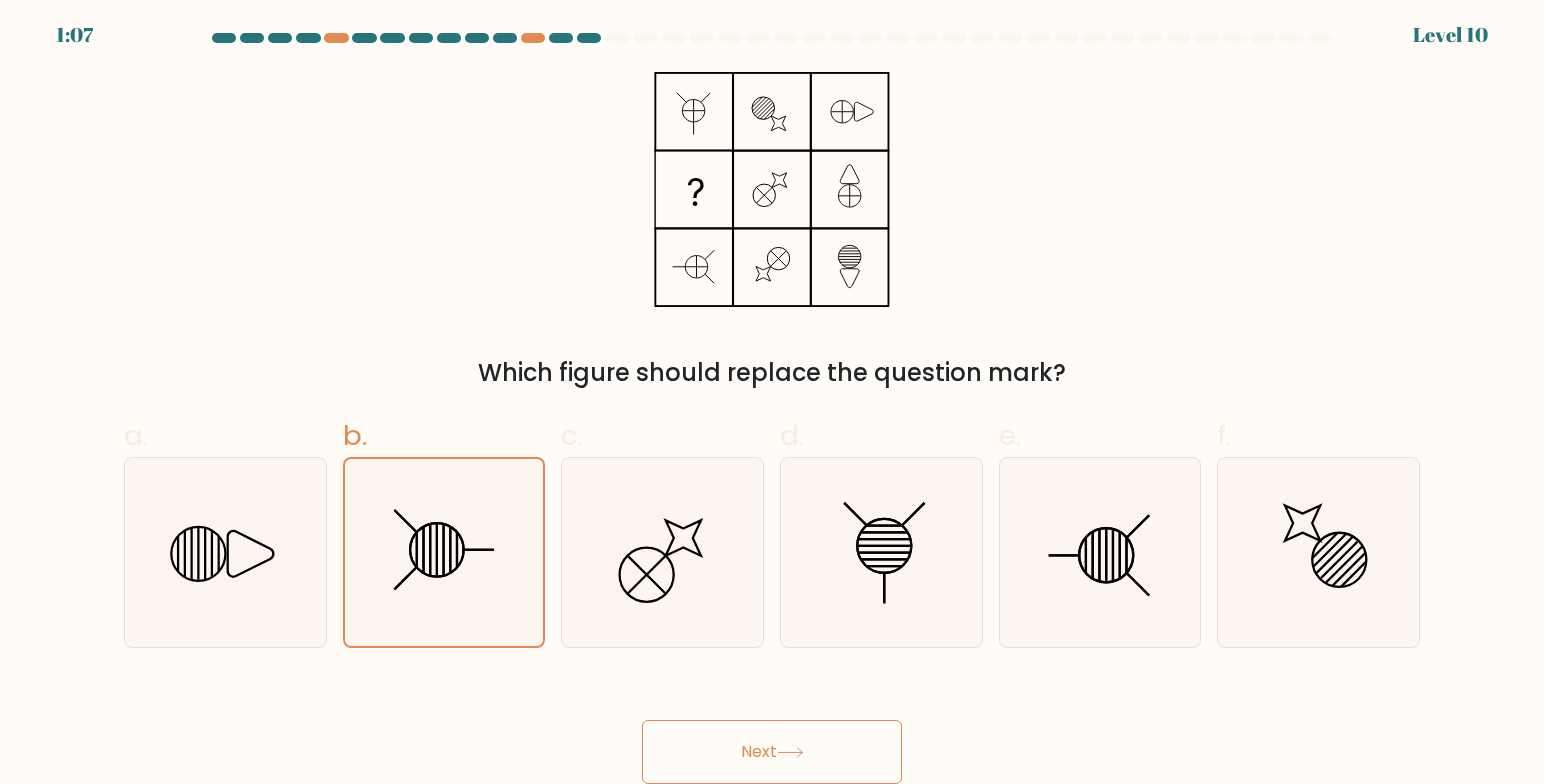 click on "Next" at bounding box center [772, 752] 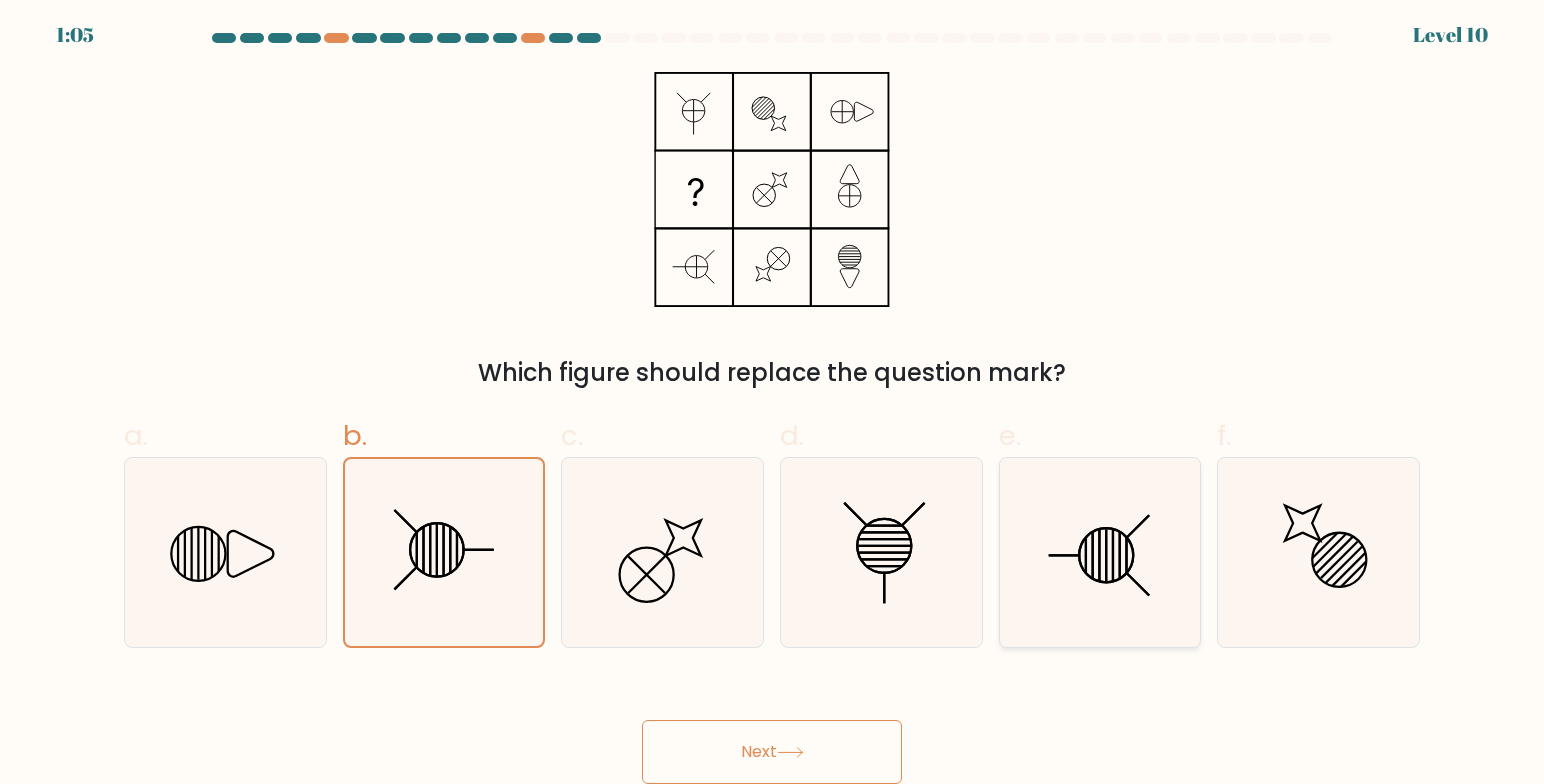 click 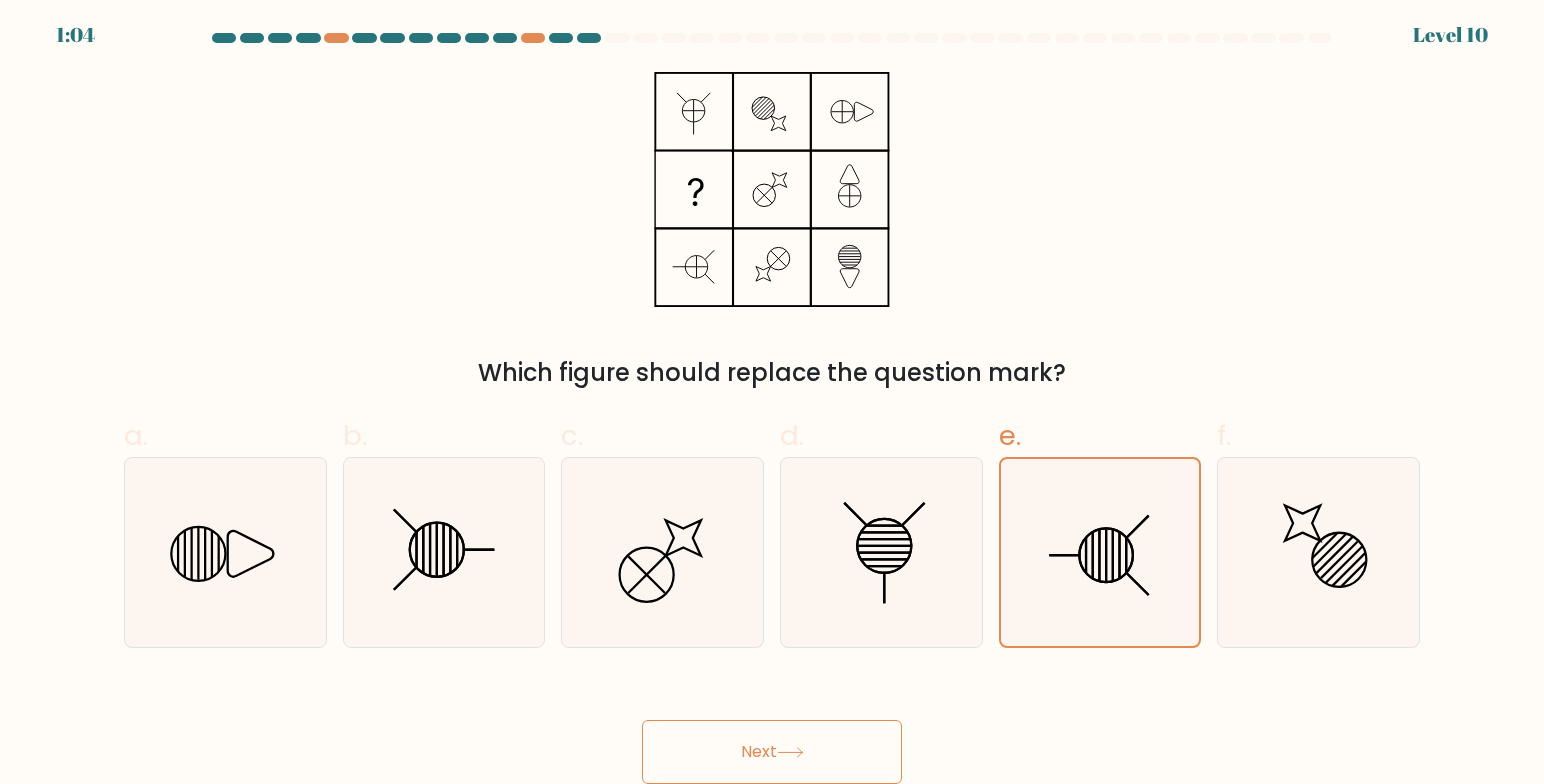 click on "Next" at bounding box center (772, 752) 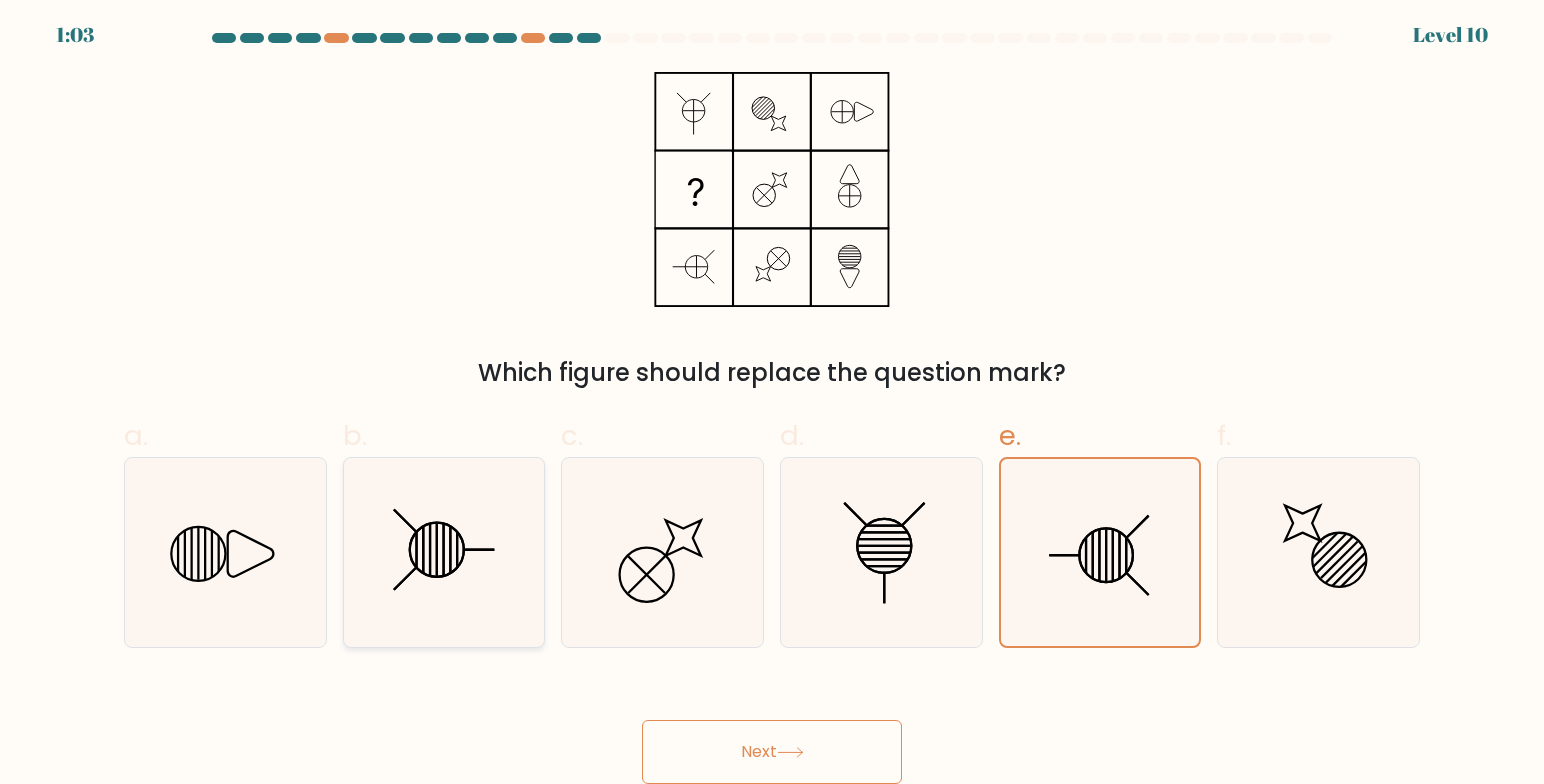 click 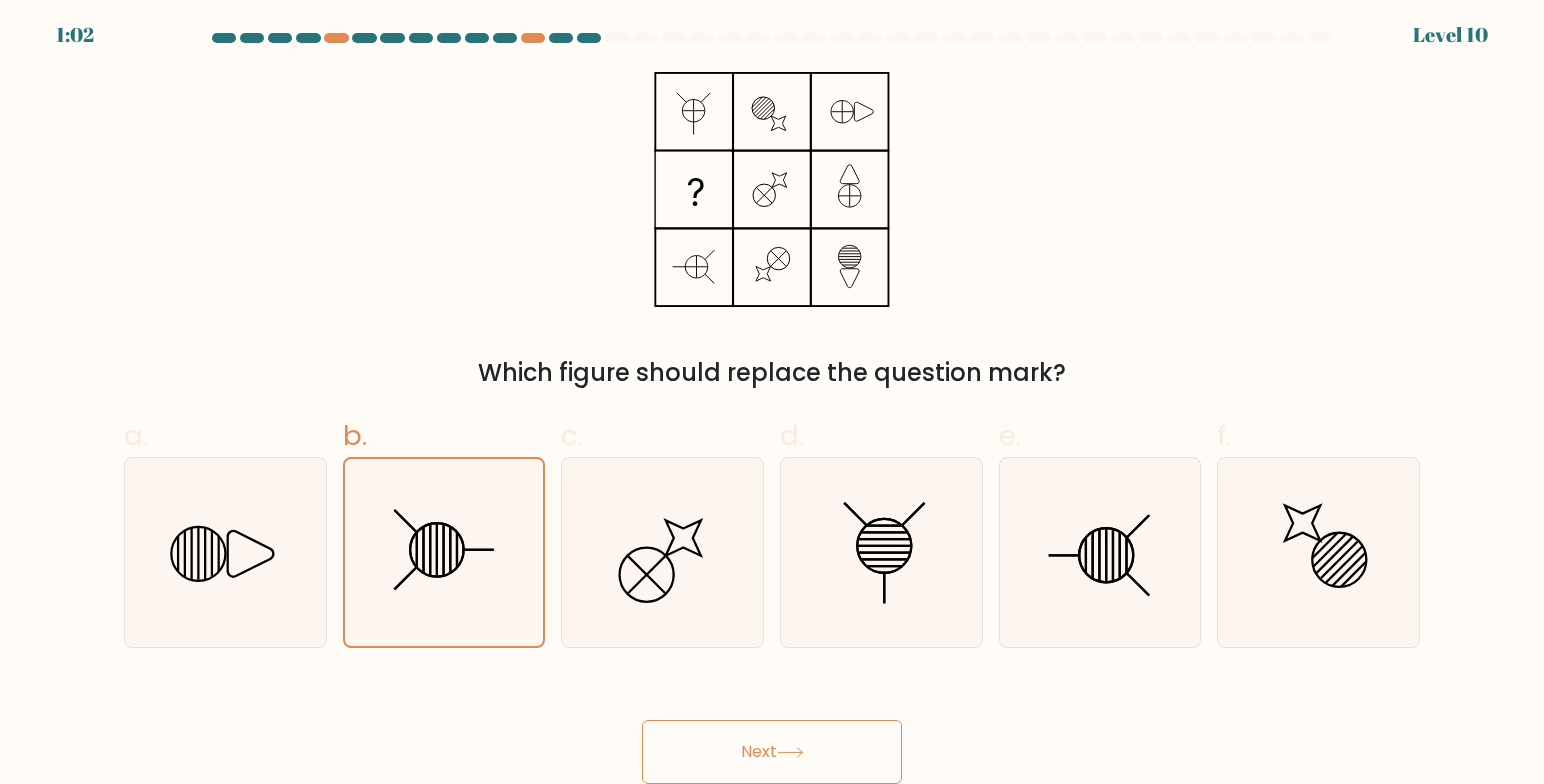 click on "Next" at bounding box center (772, 752) 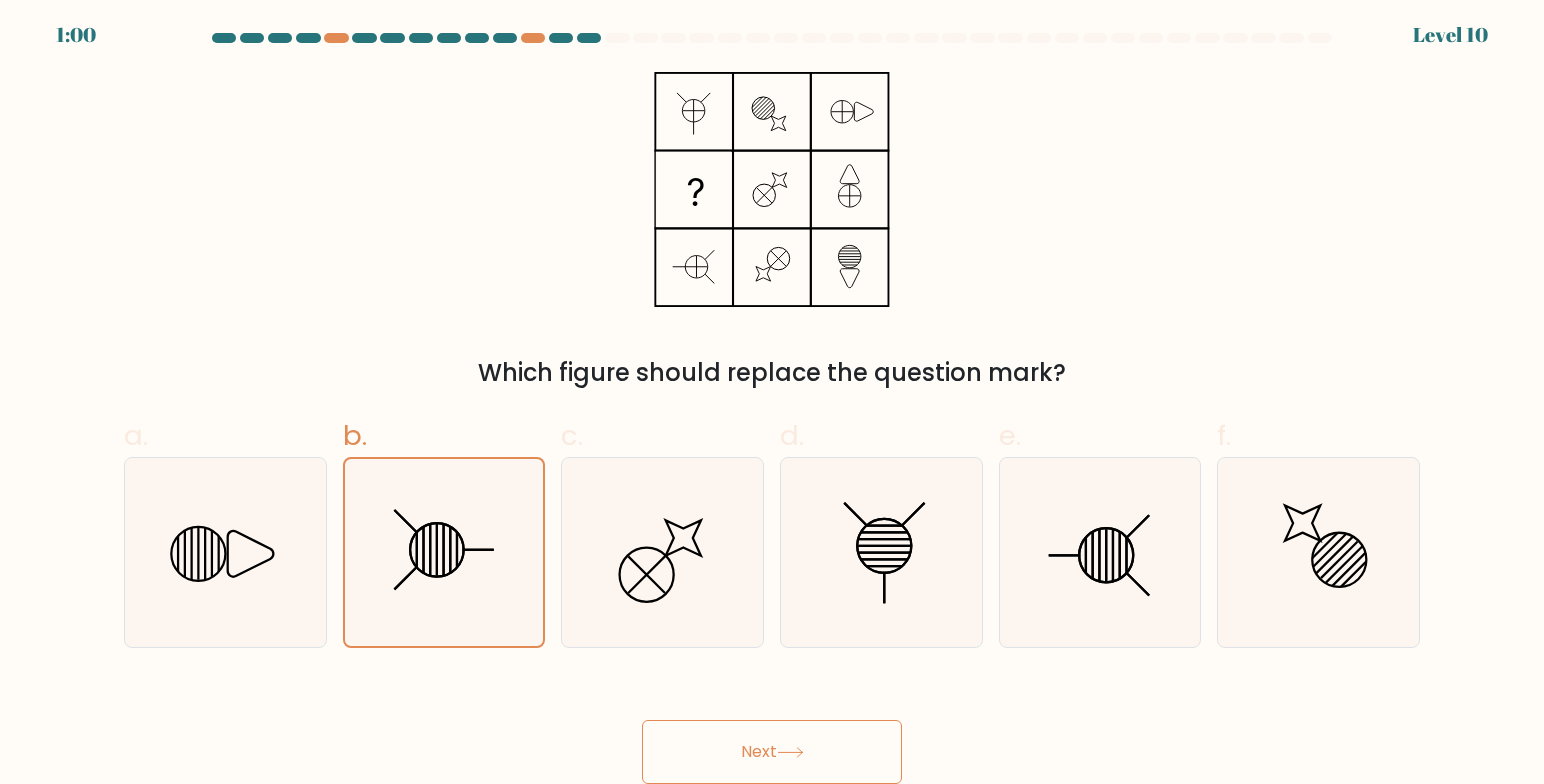 drag, startPoint x: 754, startPoint y: 729, endPoint x: 428, endPoint y: 323, distance: 520.68414 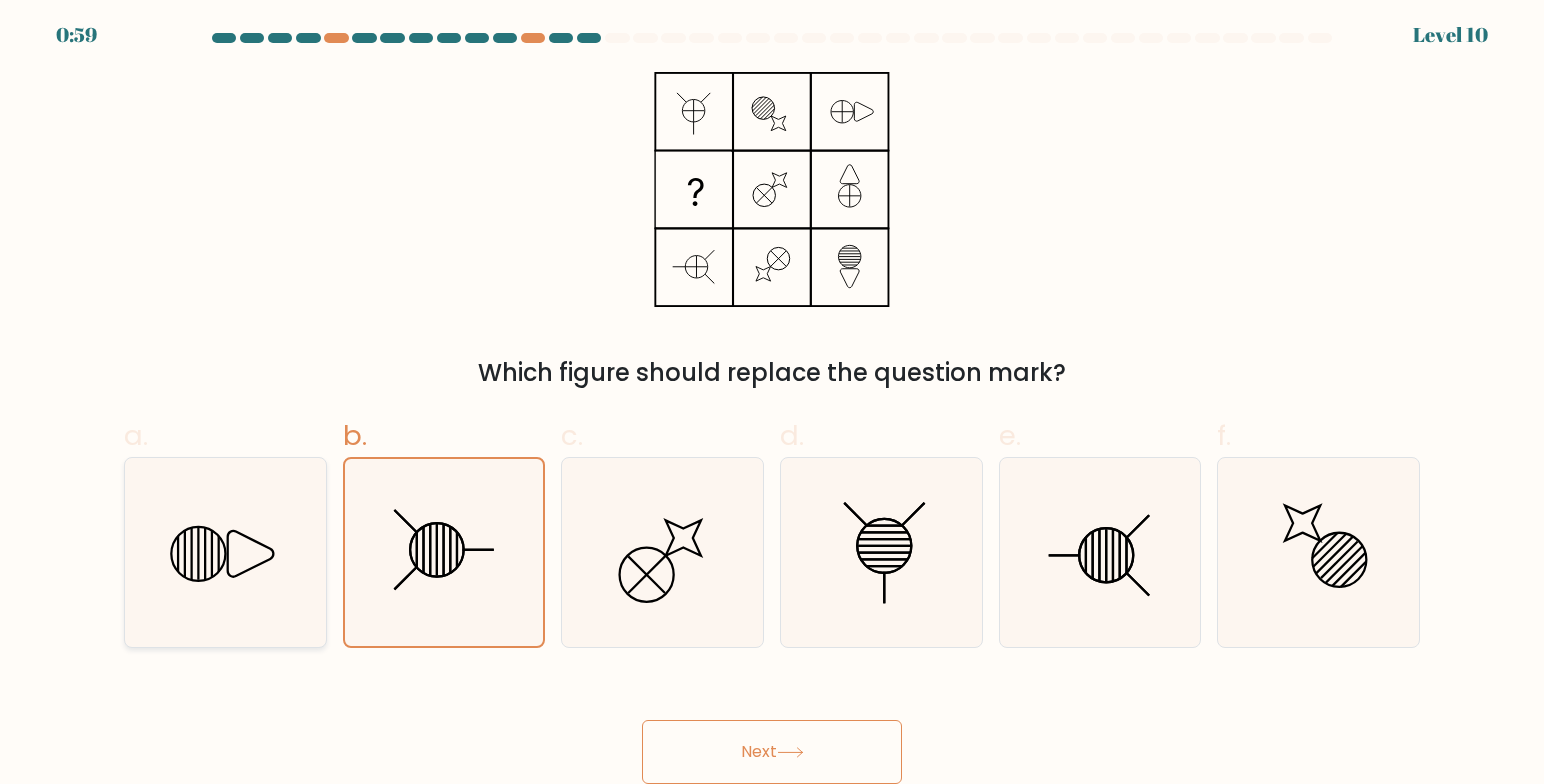 click 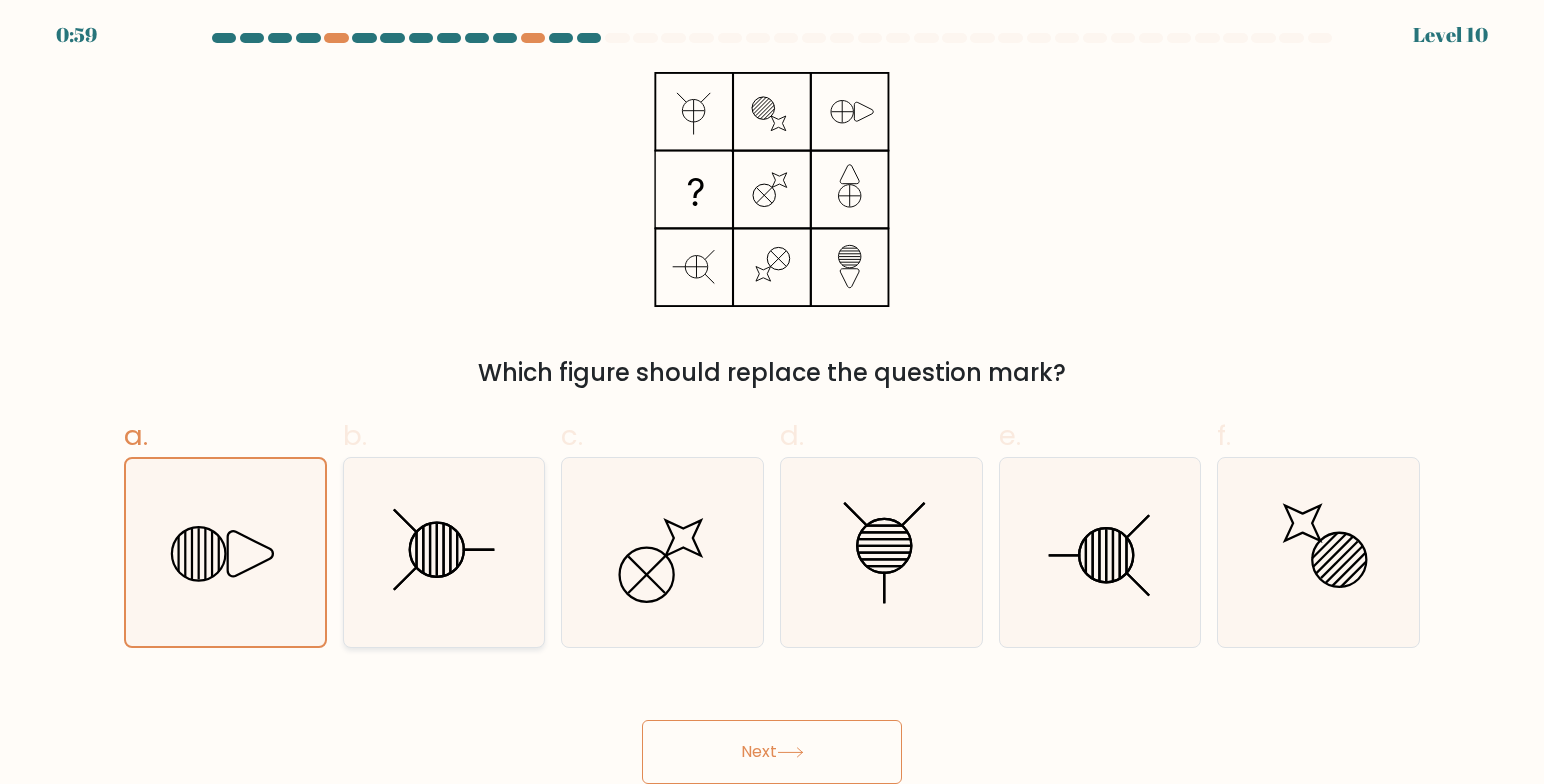 click 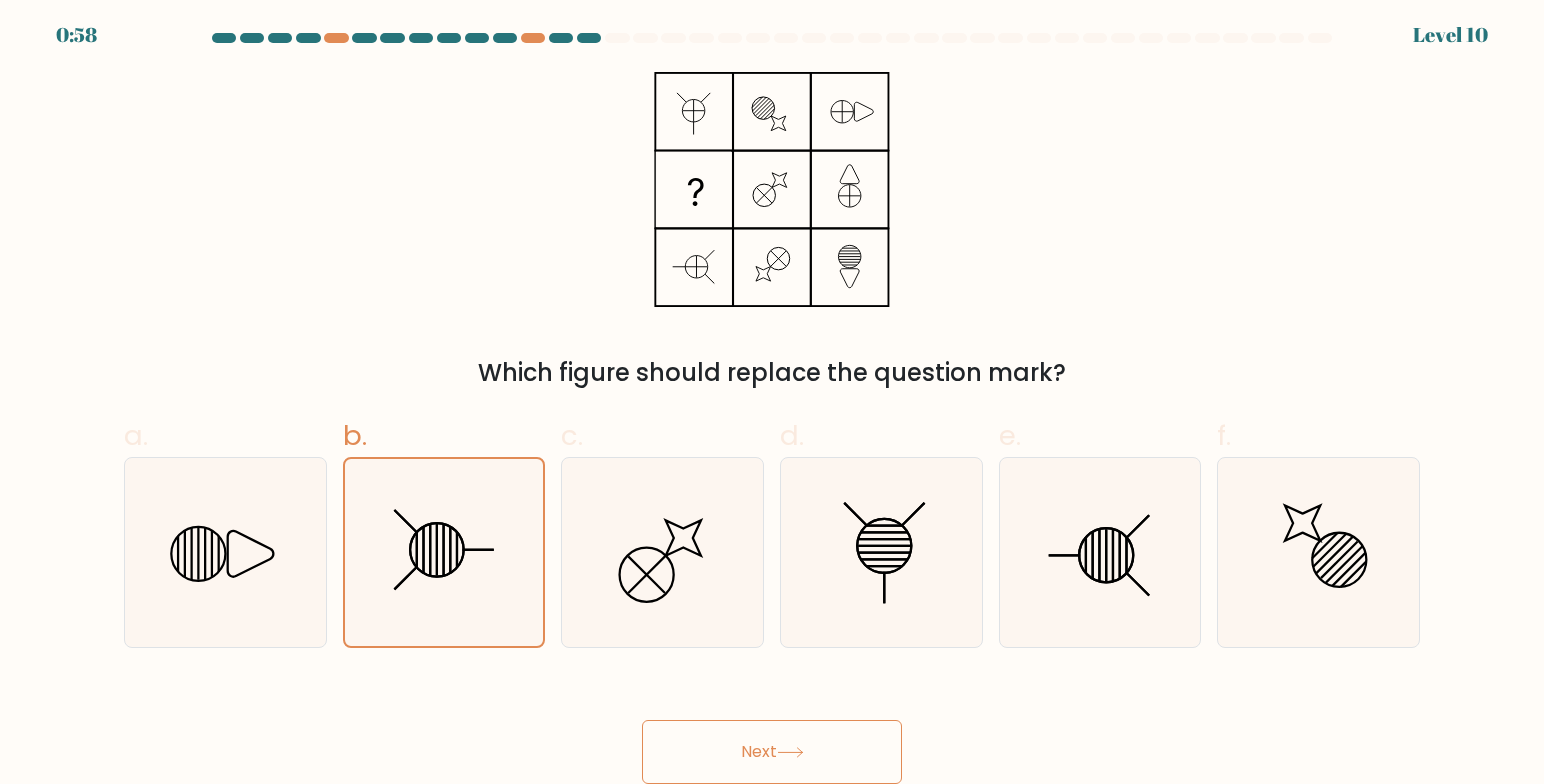 click on "Next" at bounding box center [772, 752] 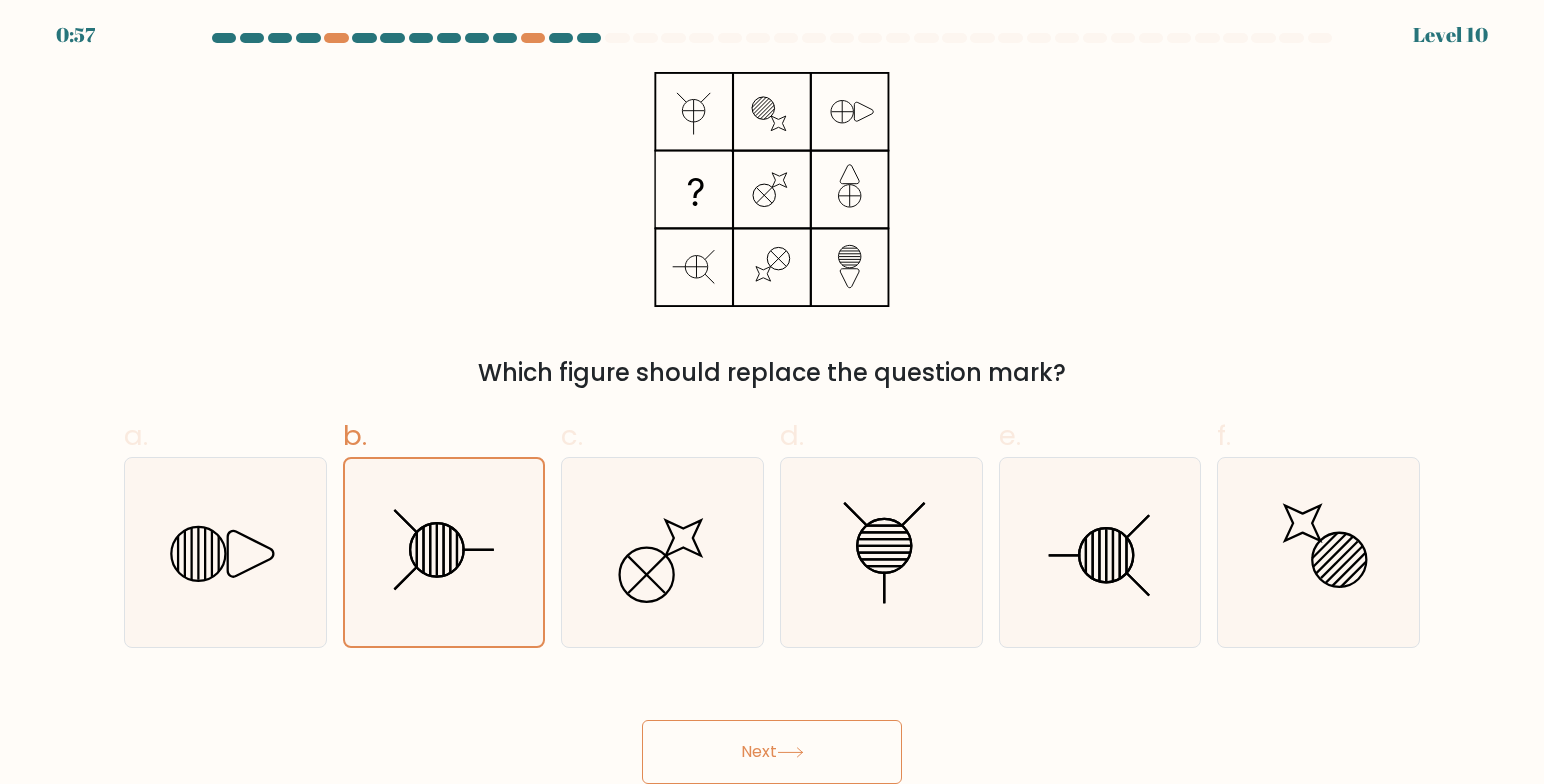 drag, startPoint x: 715, startPoint y: 722, endPoint x: 724, endPoint y: 736, distance: 16.643316 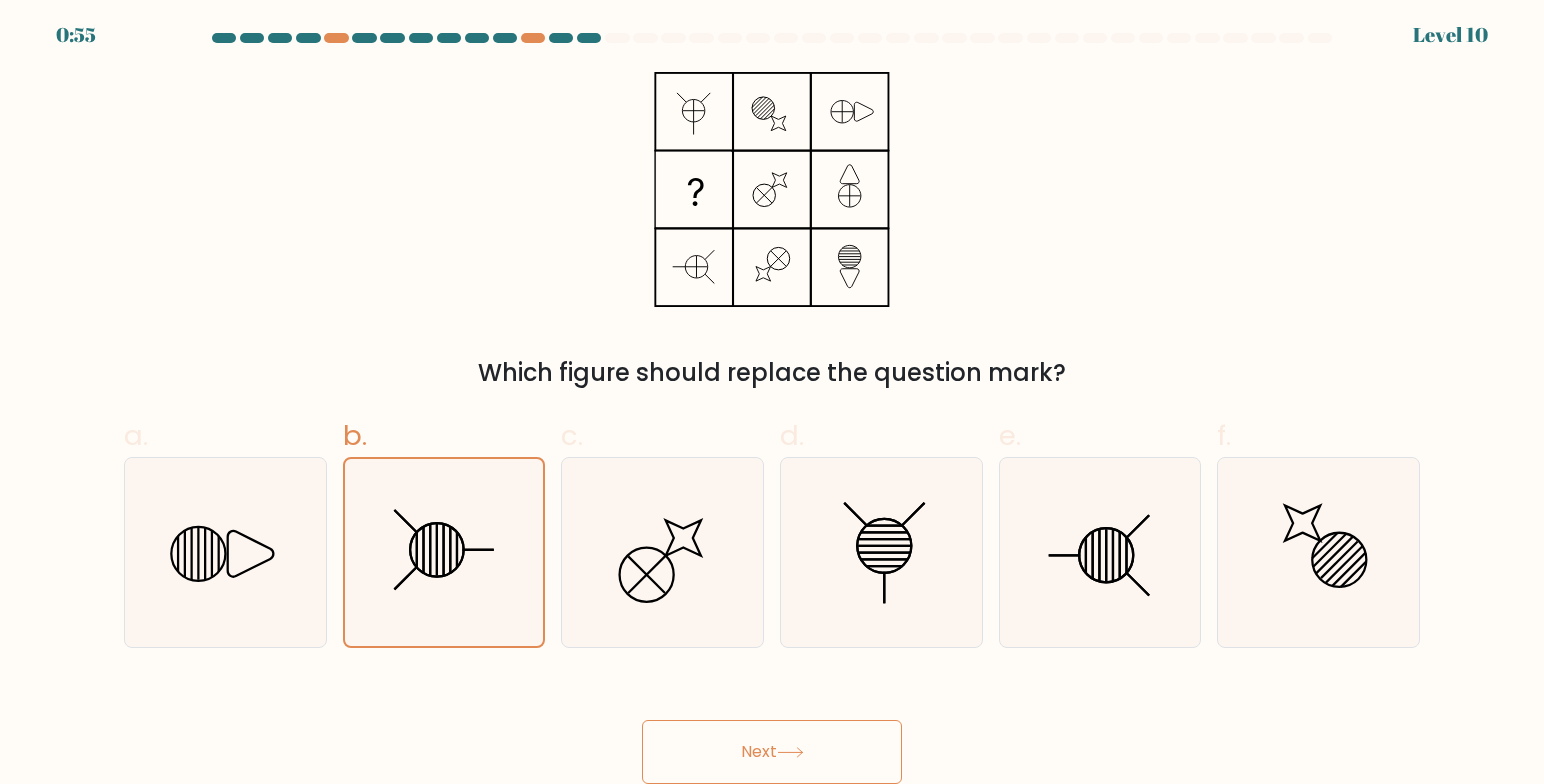 click on "Next" at bounding box center [772, 752] 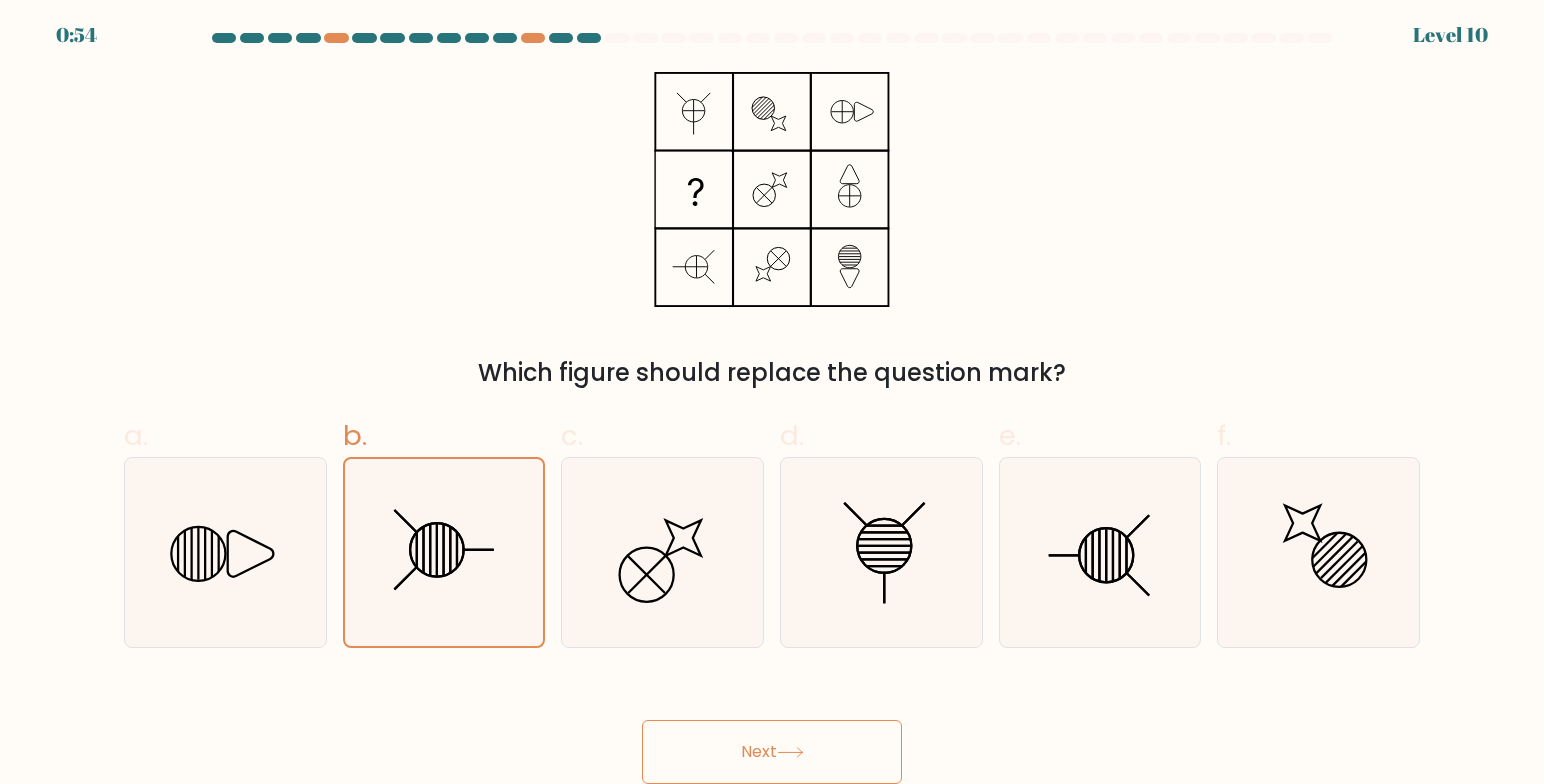 click on "Next" at bounding box center (772, 752) 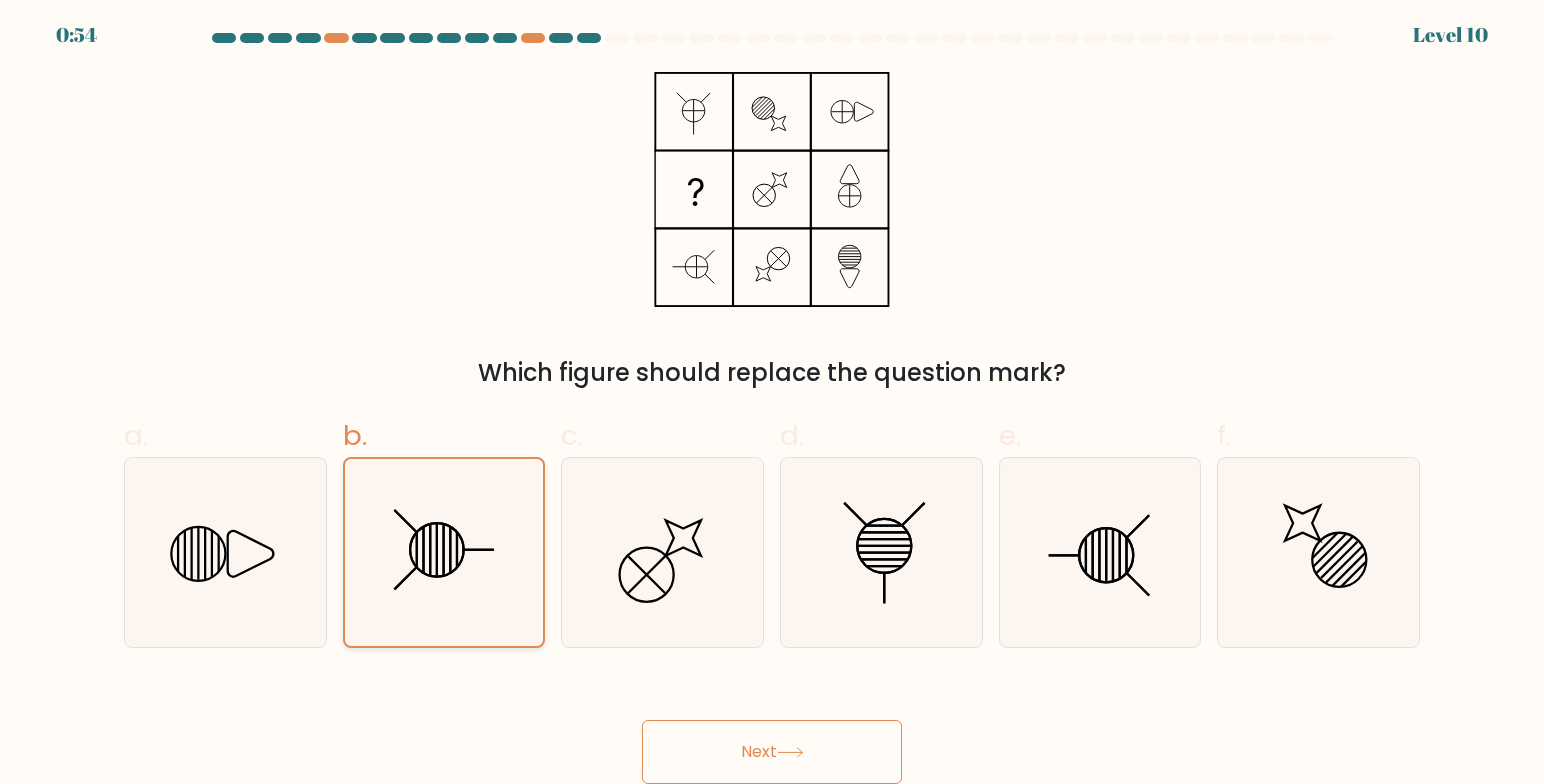click 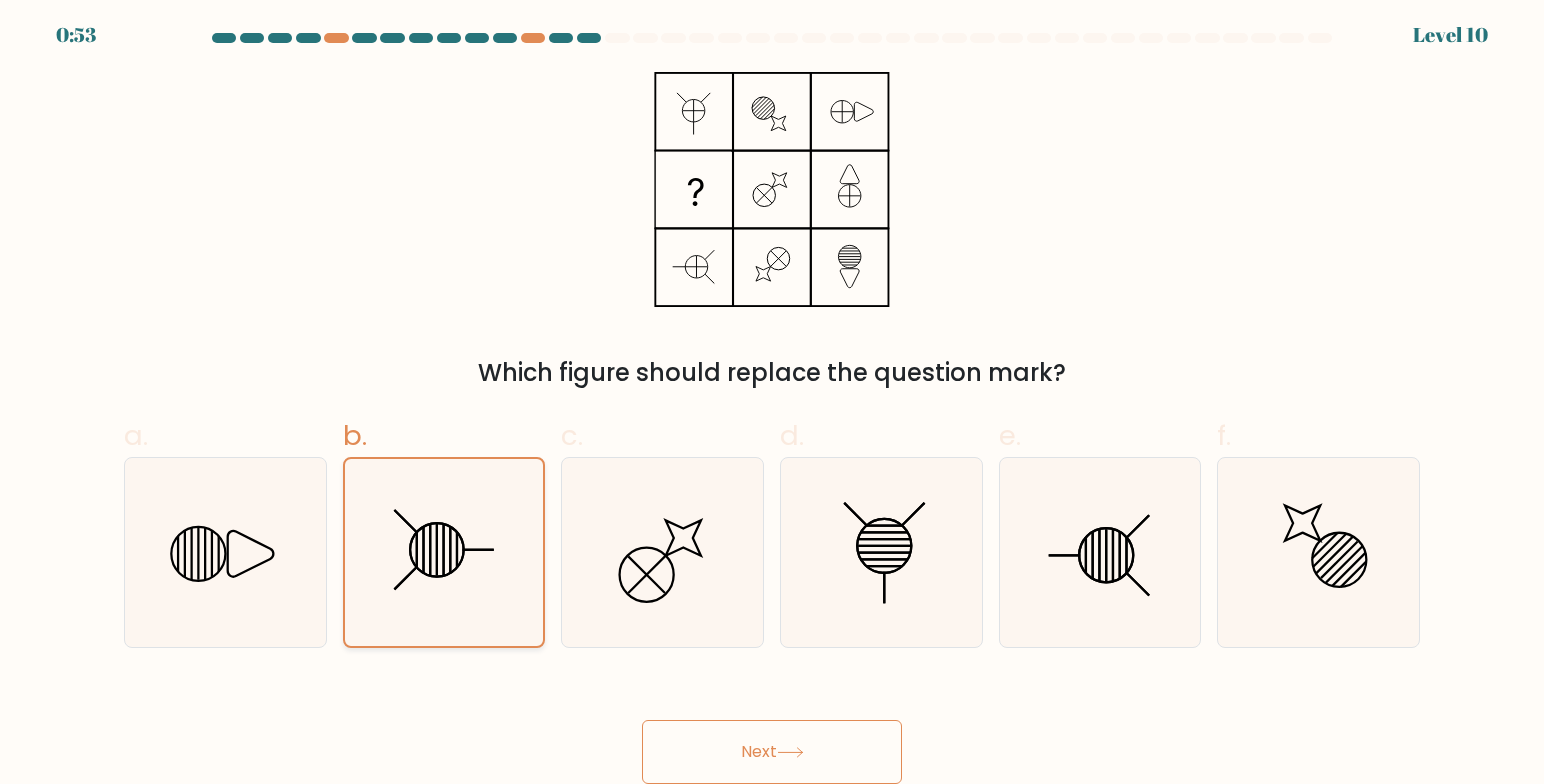click 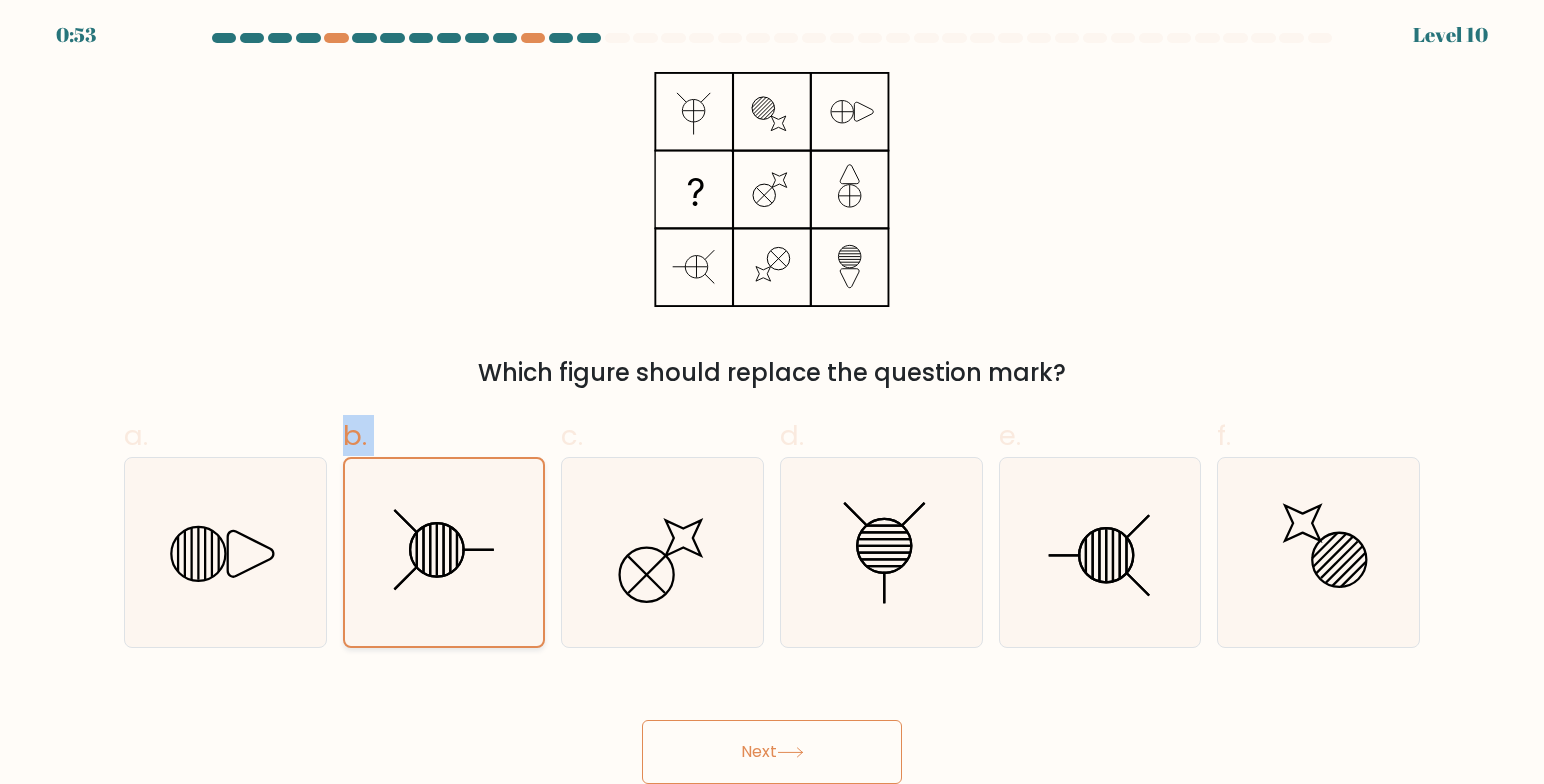 click 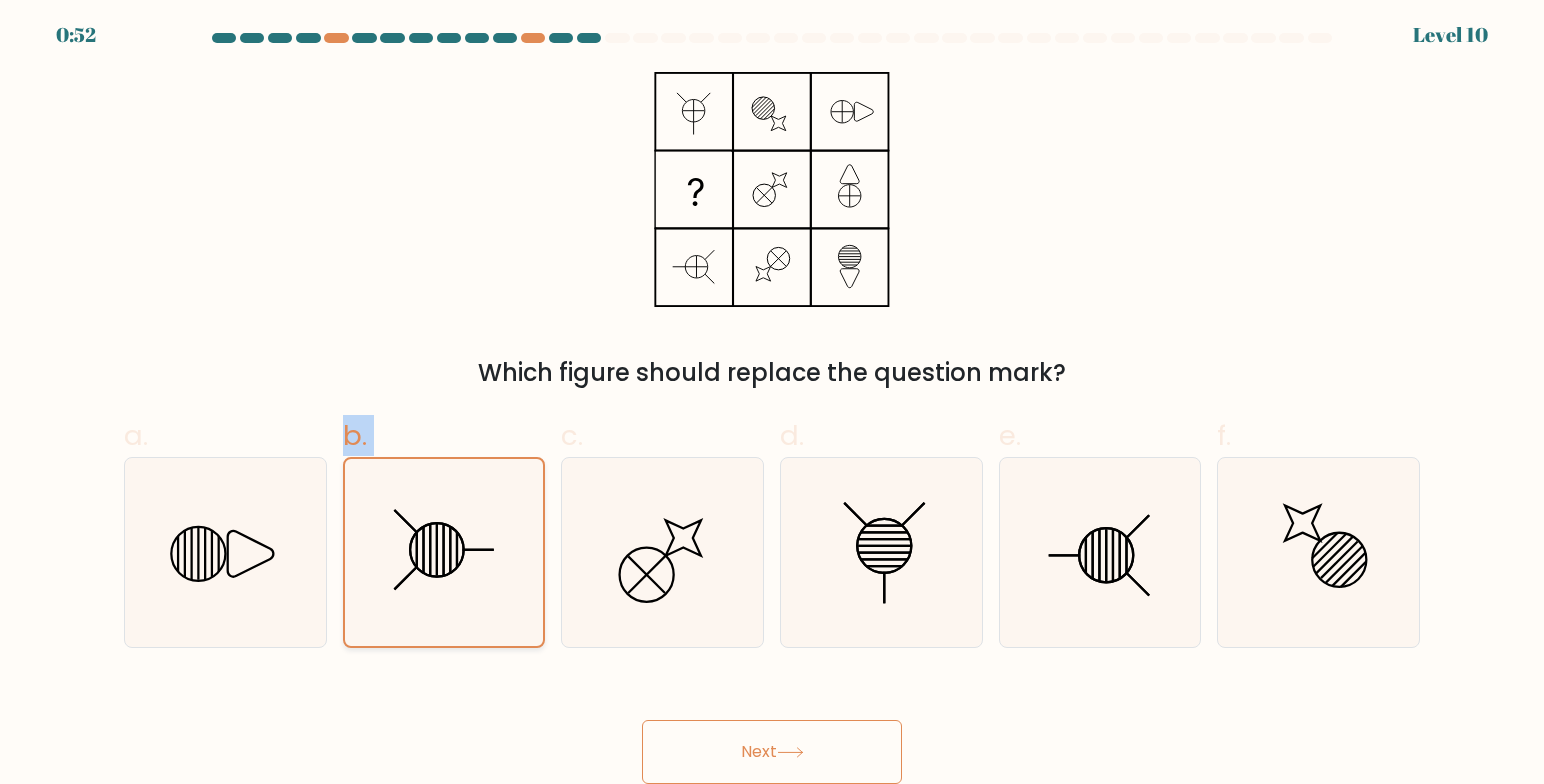 click 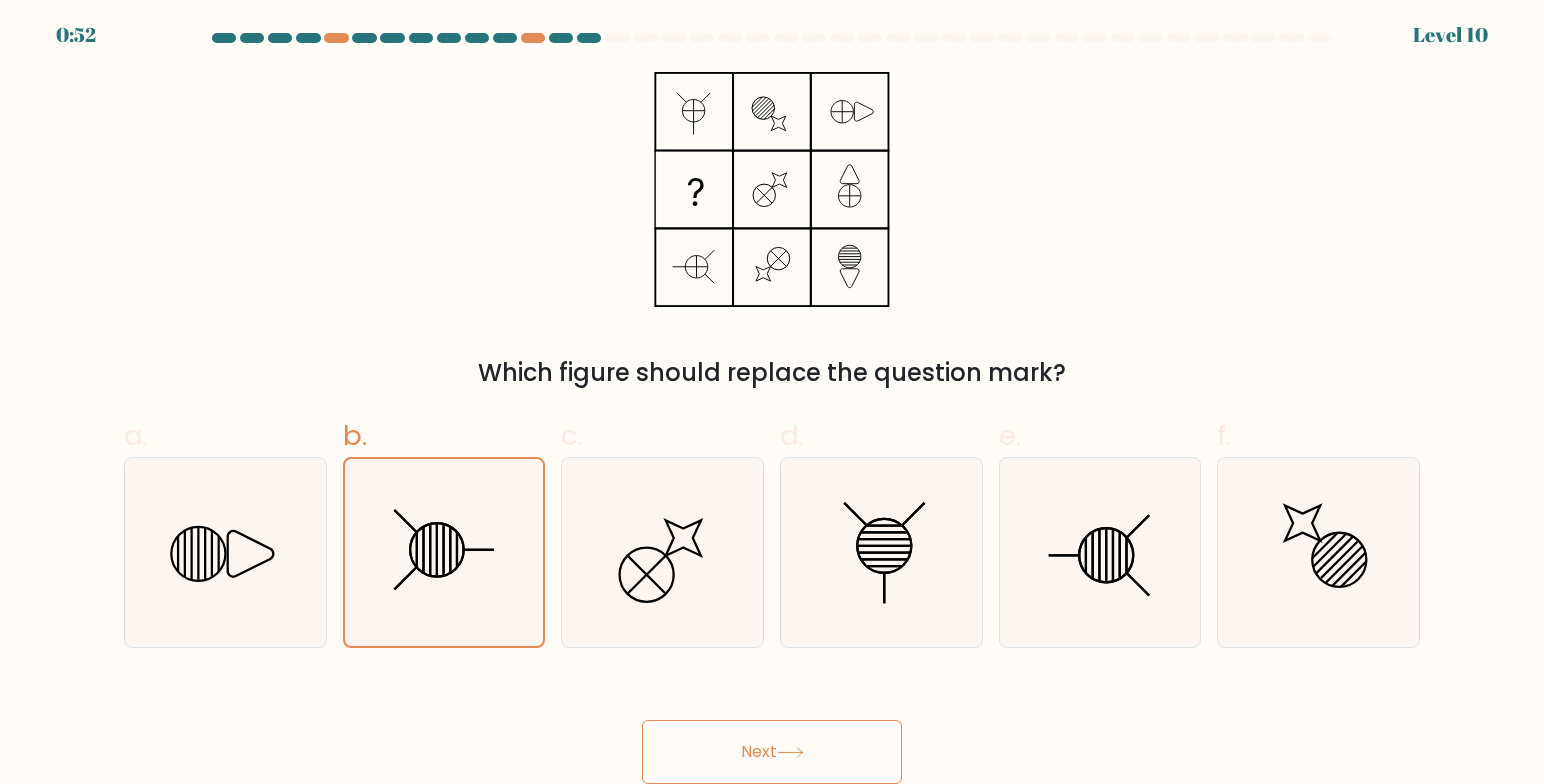 click at bounding box center (772, 408) 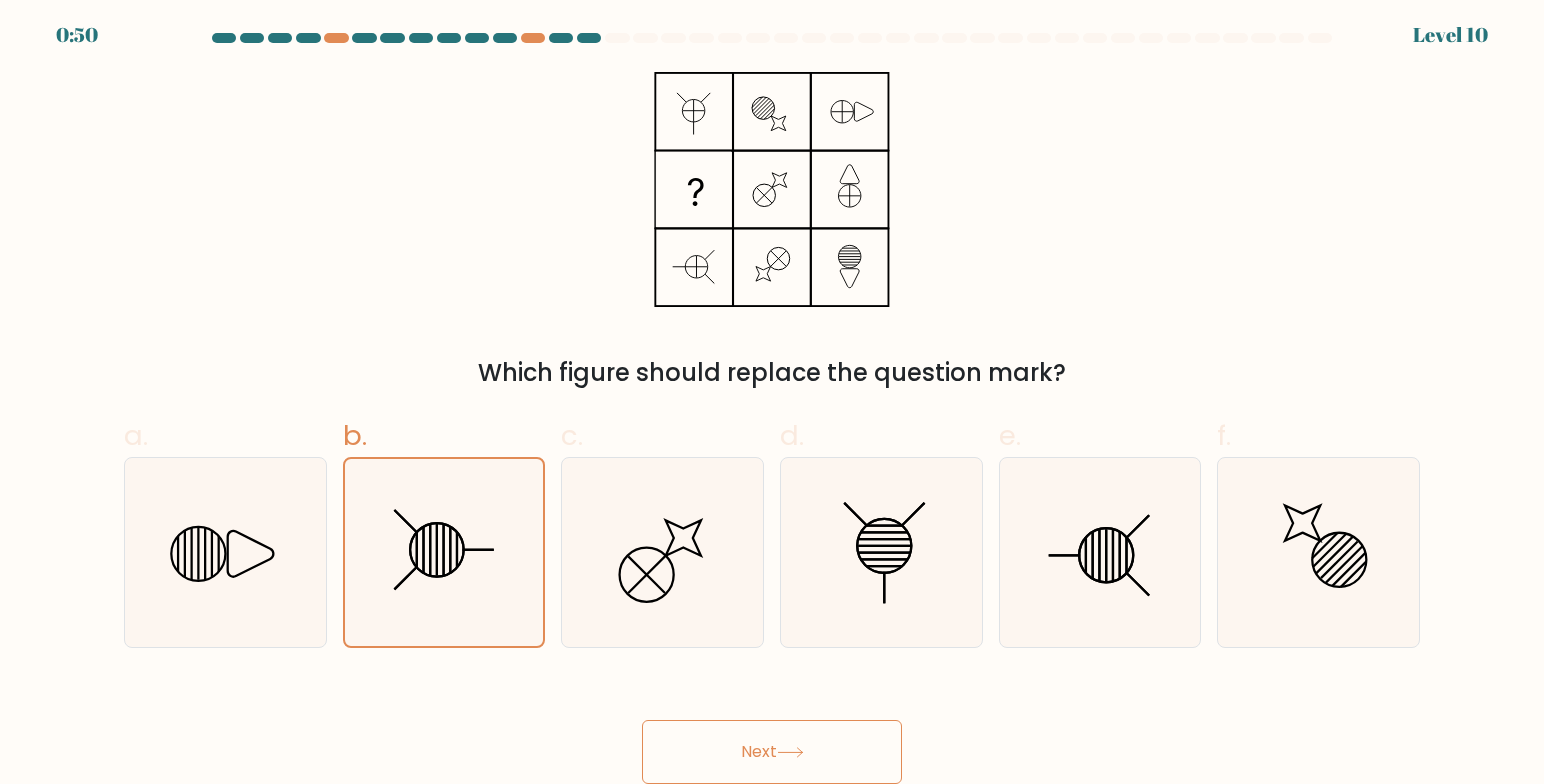 click on "Next" at bounding box center (772, 752) 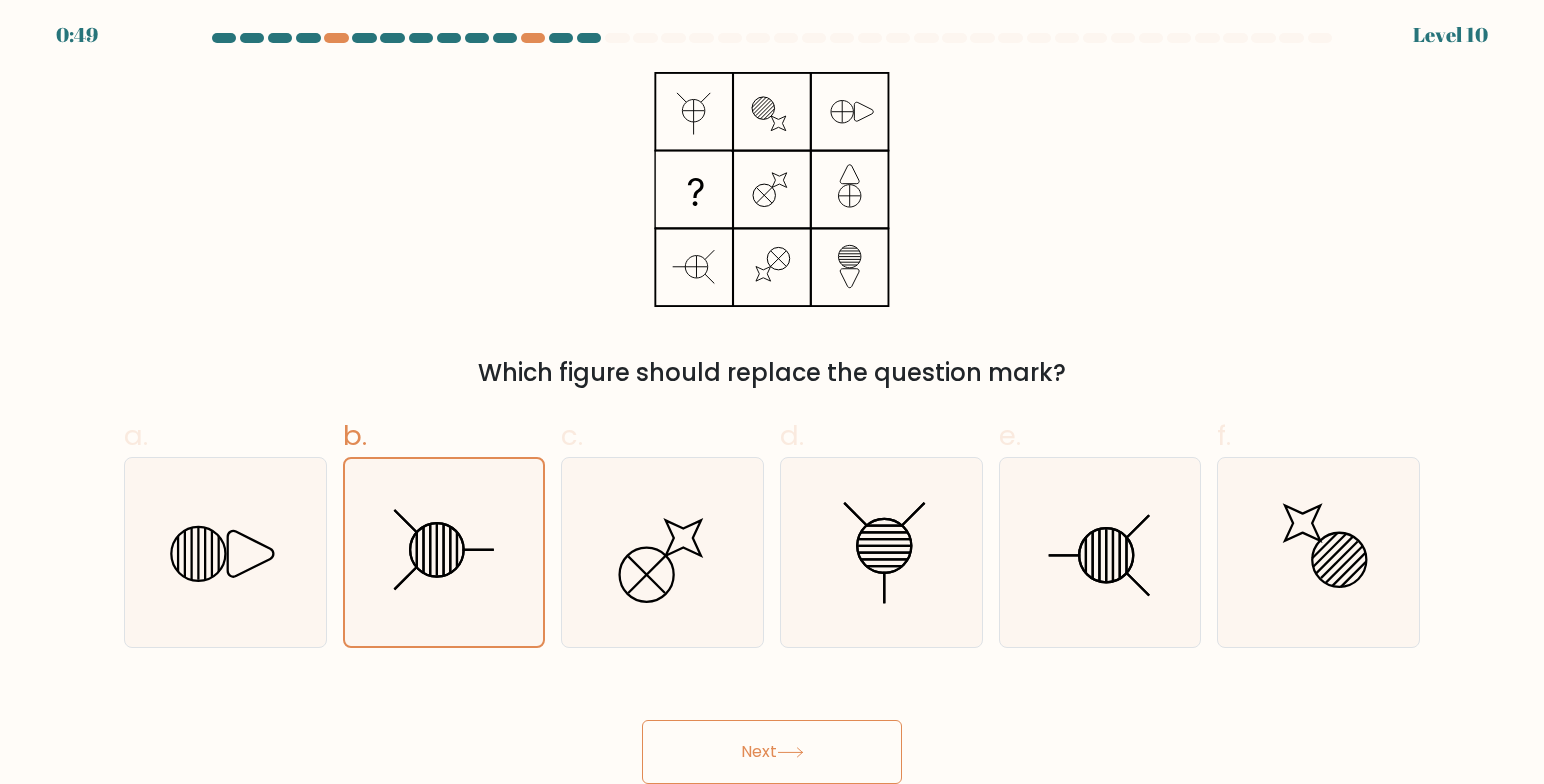 type 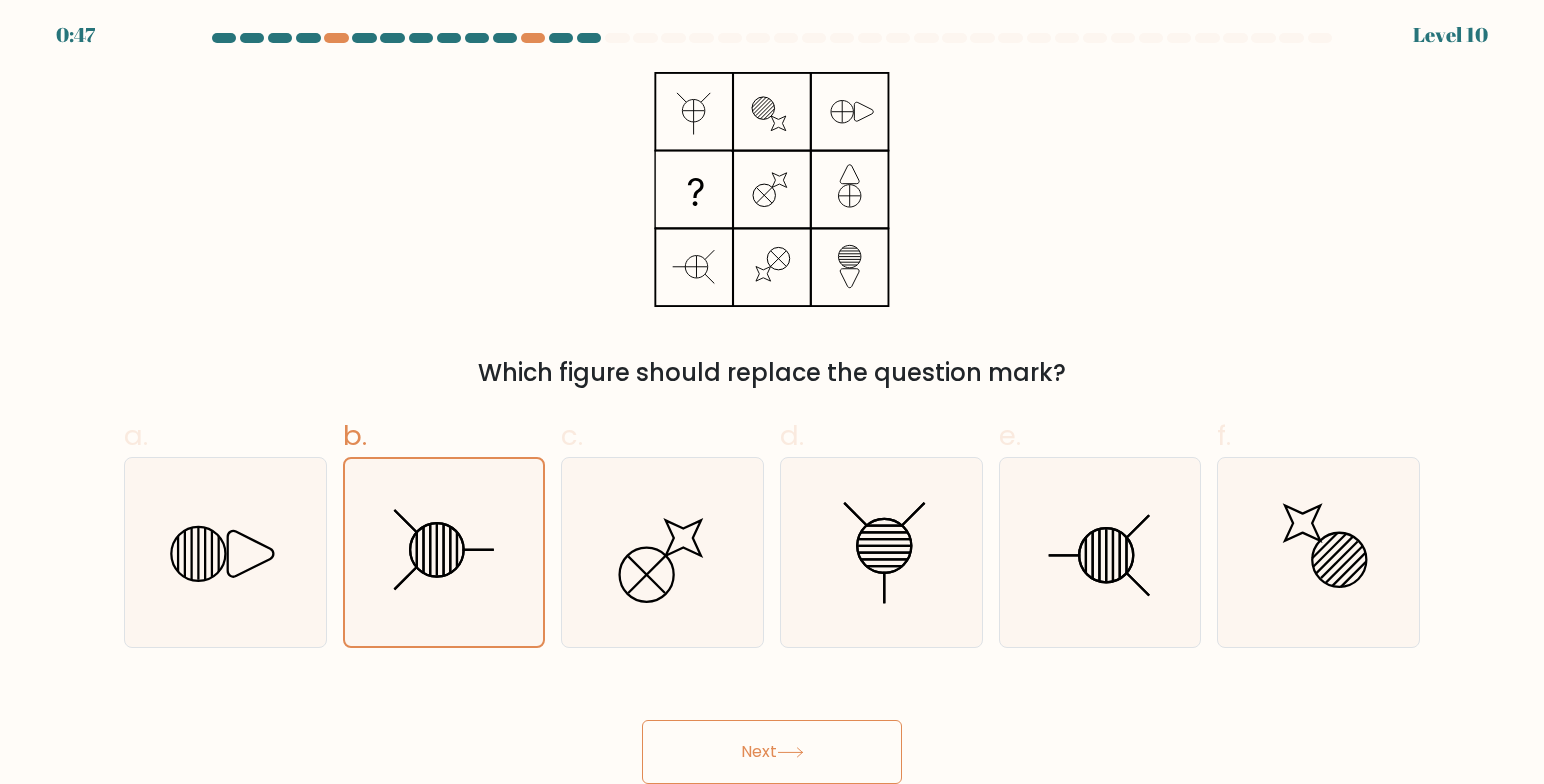 click on "Next" at bounding box center (772, 728) 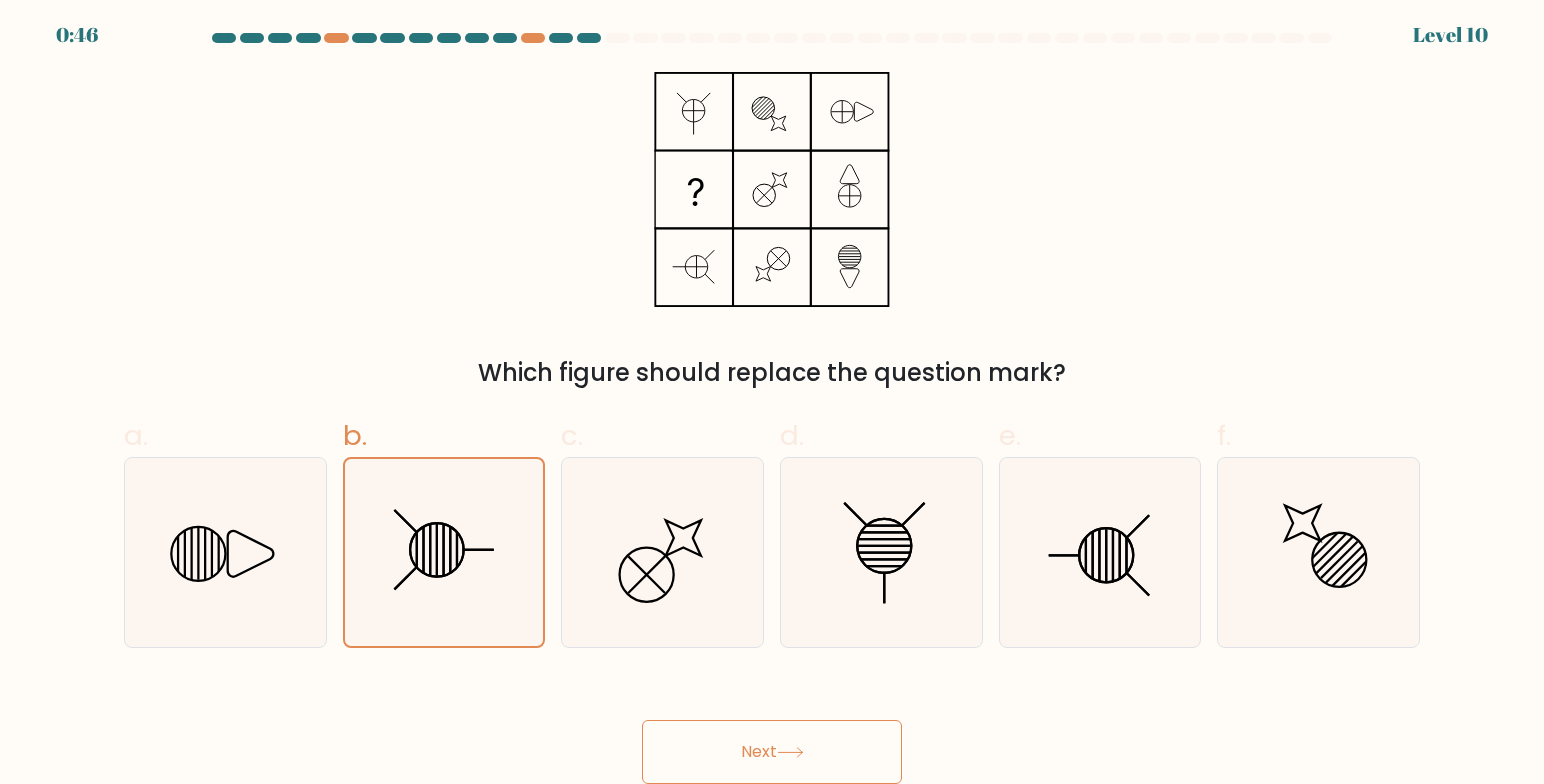 click on "Next" at bounding box center [772, 752] 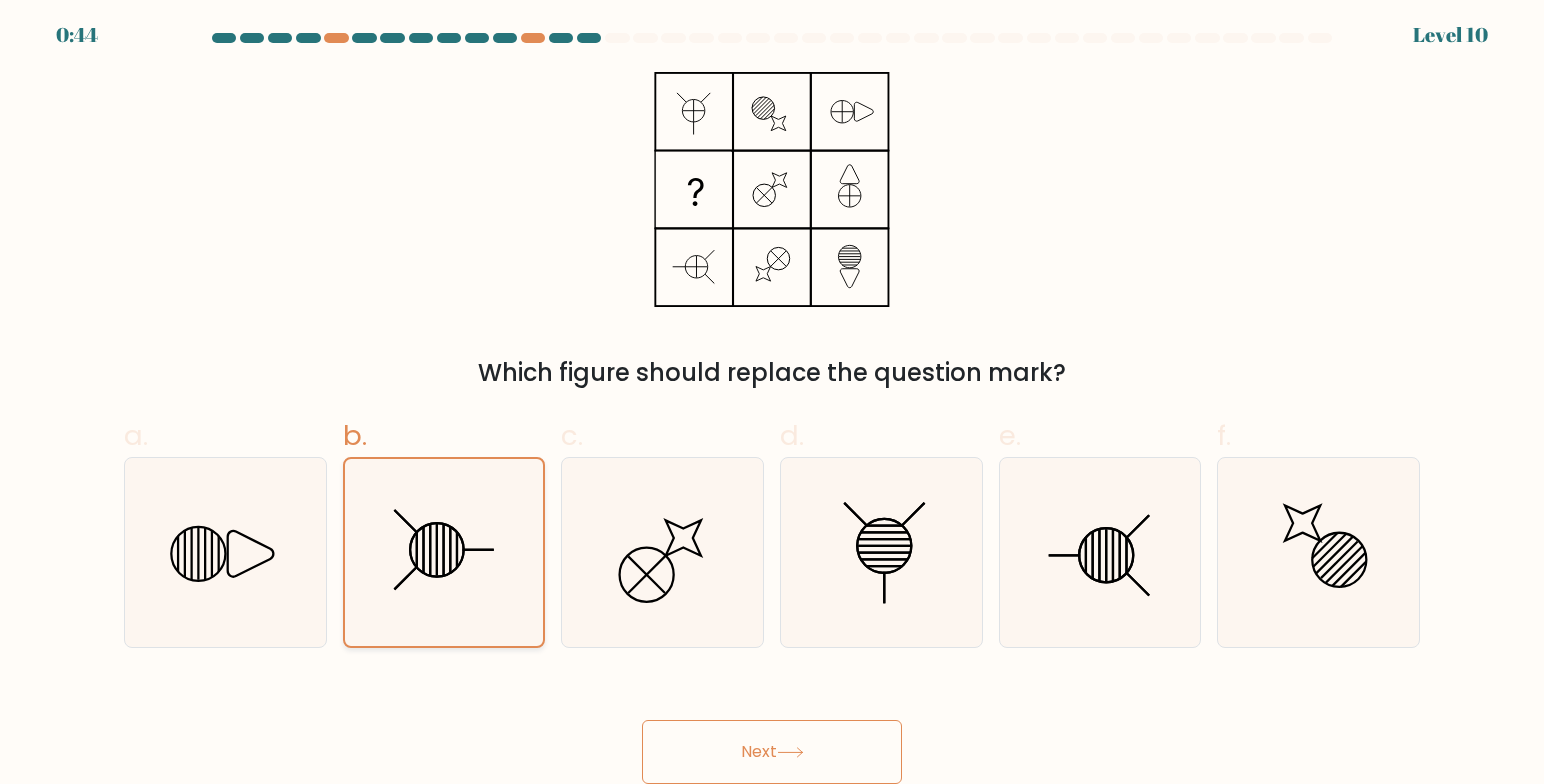 click 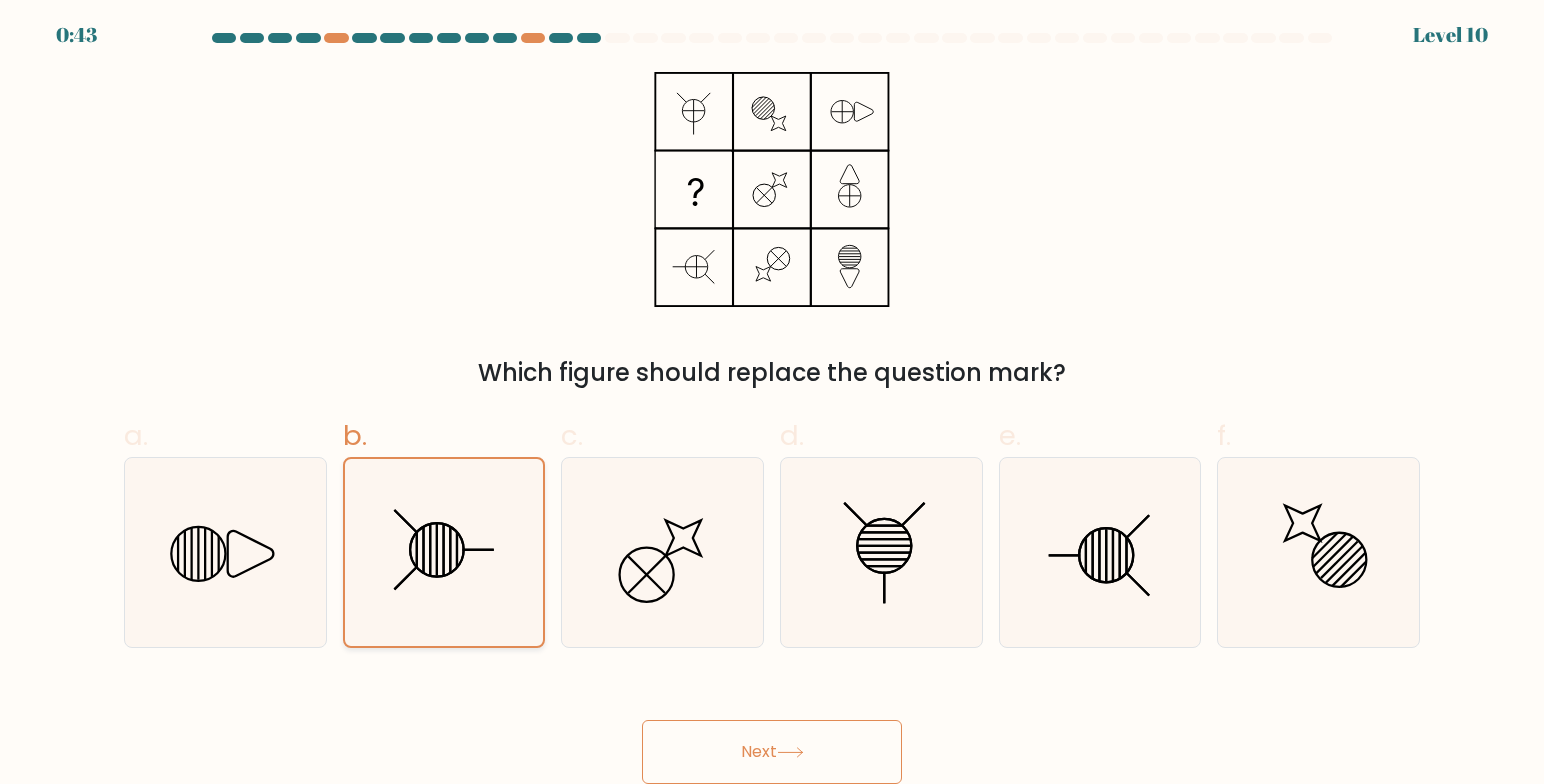 click 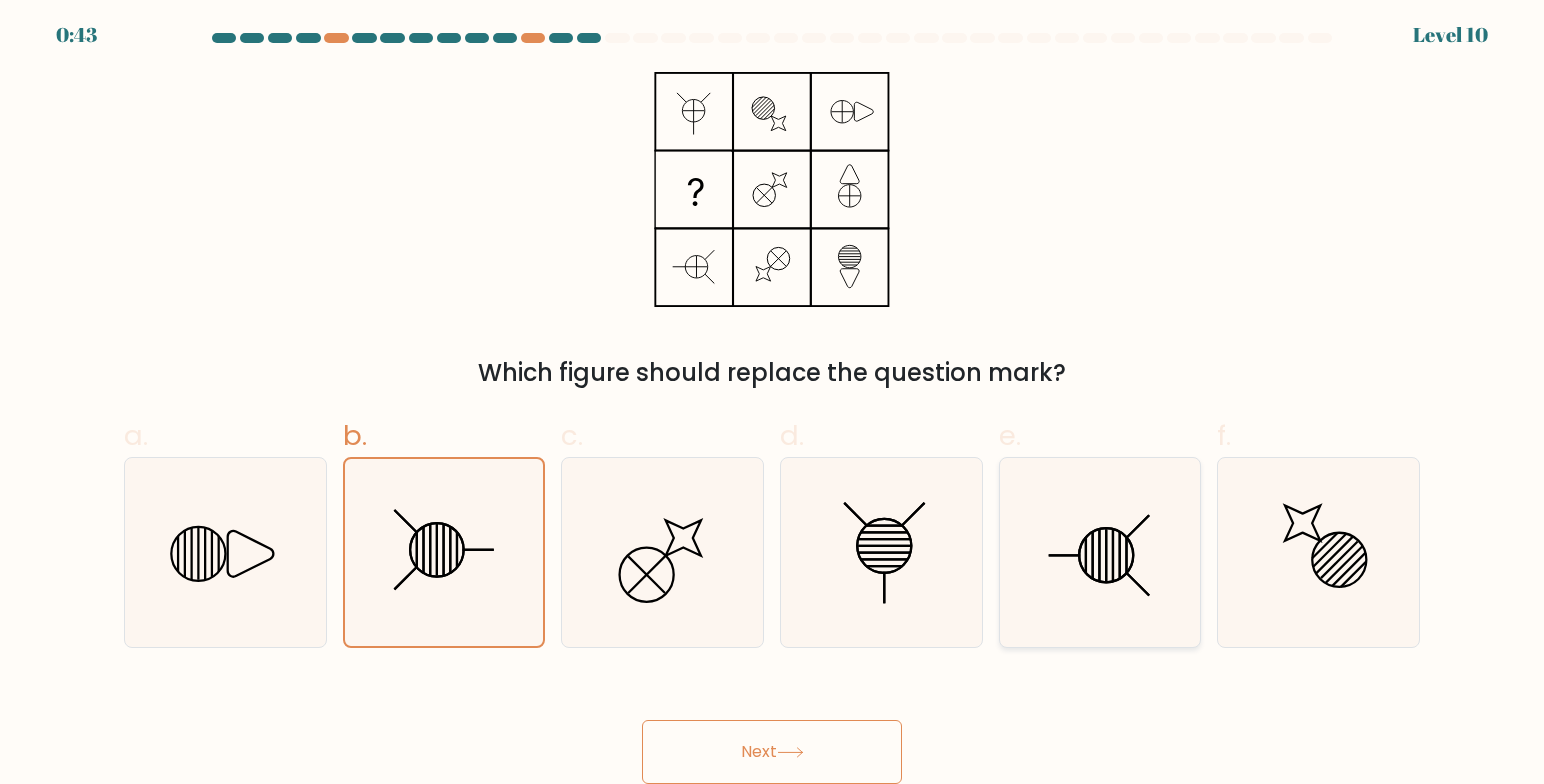 drag, startPoint x: 1121, startPoint y: 556, endPoint x: 1024, endPoint y: 626, distance: 119.62023 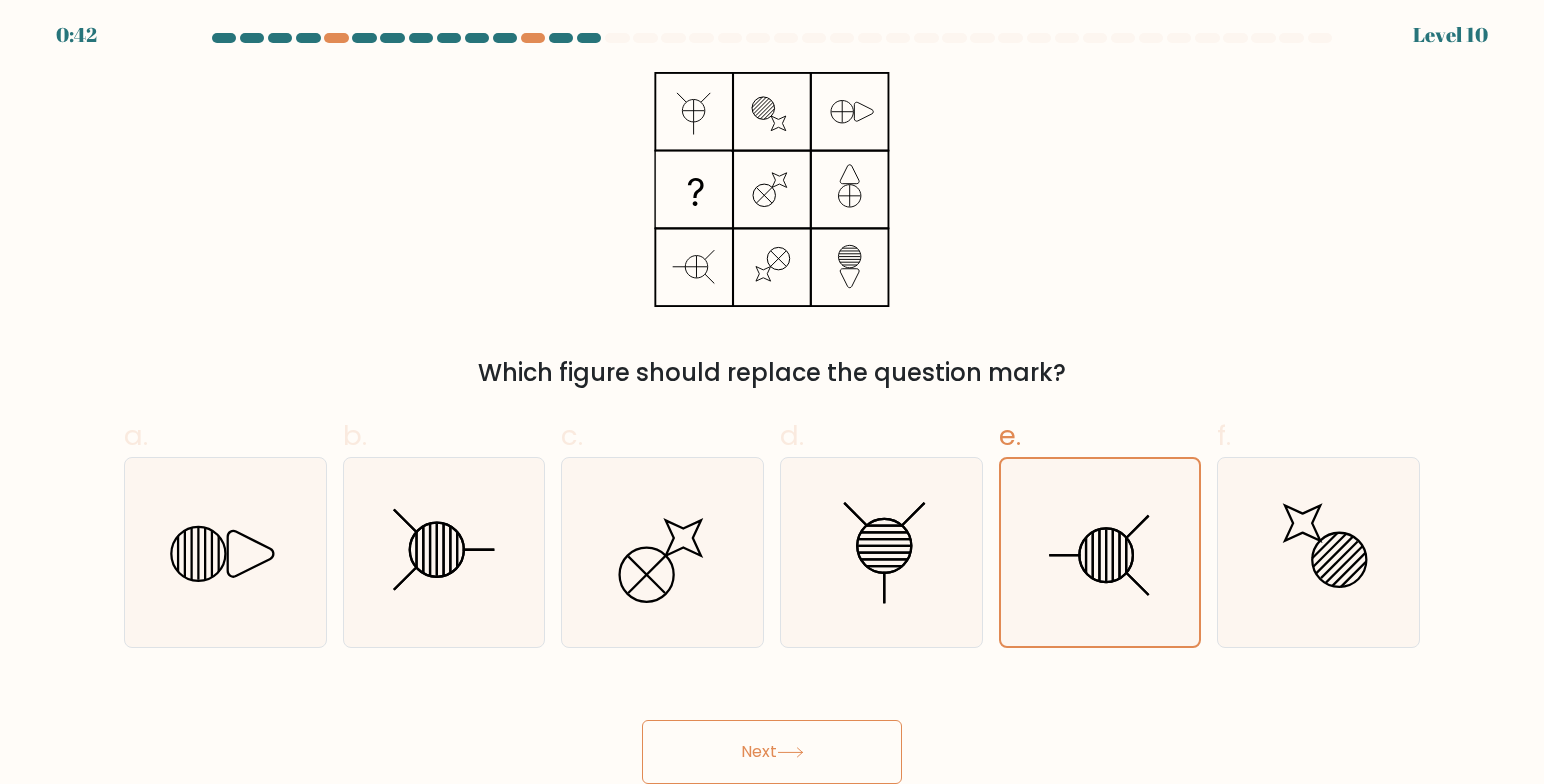 click on "Next" at bounding box center [772, 752] 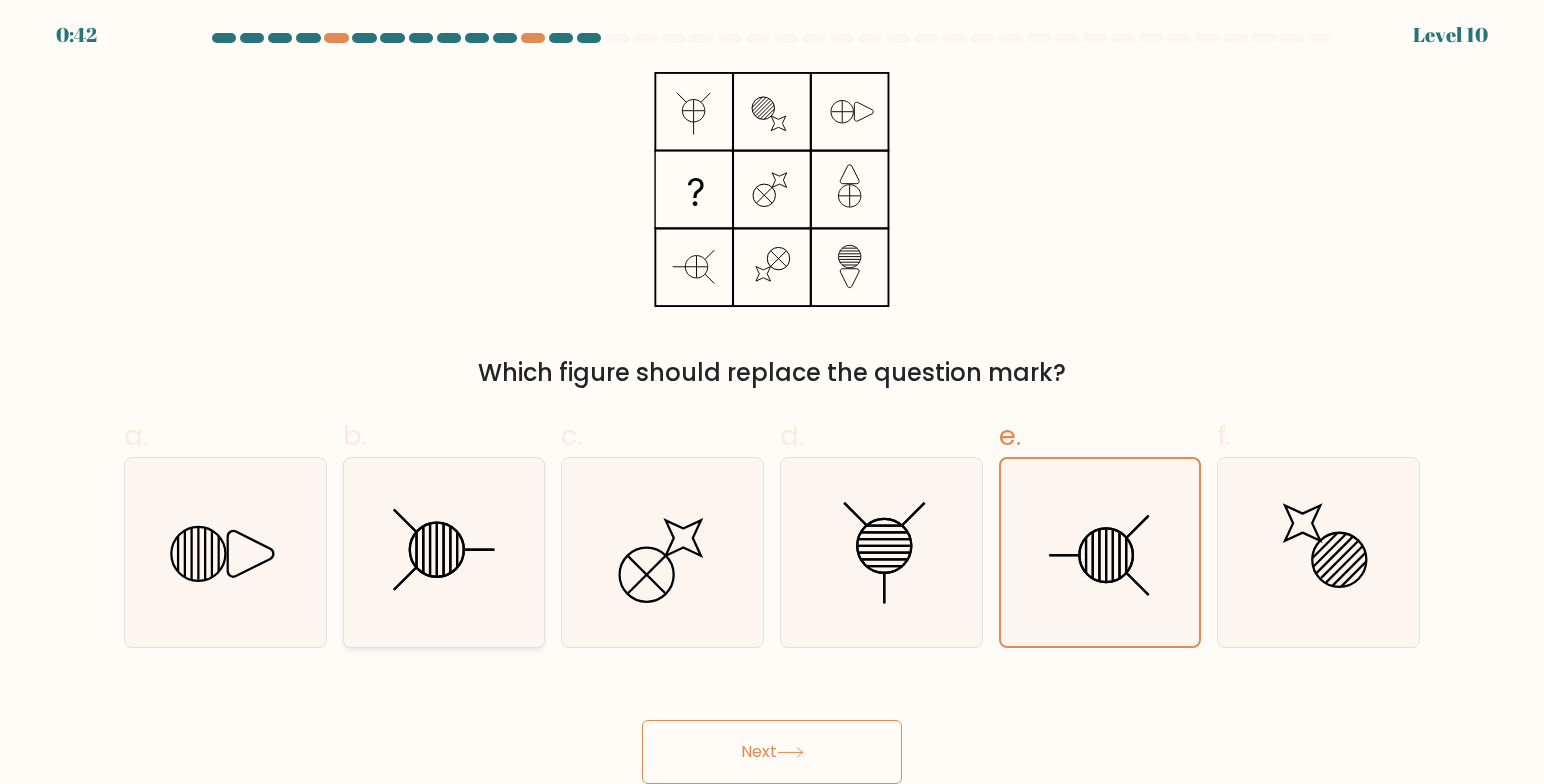 click 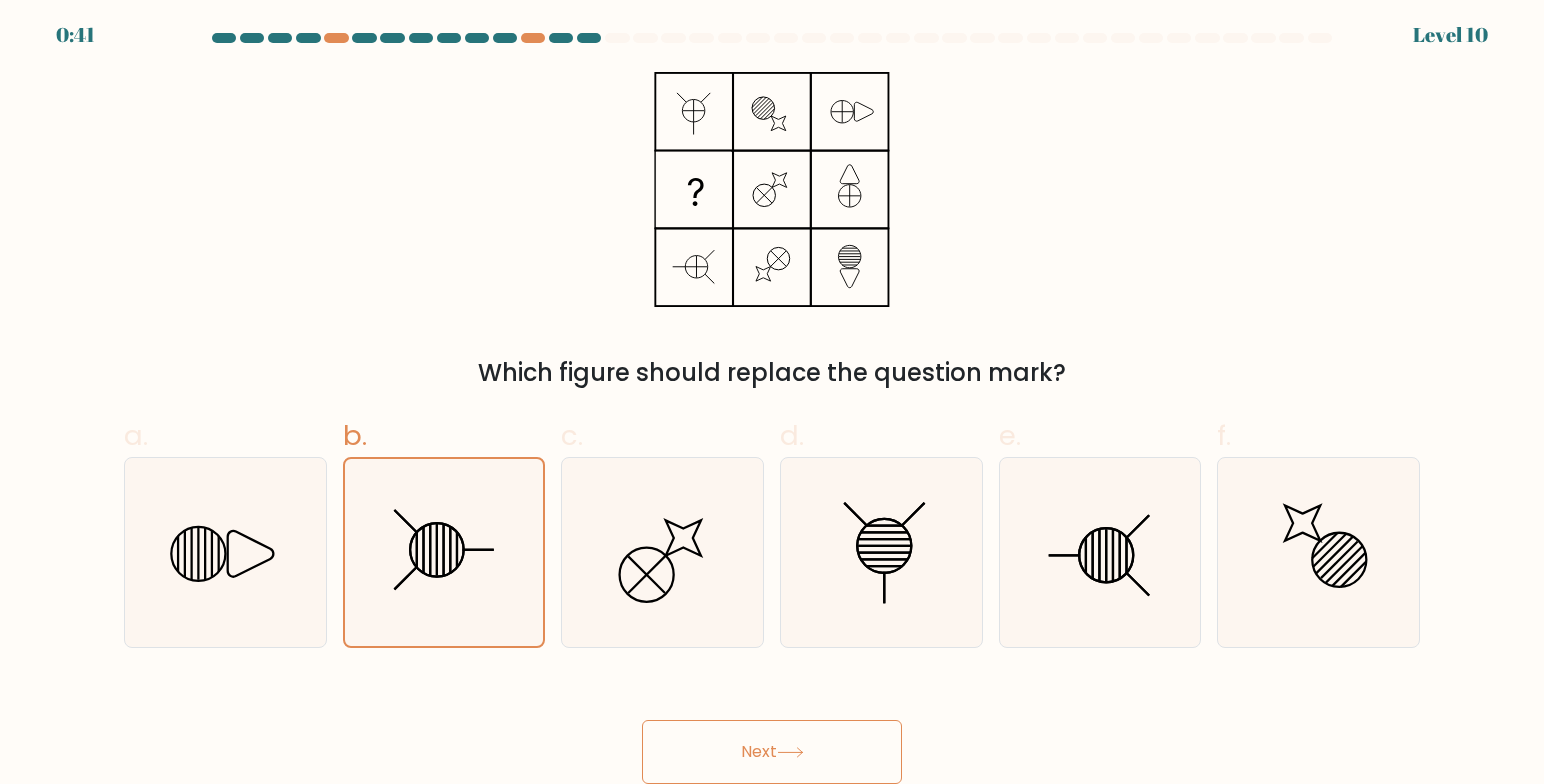 click on "Next" at bounding box center [772, 752] 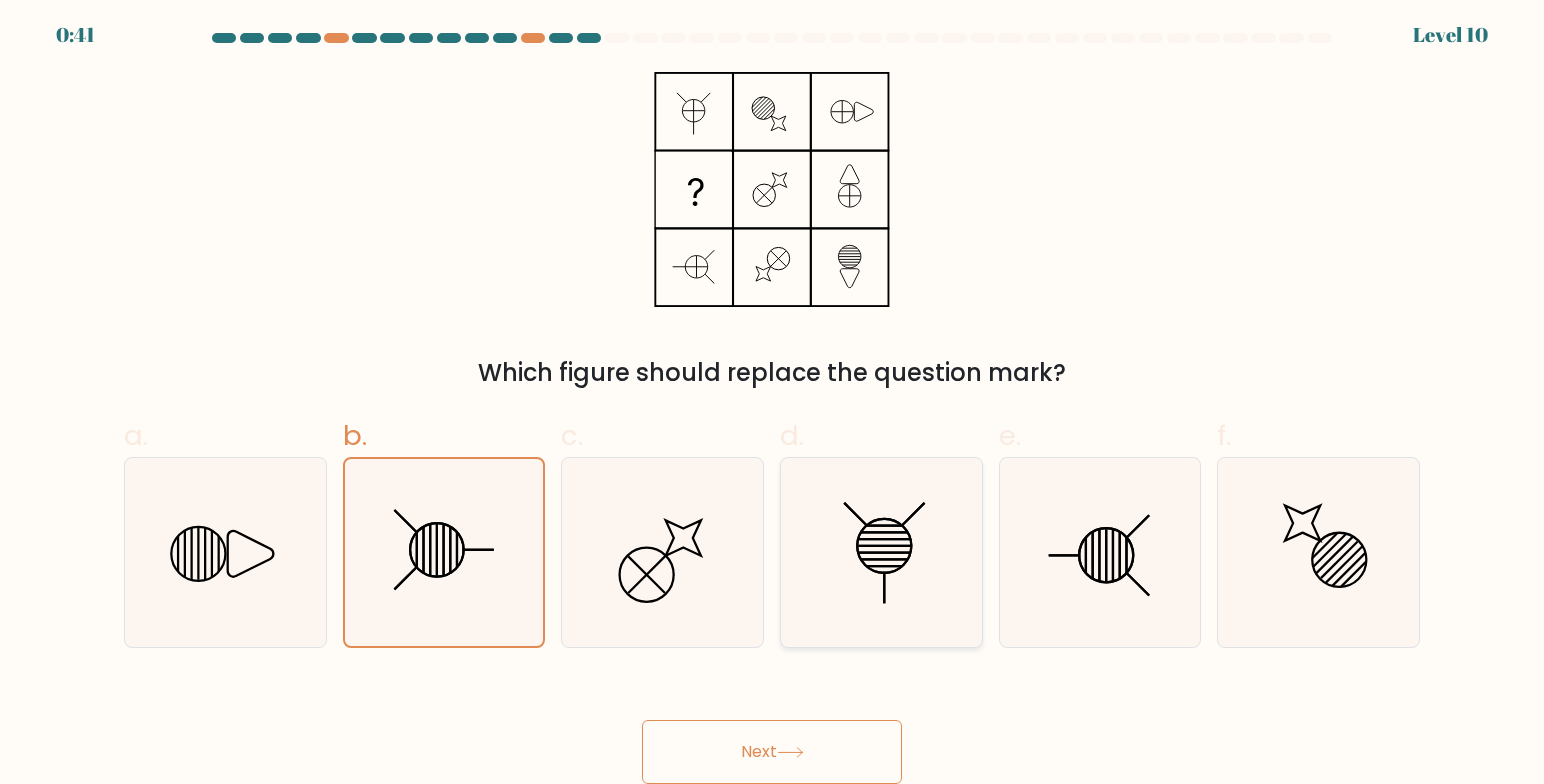 drag, startPoint x: 894, startPoint y: 595, endPoint x: 885, endPoint y: 602, distance: 11.401754 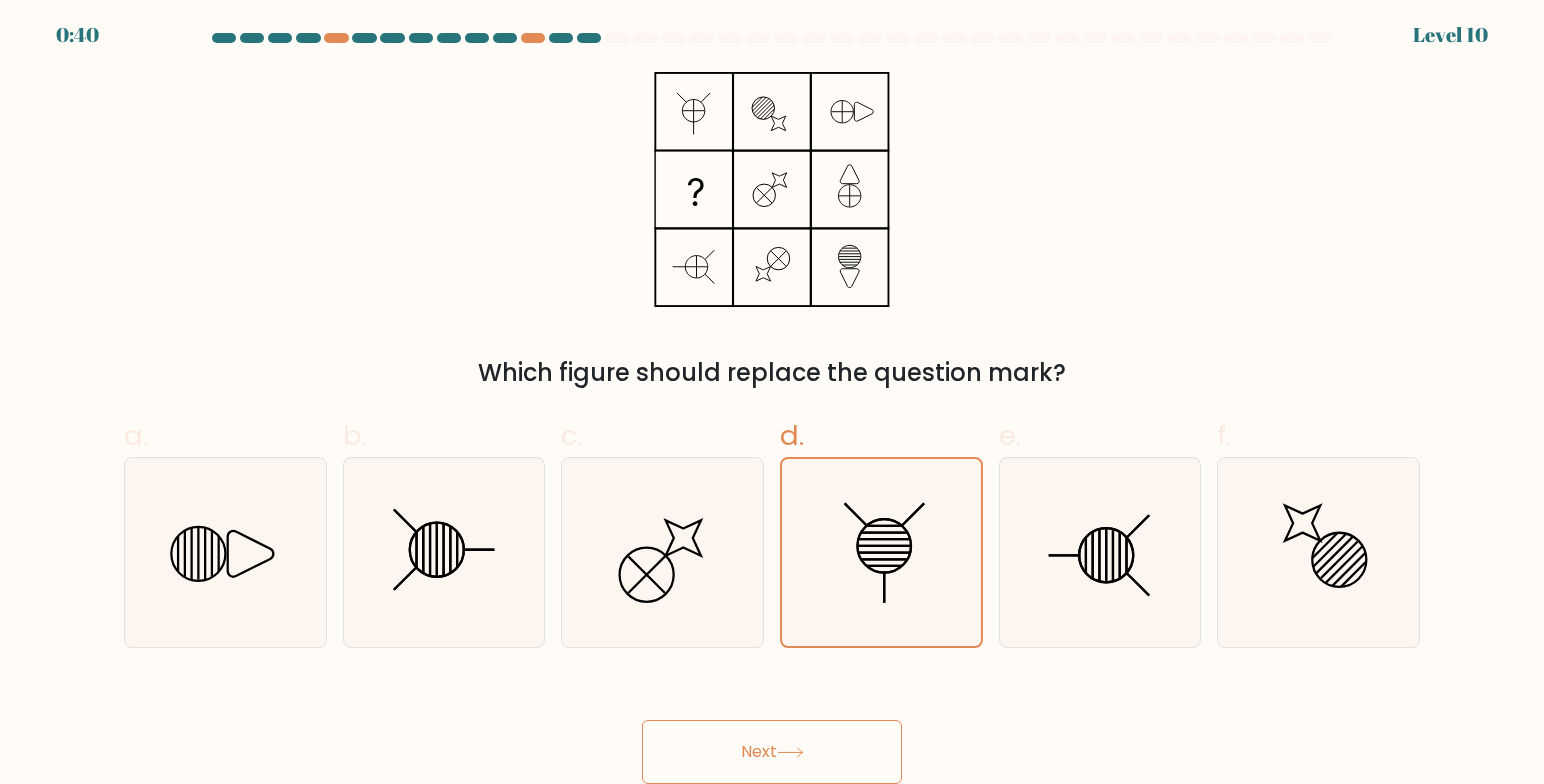 click on "Next" at bounding box center [772, 728] 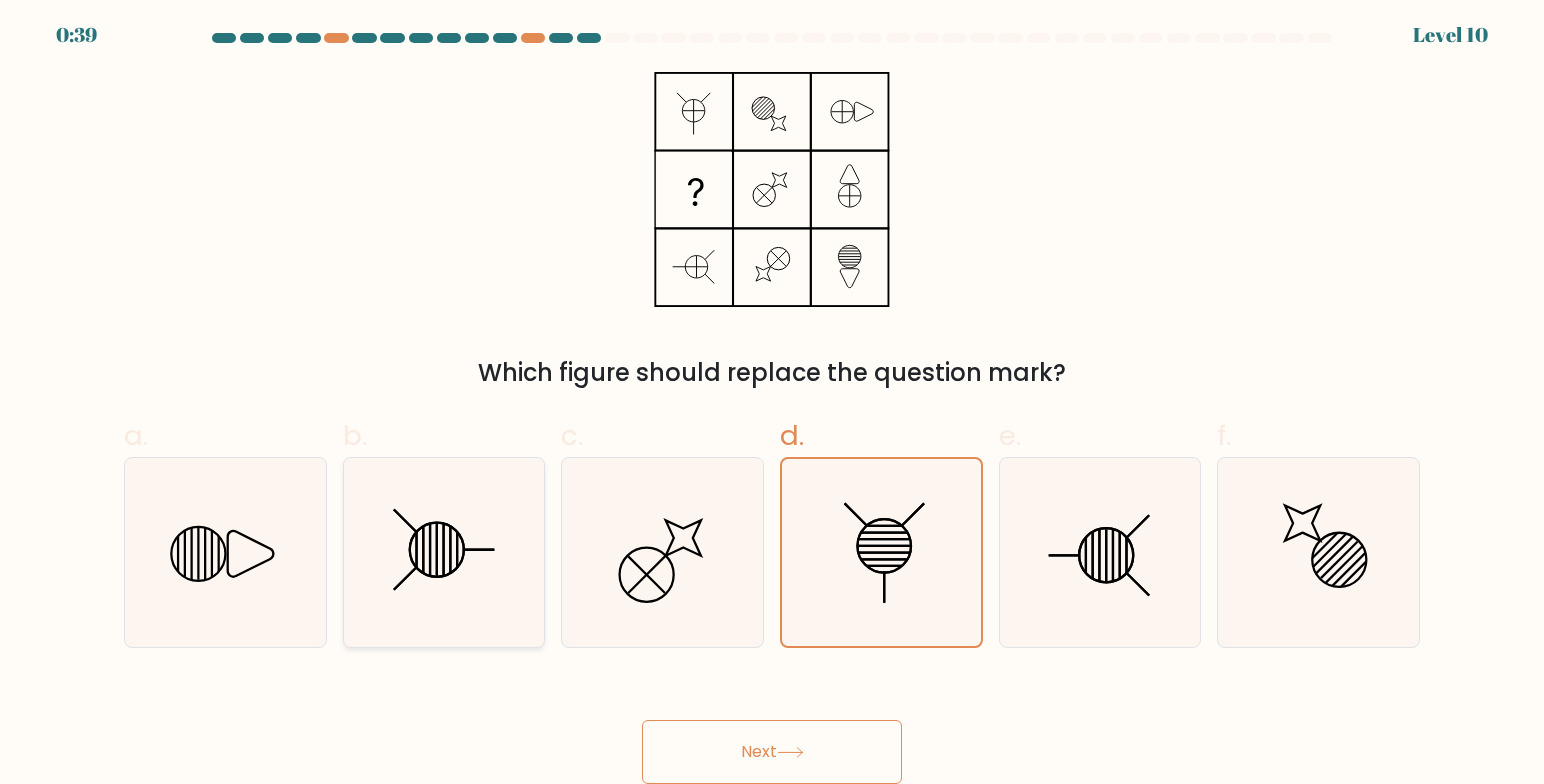 click 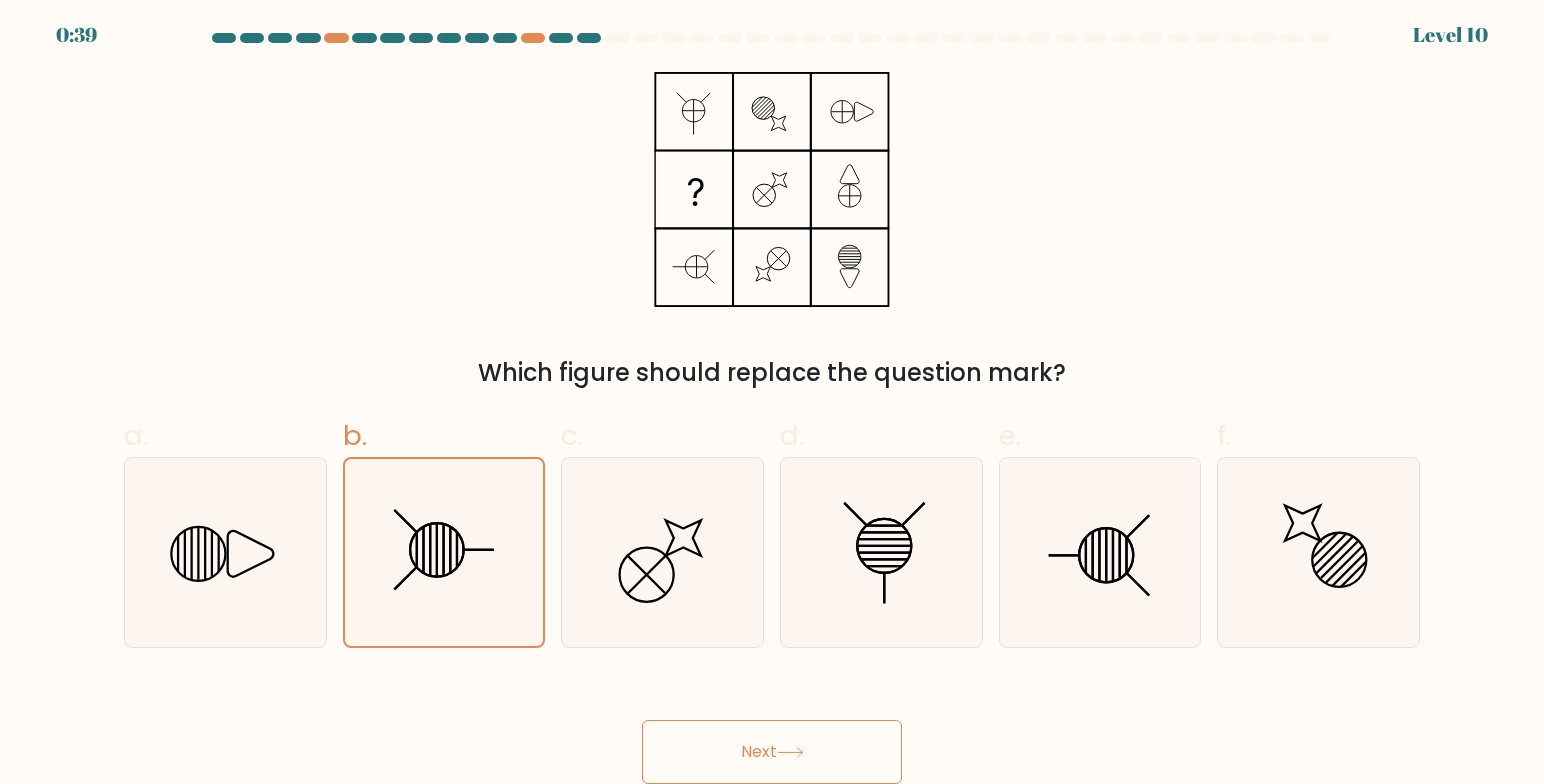 click on "Next" at bounding box center (772, 752) 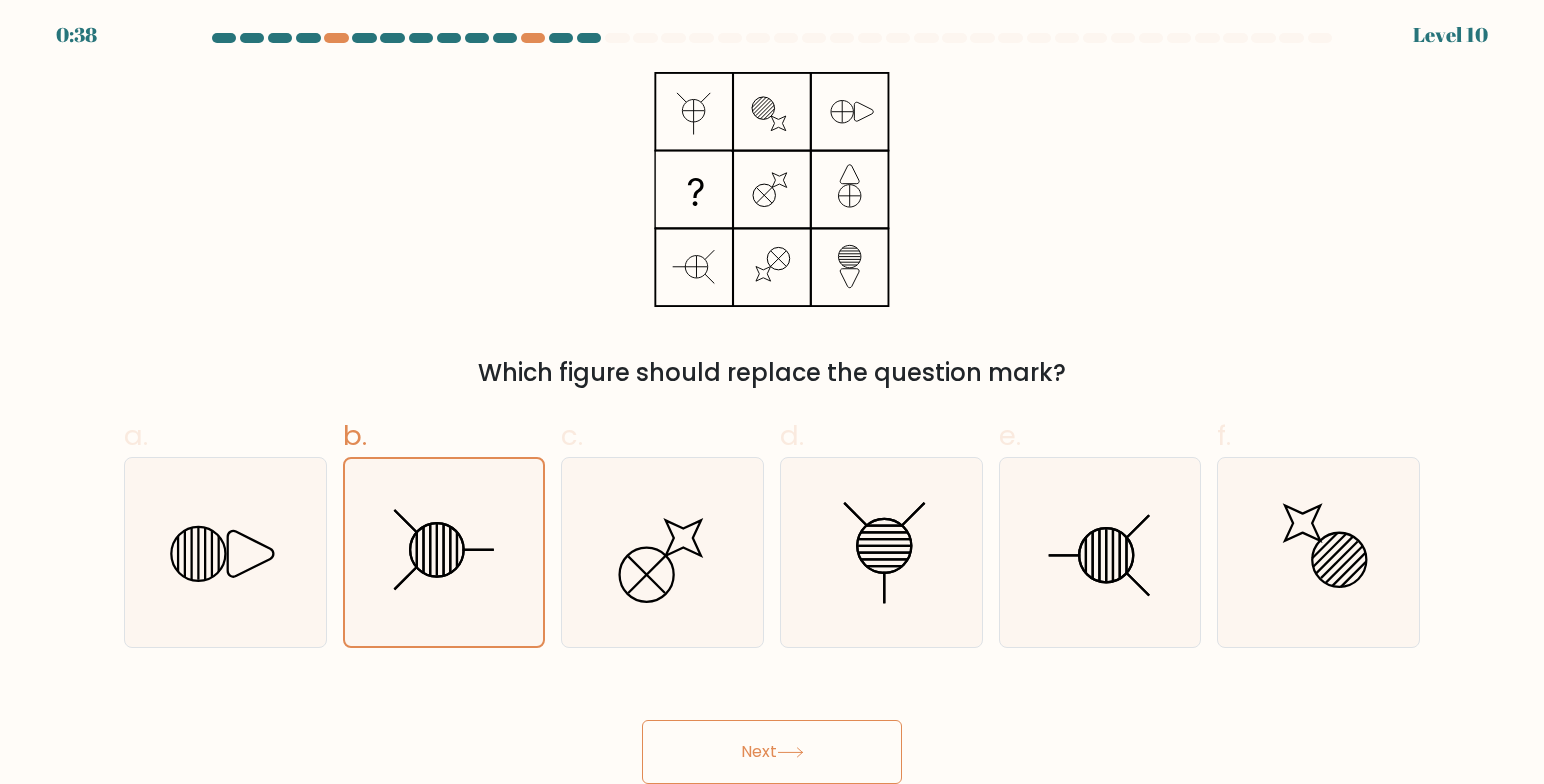 drag, startPoint x: 697, startPoint y: 742, endPoint x: 709, endPoint y: 738, distance: 12.649111 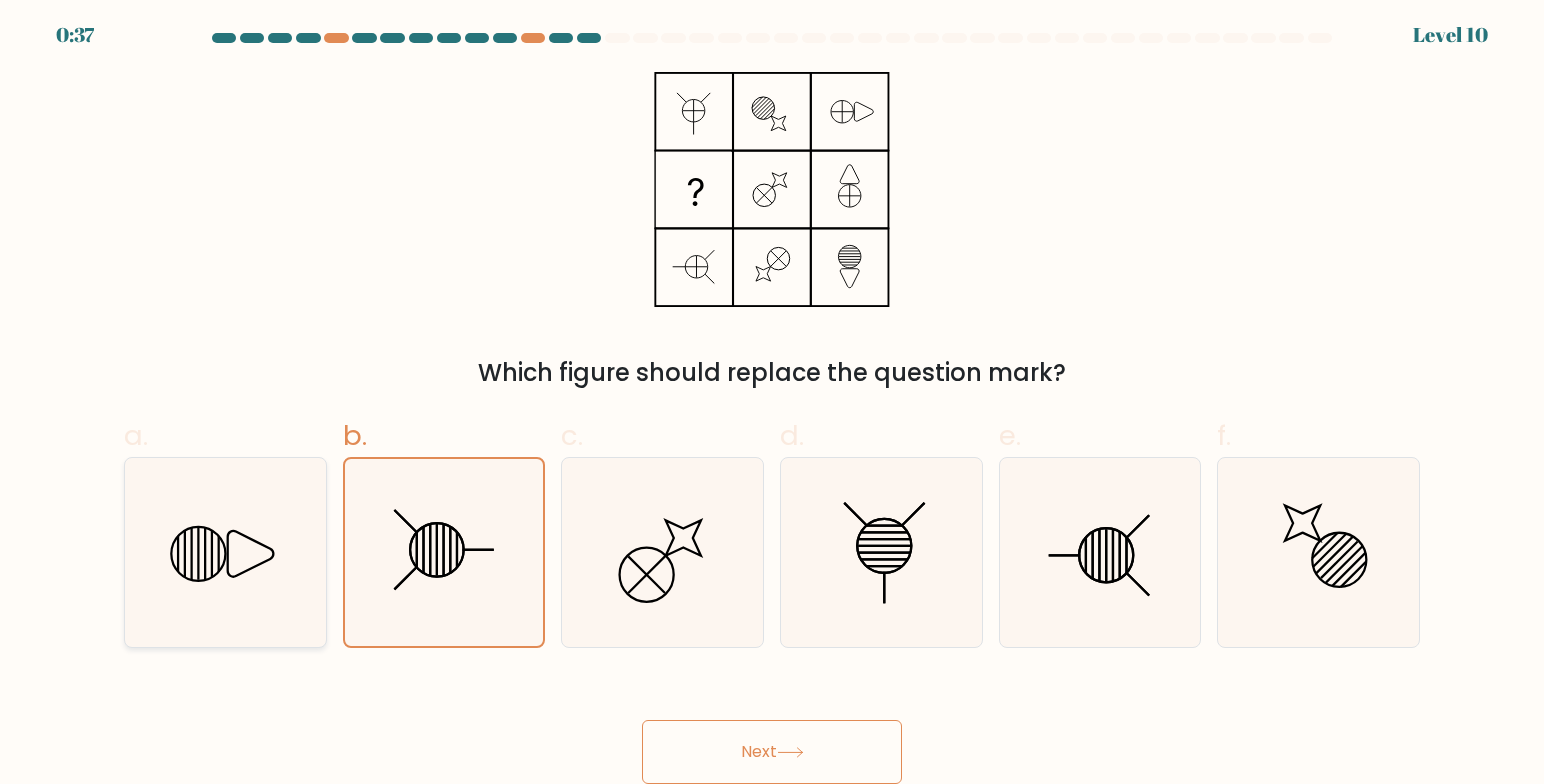 click 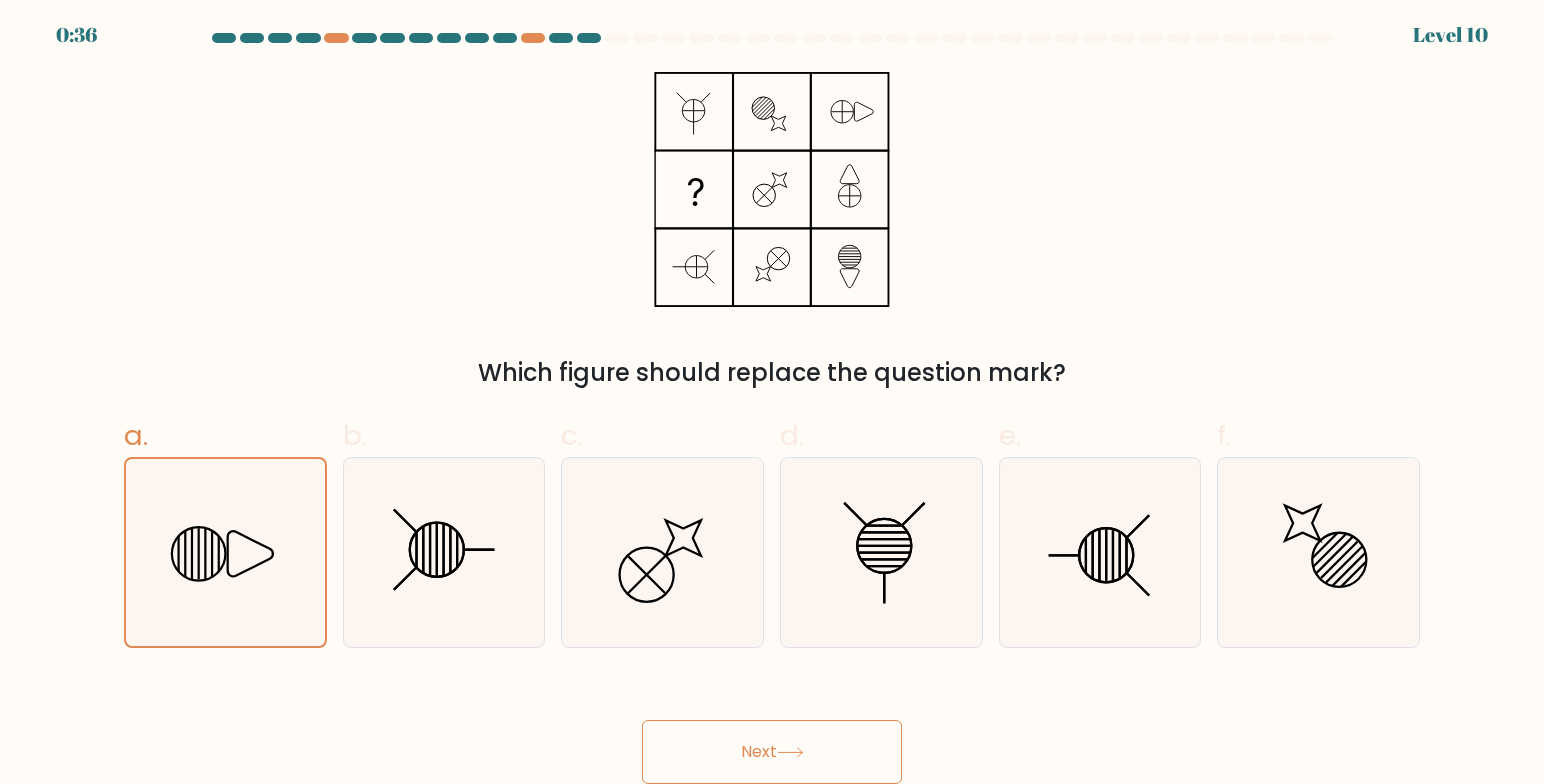 drag, startPoint x: 787, startPoint y: 760, endPoint x: 777, endPoint y: 753, distance: 12.206555 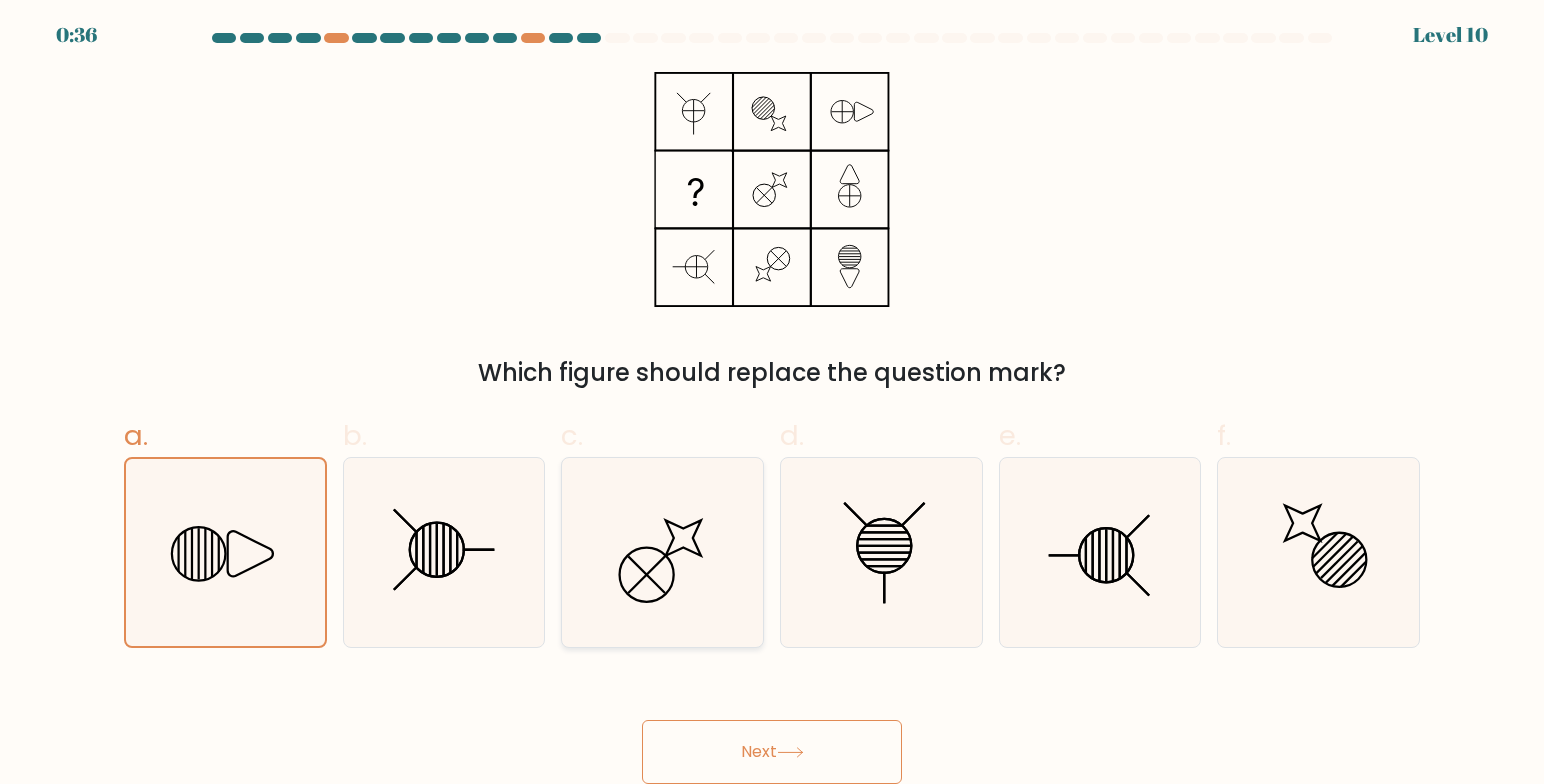 click 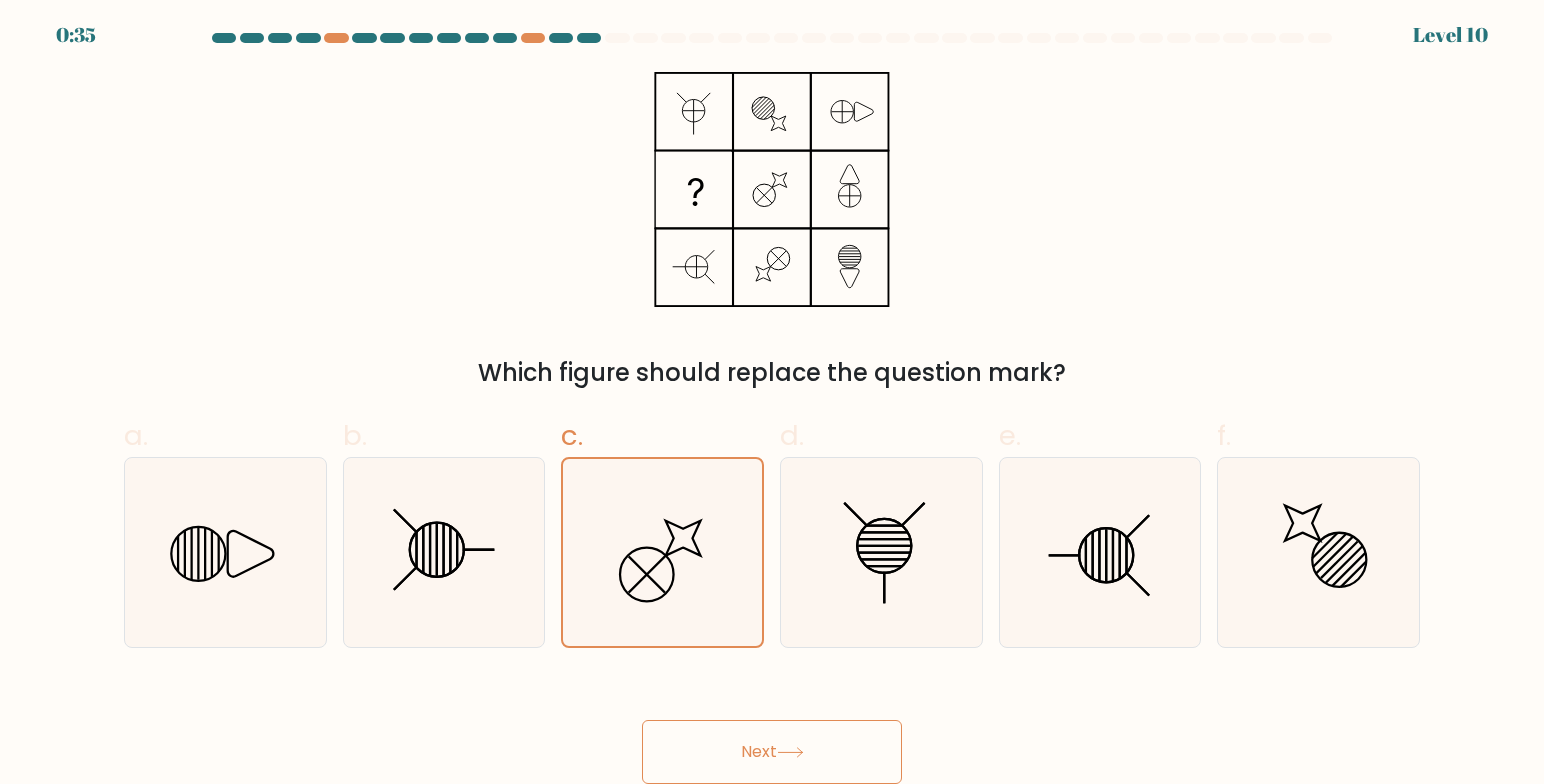 click on "Next" at bounding box center (772, 752) 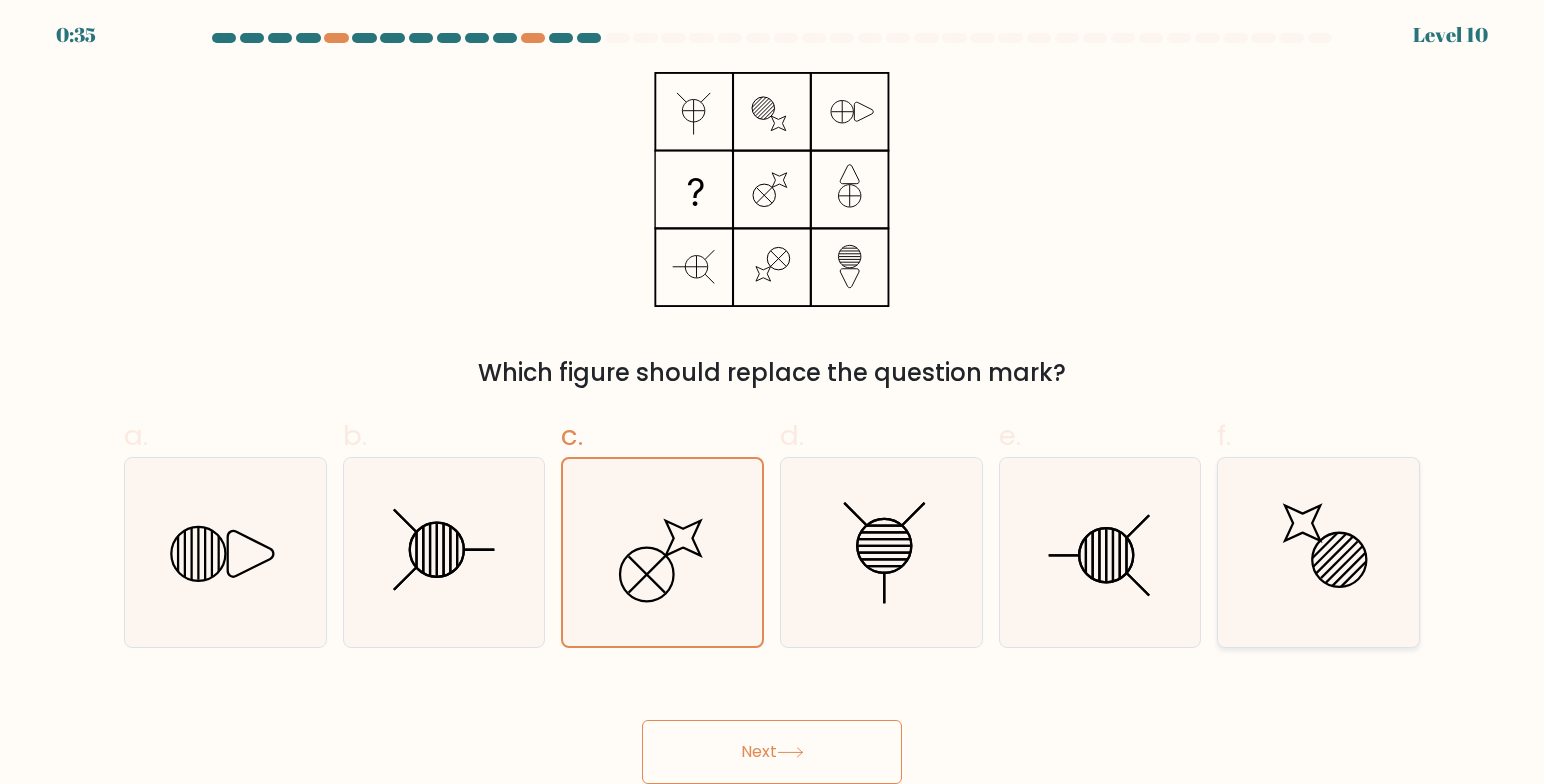 click 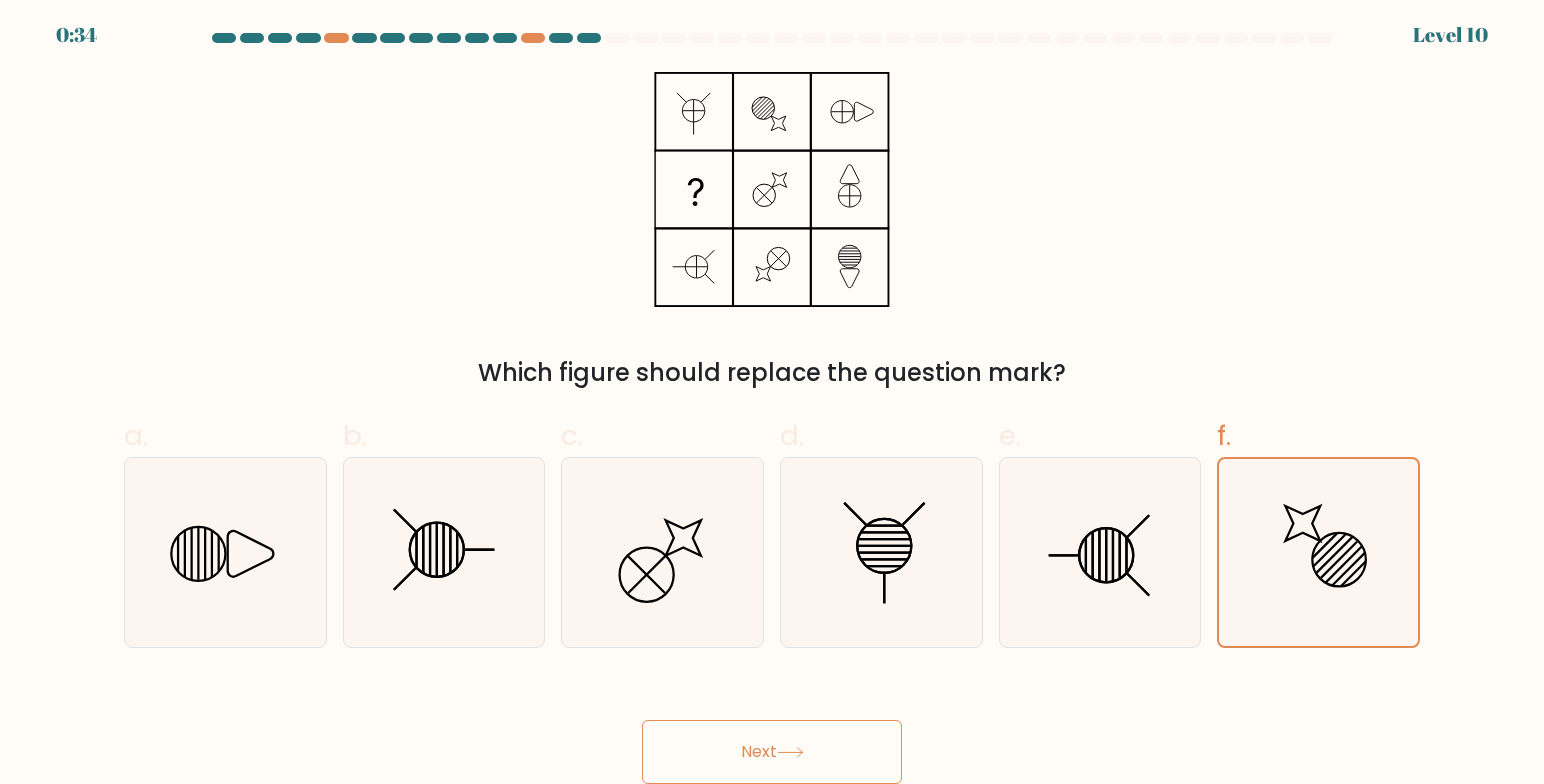 click on "Next" at bounding box center (772, 752) 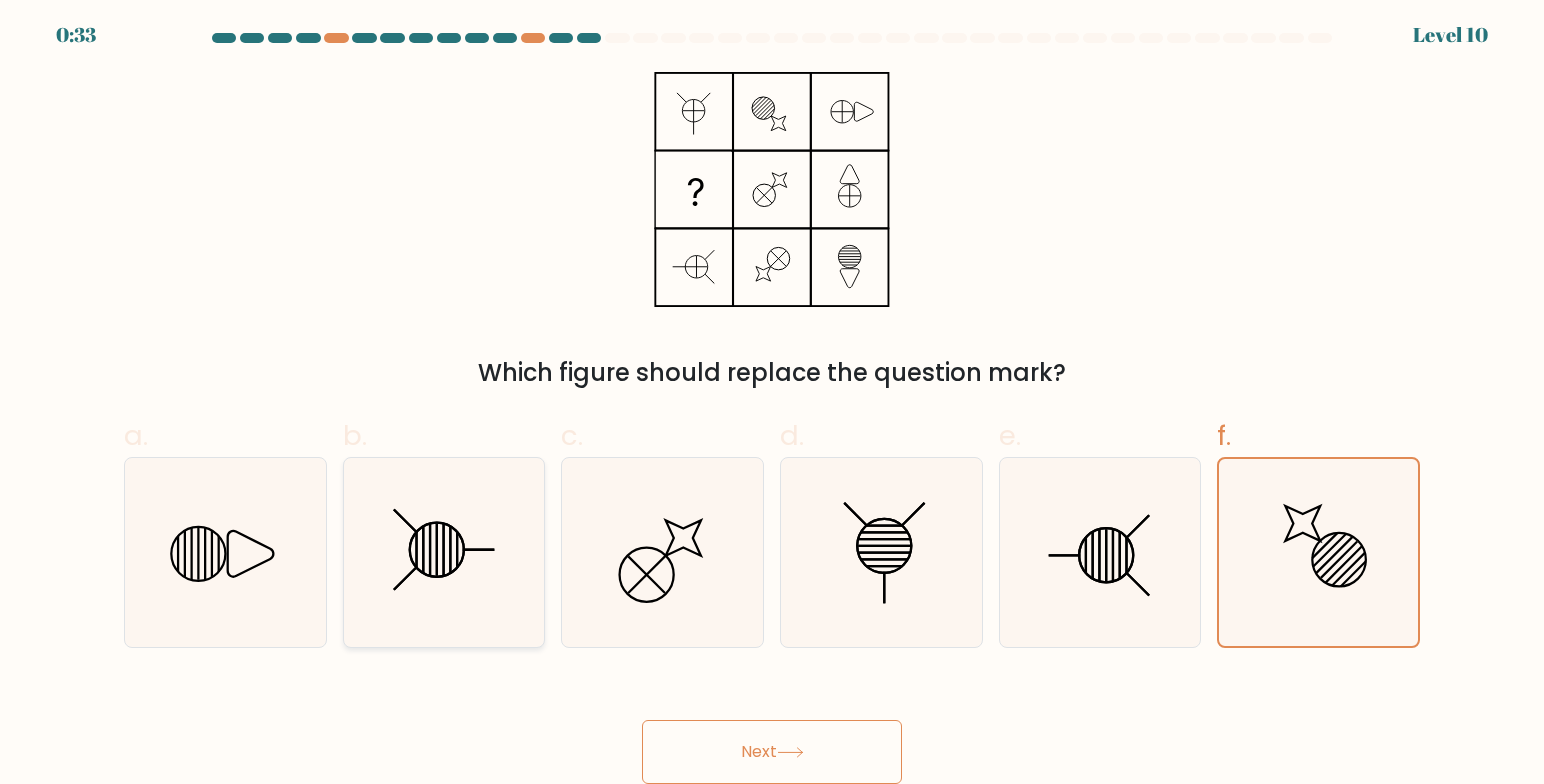 click 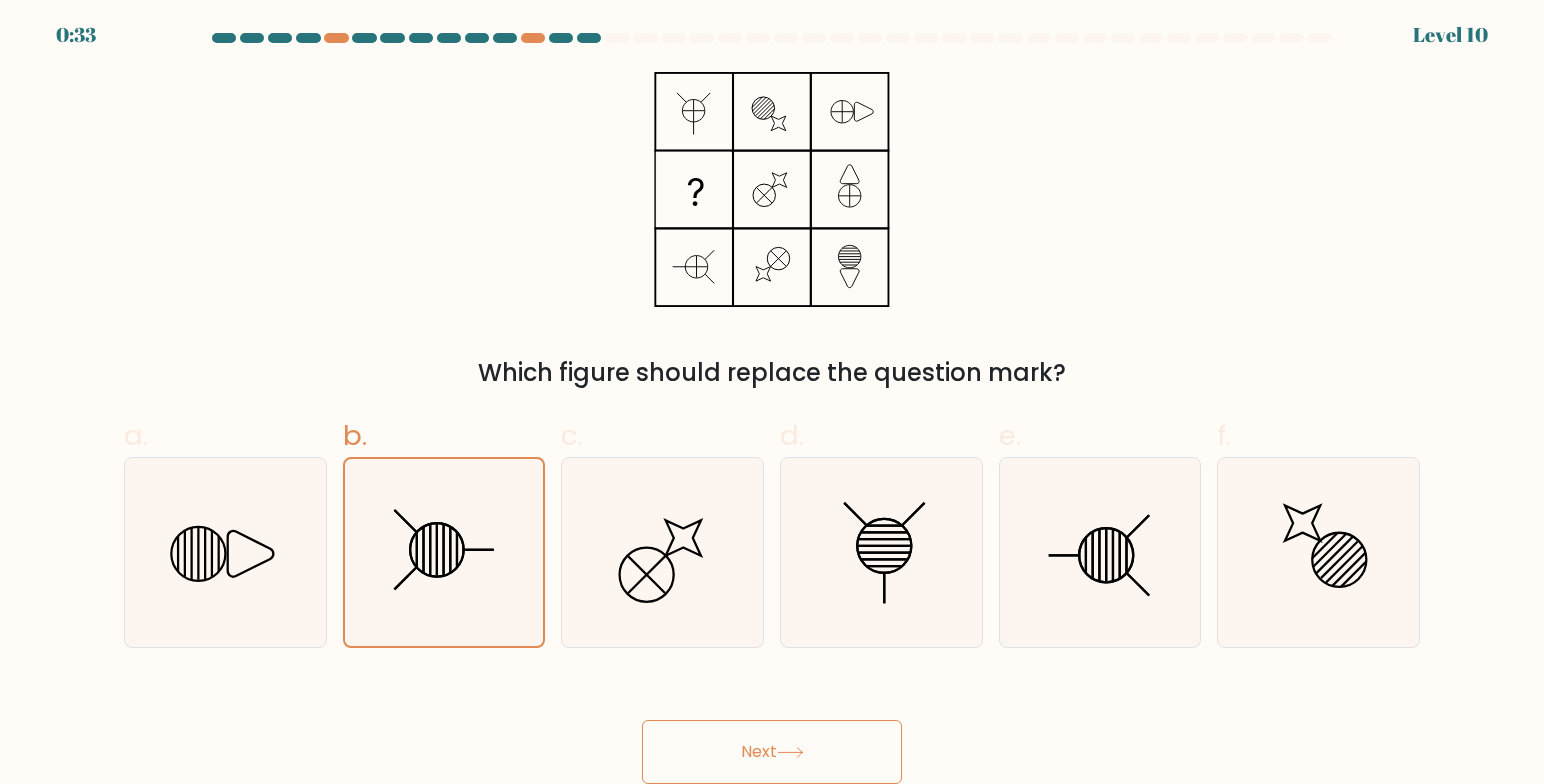 click on "Next" at bounding box center (772, 752) 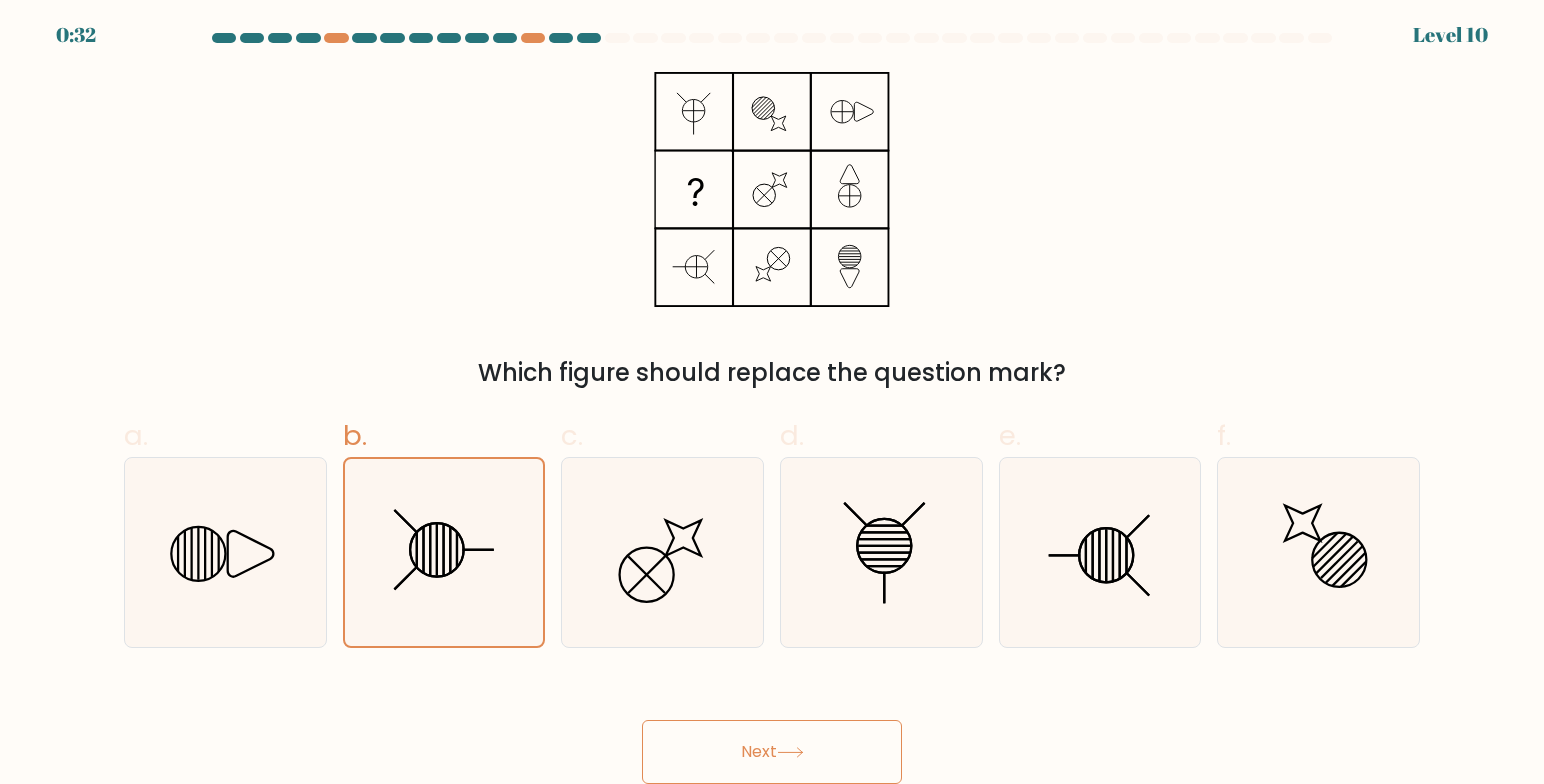 click on "Next" at bounding box center (772, 752) 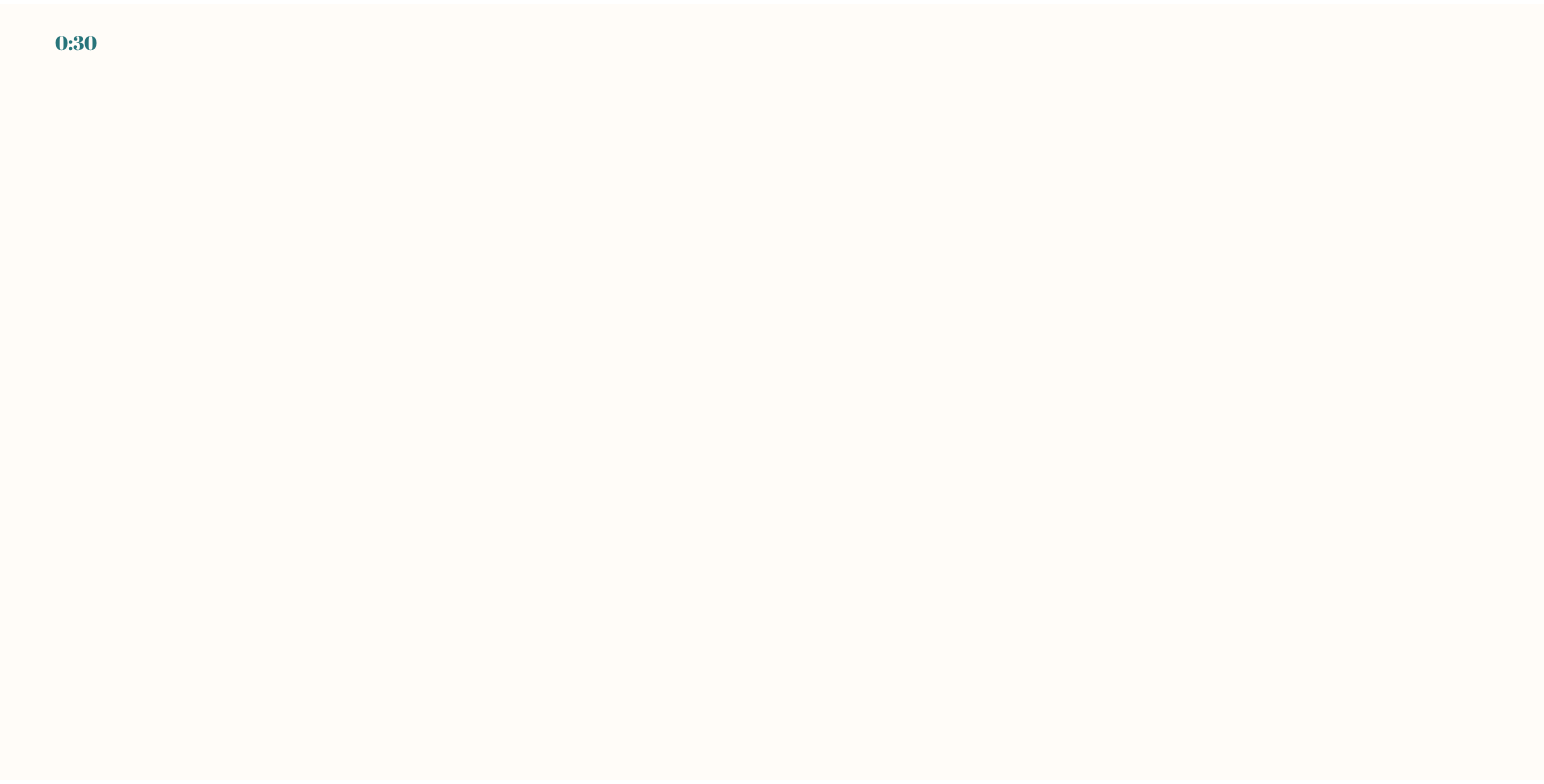 scroll, scrollTop: 0, scrollLeft: 0, axis: both 